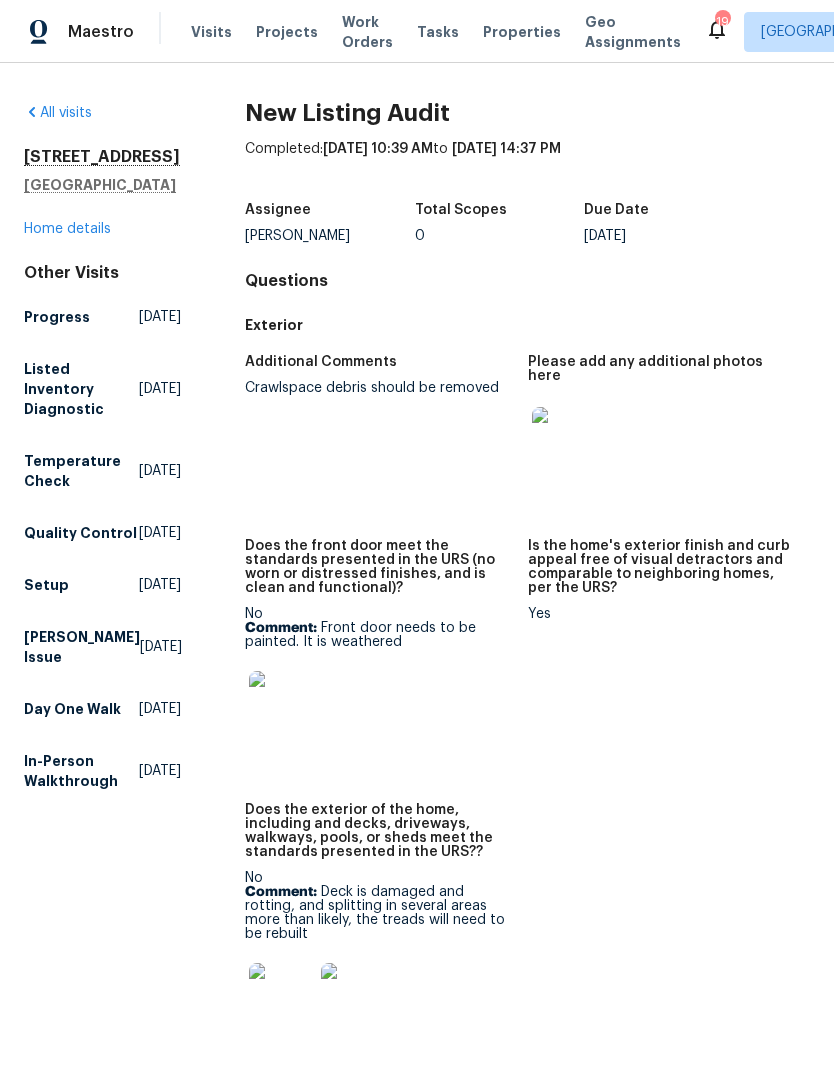 scroll, scrollTop: 0, scrollLeft: 0, axis: both 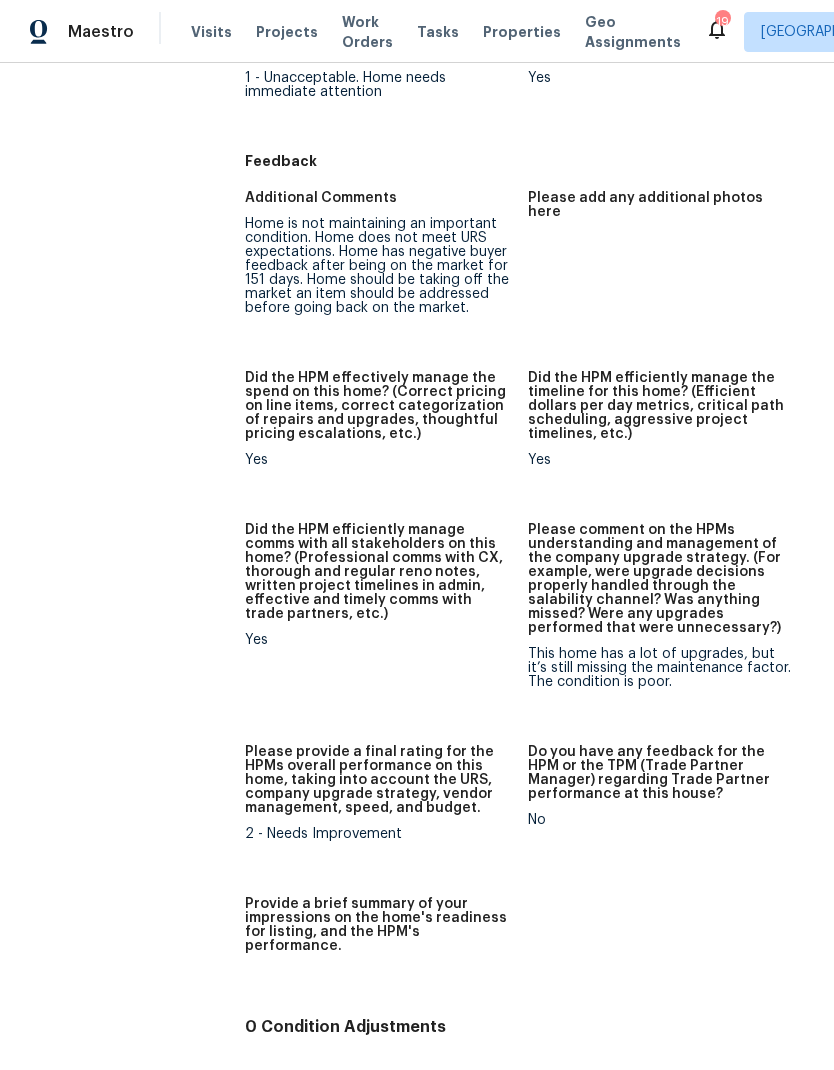 click on "Work Orders" at bounding box center (367, 32) 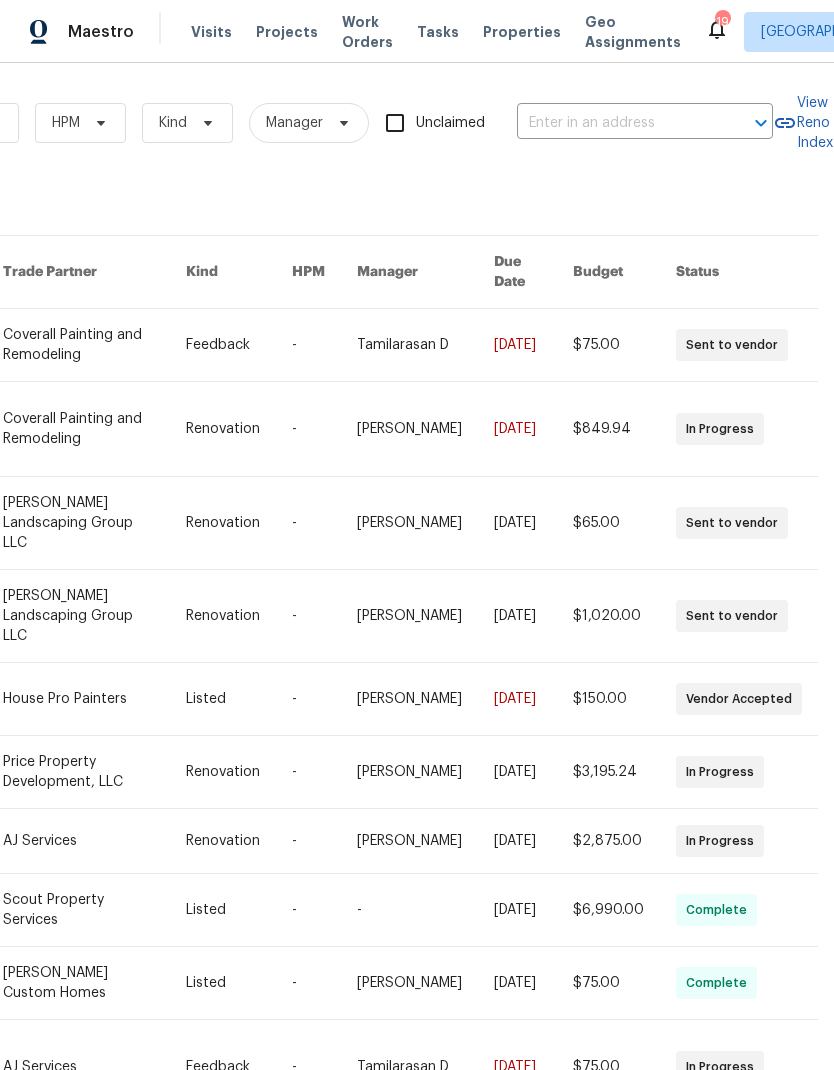 scroll, scrollTop: 0, scrollLeft: 329, axis: horizontal 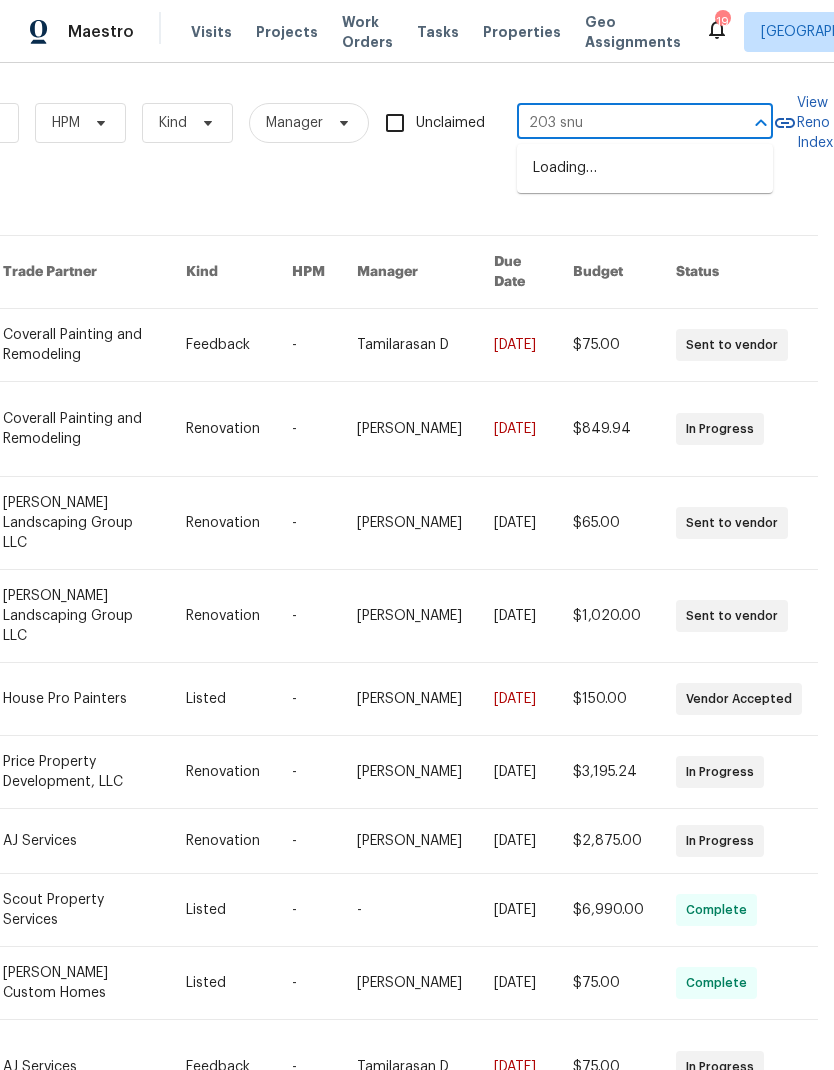 type on "203 snug" 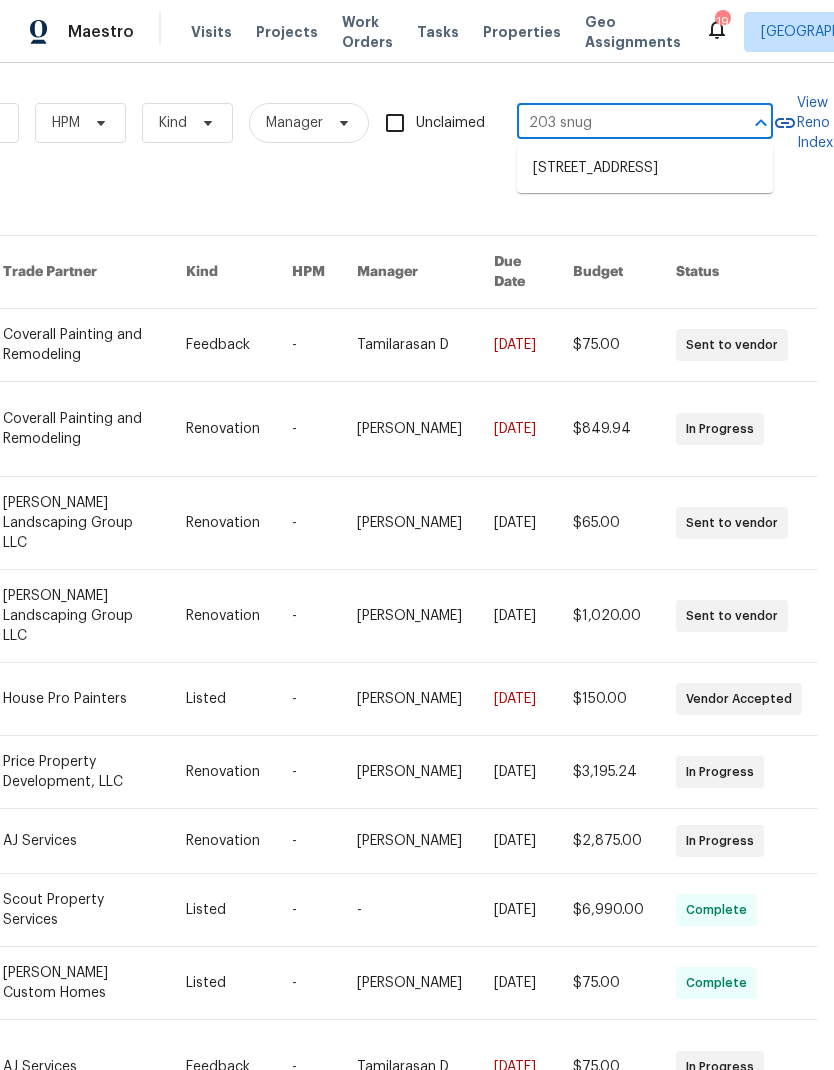 click on "[STREET_ADDRESS]" at bounding box center (645, 168) 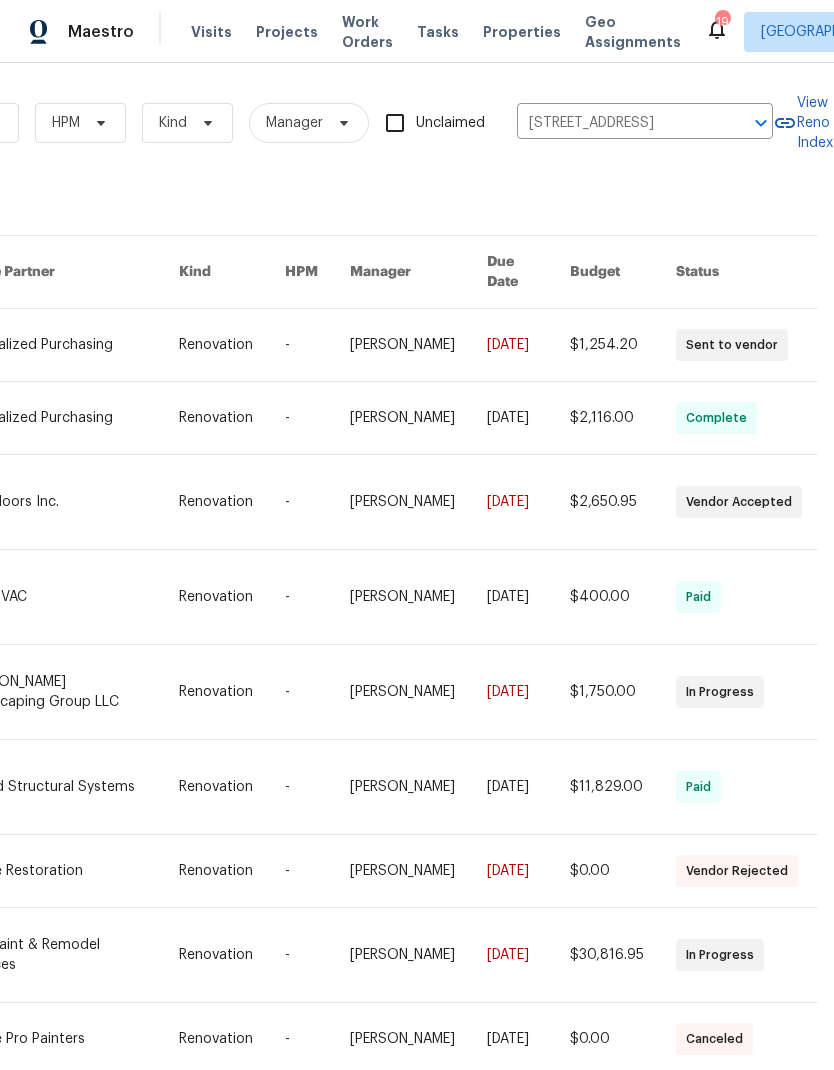 scroll, scrollTop: 54, scrollLeft: 0, axis: vertical 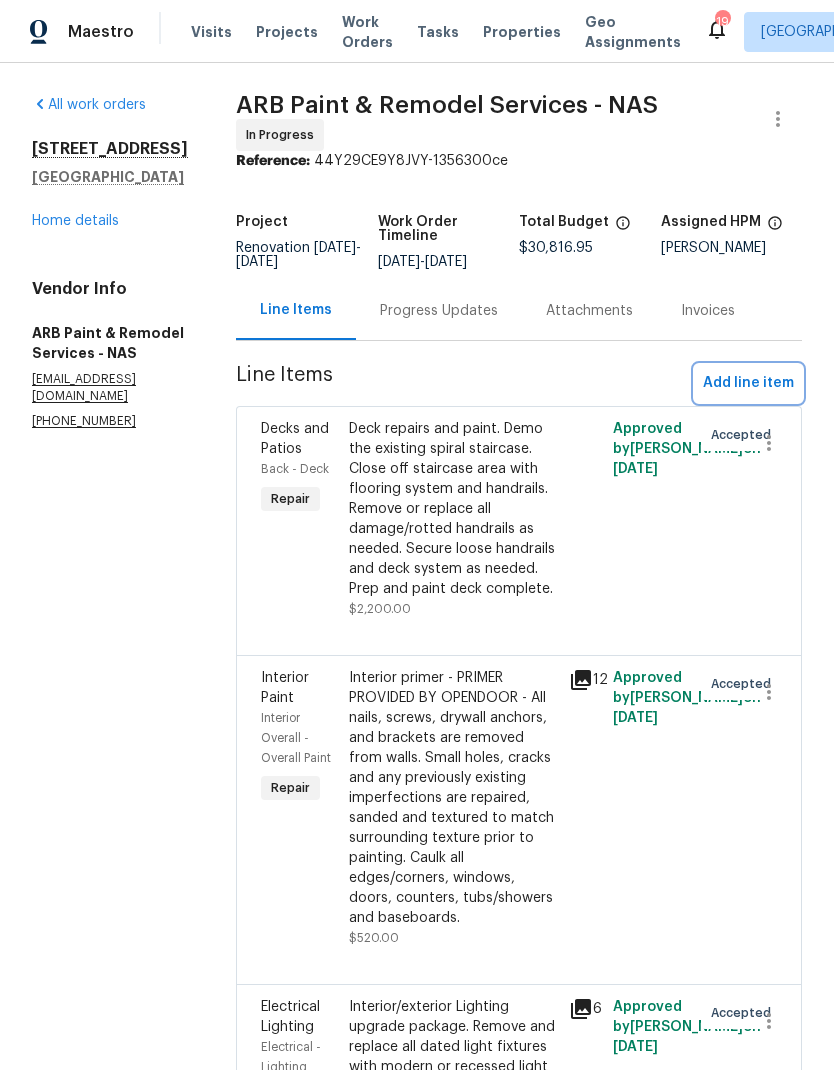 click on "Add line item" at bounding box center (748, 383) 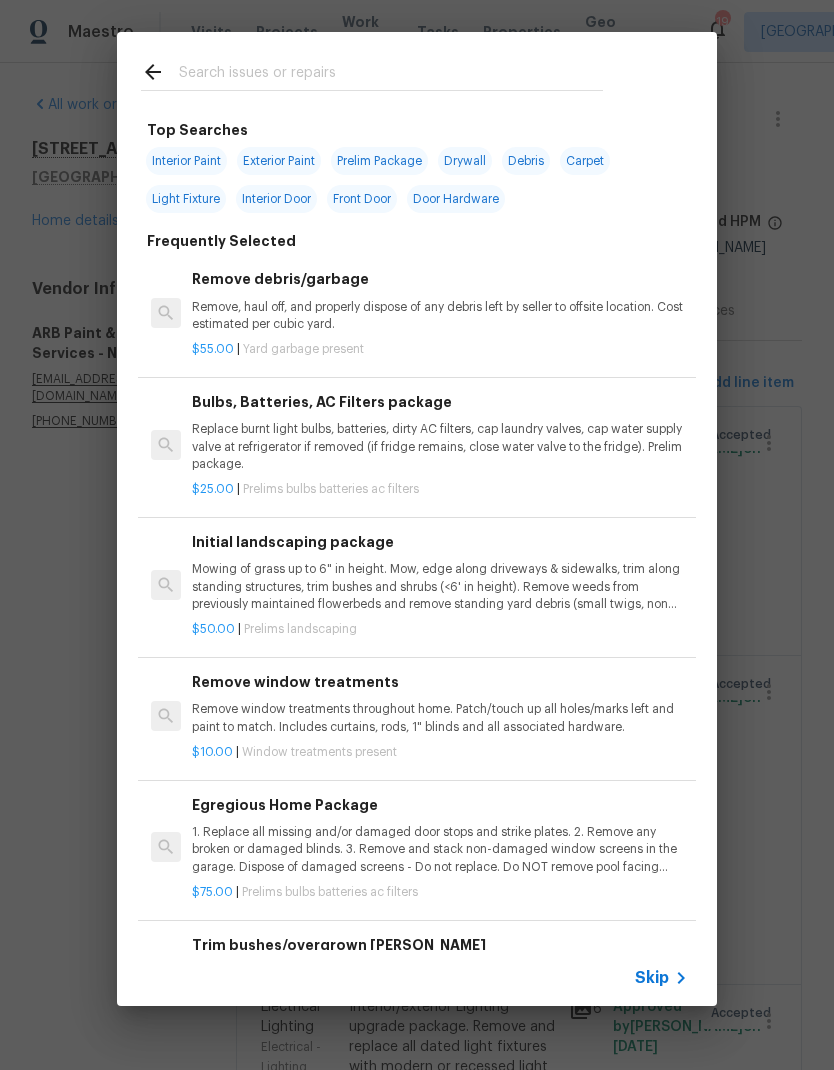click at bounding box center [391, 75] 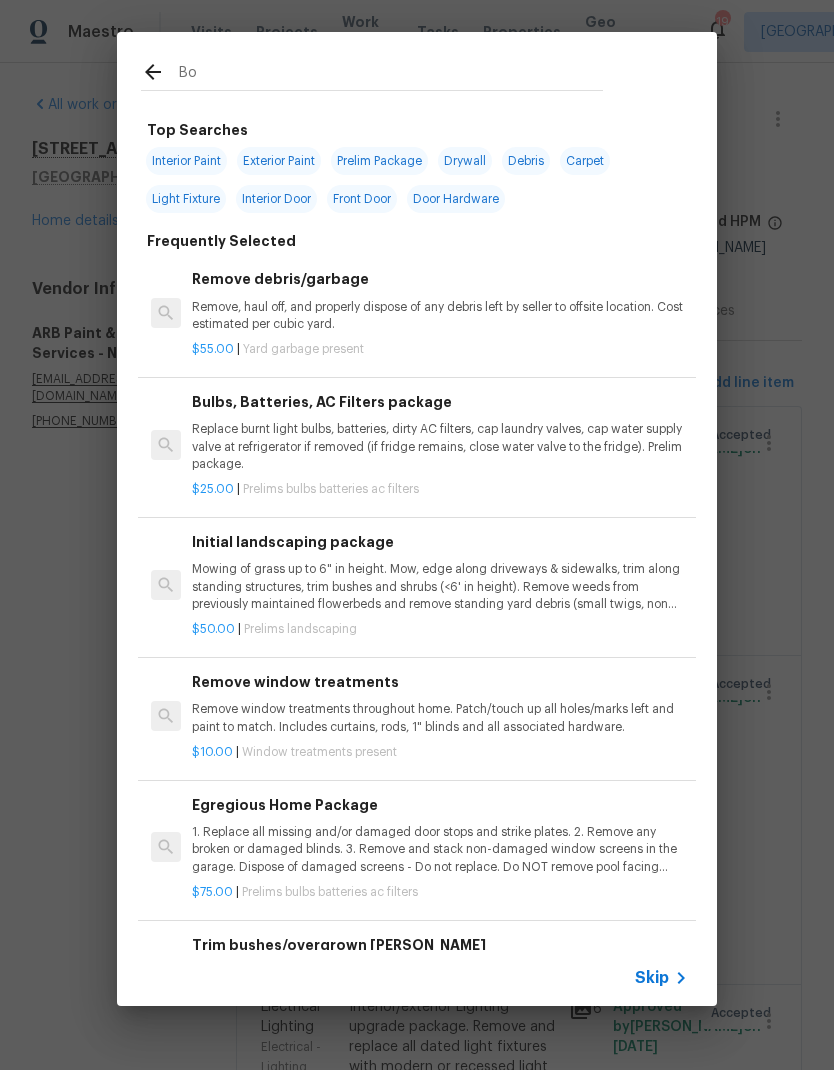 type on "Box" 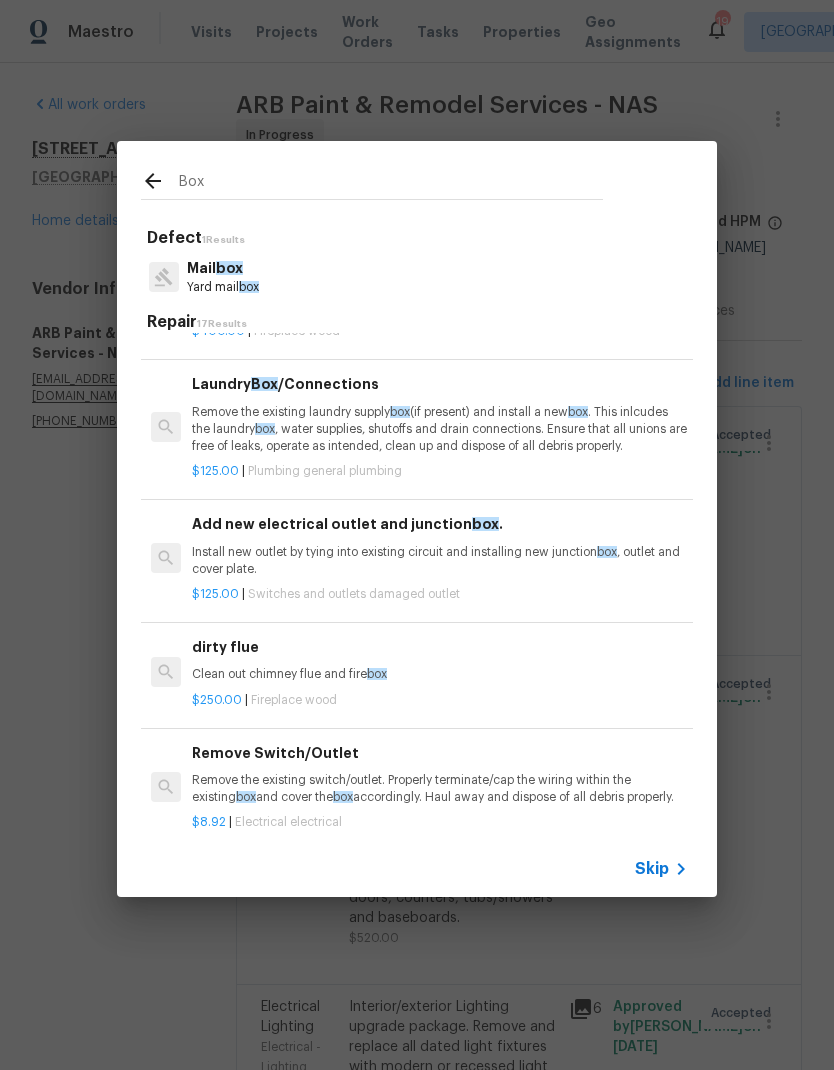 scroll, scrollTop: 694, scrollLeft: 0, axis: vertical 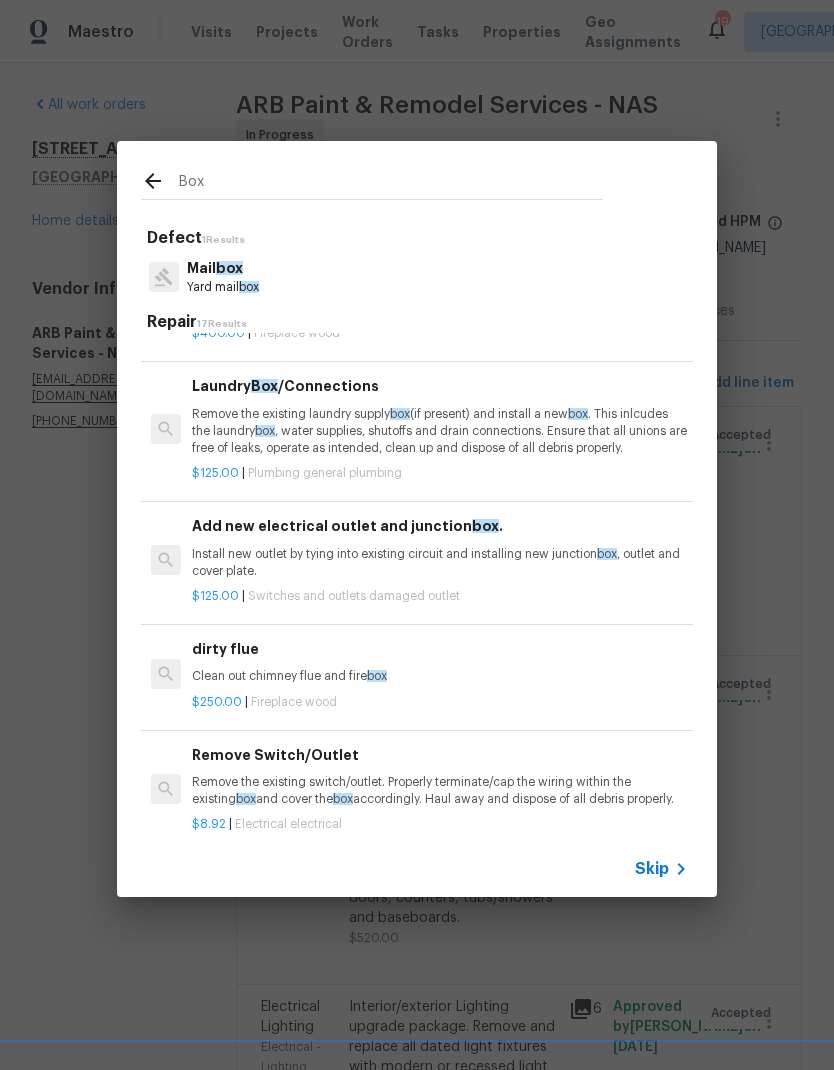 click on "Remove the existing laundry supply  box  (if present) and install a new  box . This inlcudes the laundry  box , water supplies, shutoffs and drain connections. Ensure that all unions are free of leaks, operate as intended, clean up and dispose of all debris properly." at bounding box center [440, 431] 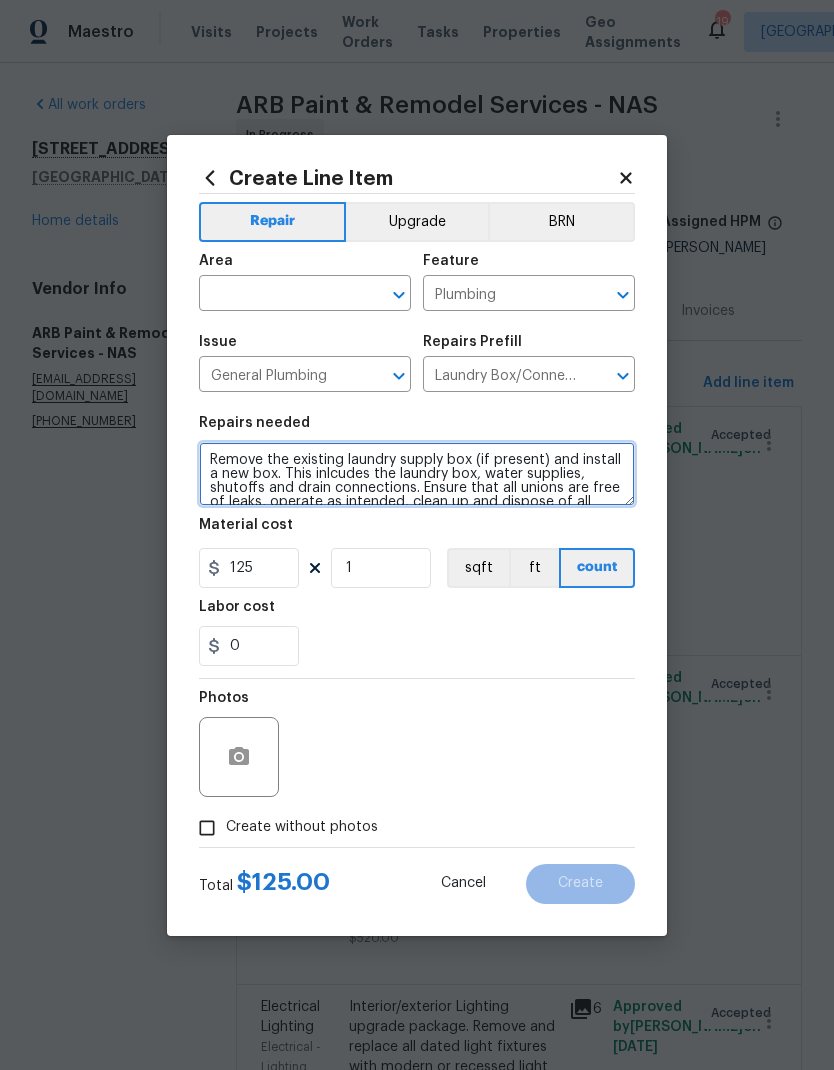 click on "Remove the existing laundry supply box (if present) and install a new box. This inlcudes the laundry box, water supplies, shutoffs and drain connections. Ensure that all unions are free of leaks, operate as intended, clean up and dispose of all debris properly." at bounding box center (417, 474) 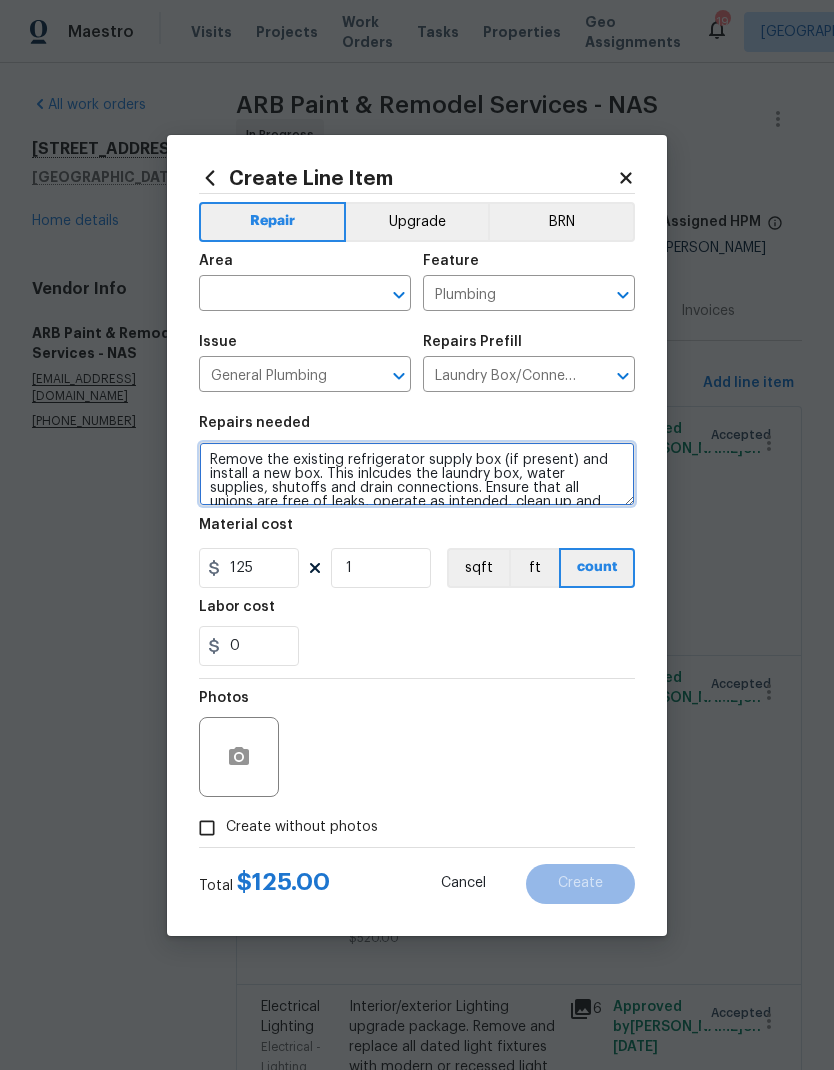 click on "Remove the existing refrigerator supply box (if present) and install a new box. This inlcudes the laundry box, water supplies, shutoffs and drain connections. Ensure that all unions are free of leaks, operate as intended, clean up and dispose of all debris properly." at bounding box center [417, 474] 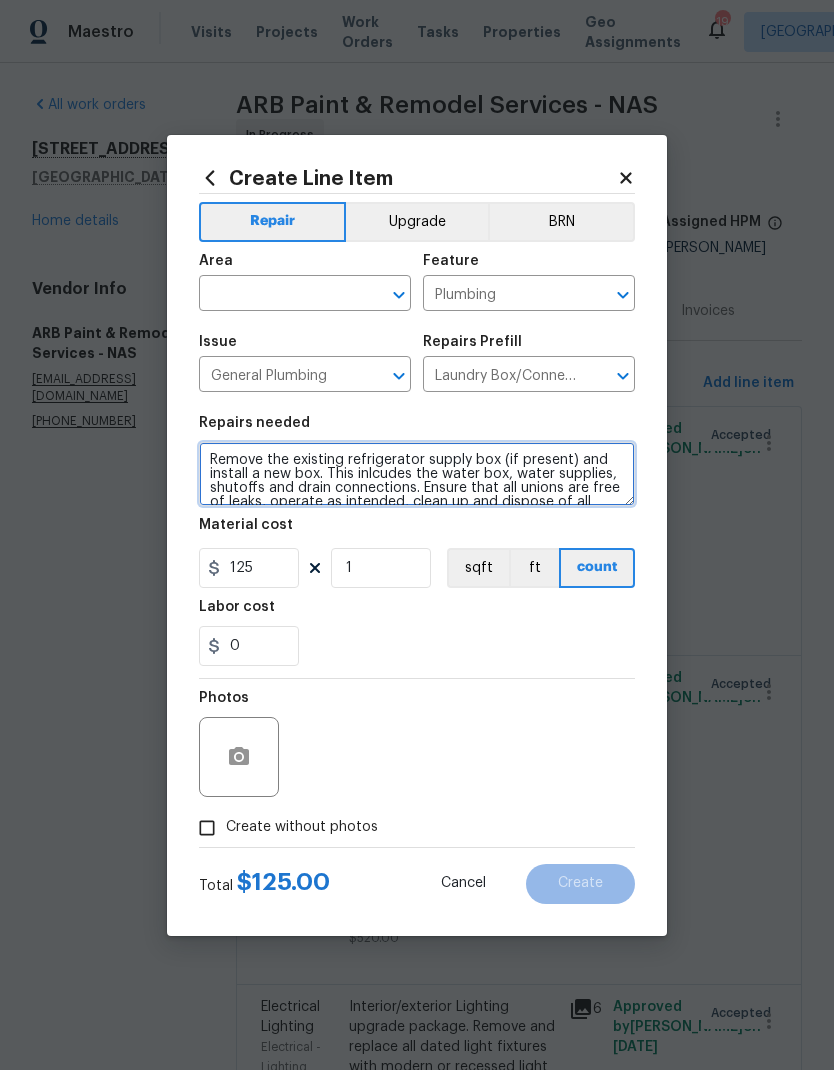 click on "Remove the existing refrigerator supply box (if present) and install a new box. This inlcudes the water box, water supplies, shutoffs and drain connections. Ensure that all unions are free of leaks, operate as intended, clean up and dispose of all debris properly." at bounding box center [417, 474] 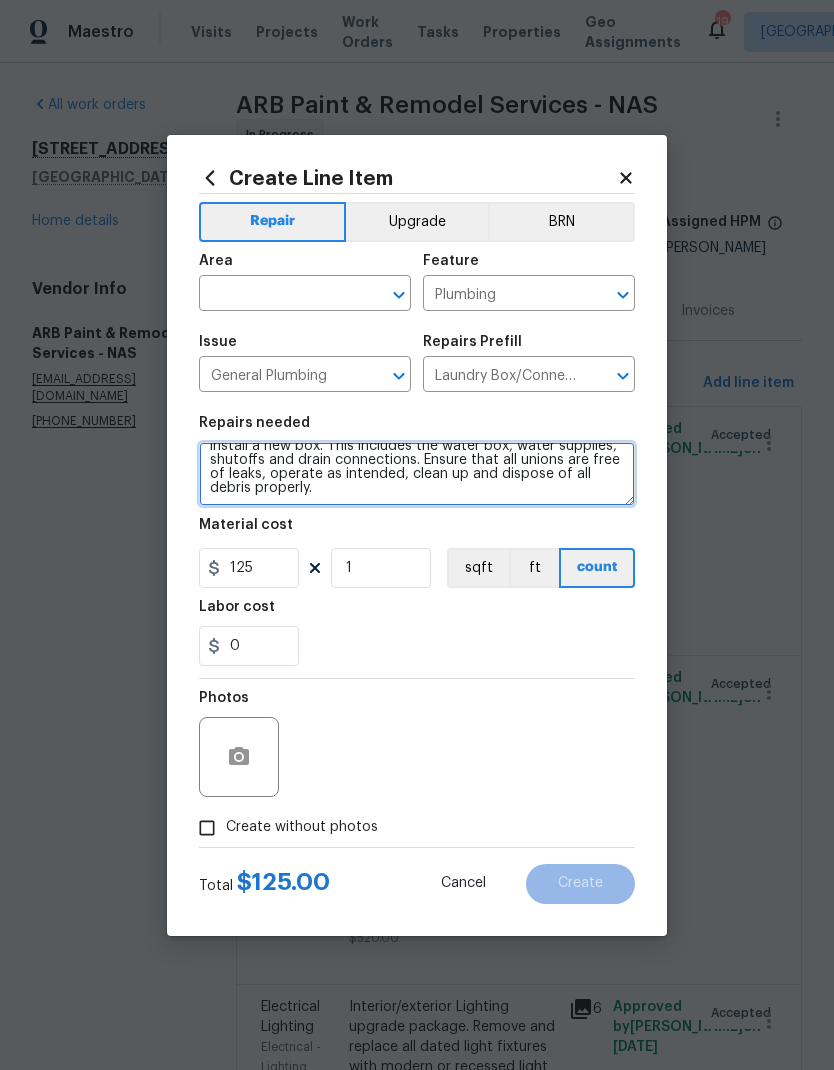 scroll, scrollTop: 28, scrollLeft: 0, axis: vertical 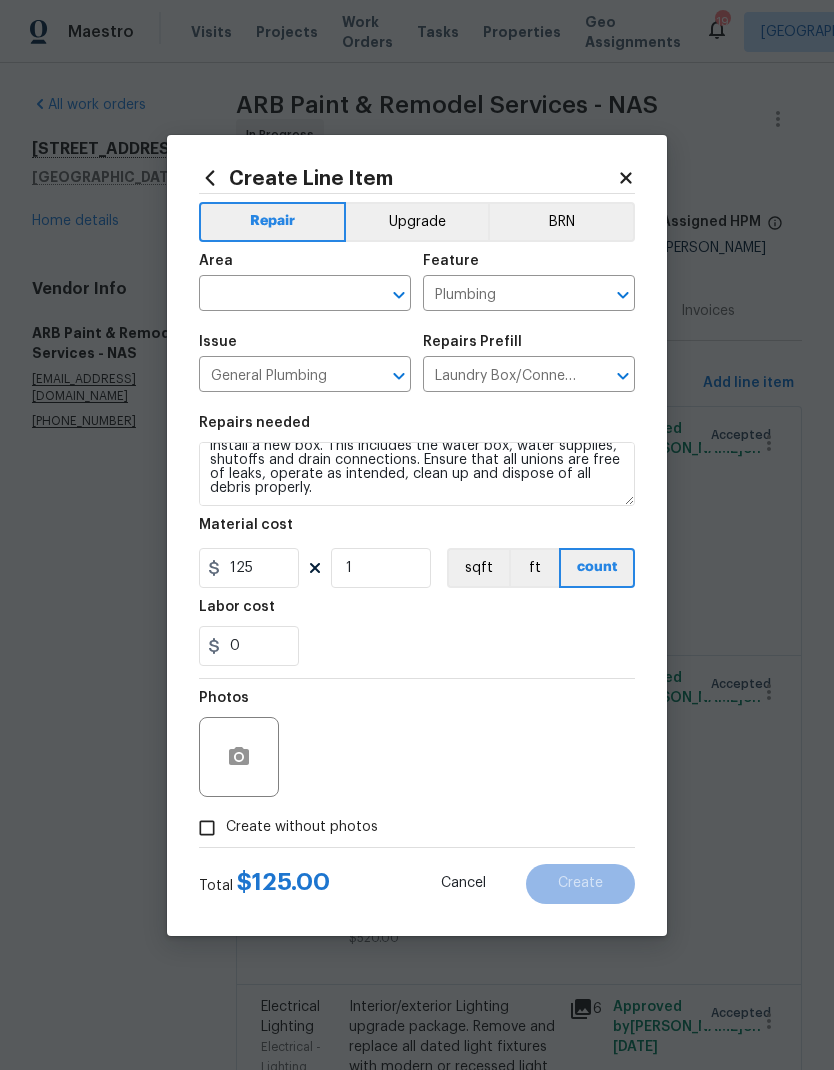 click on "0" at bounding box center [417, 646] 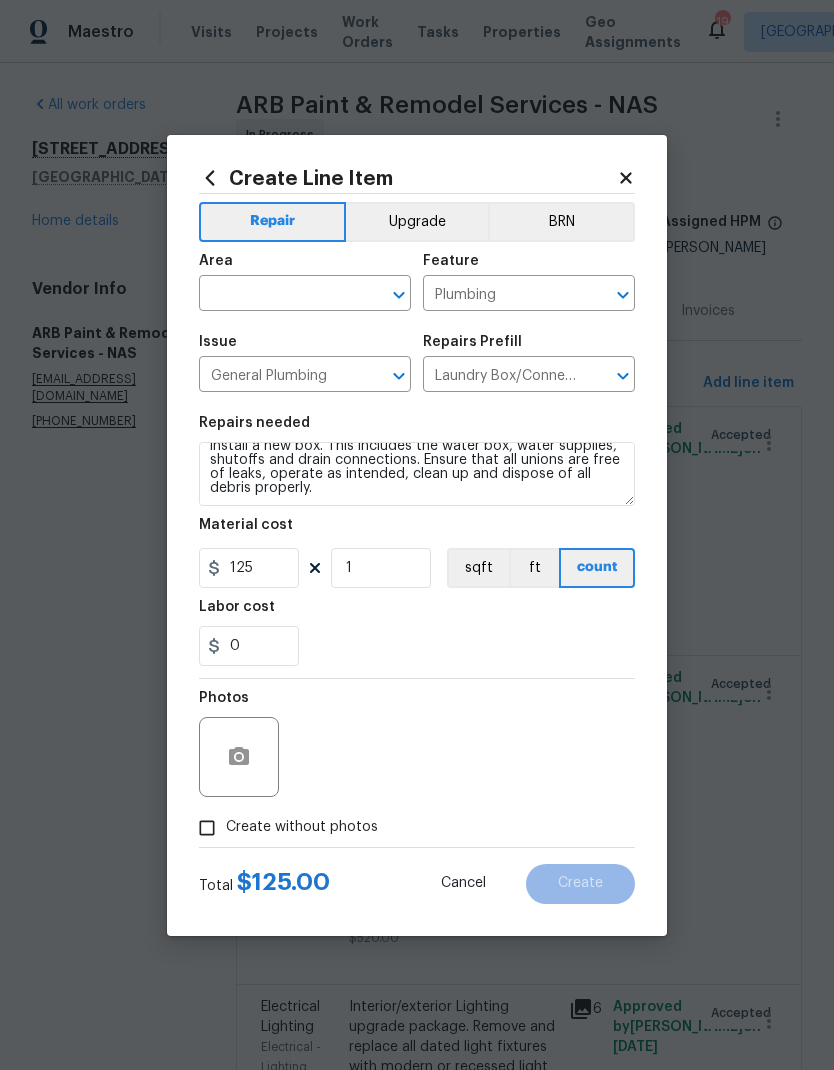 click at bounding box center [277, 295] 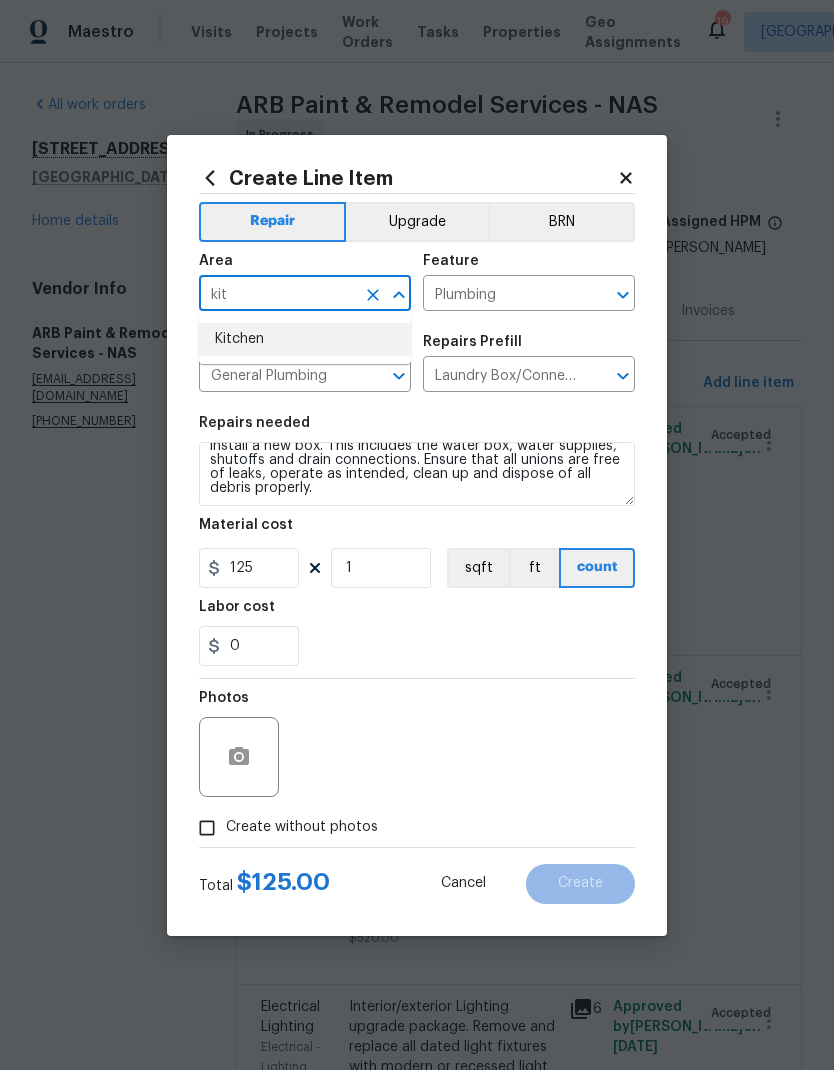 click on "Kitchen" at bounding box center [305, 339] 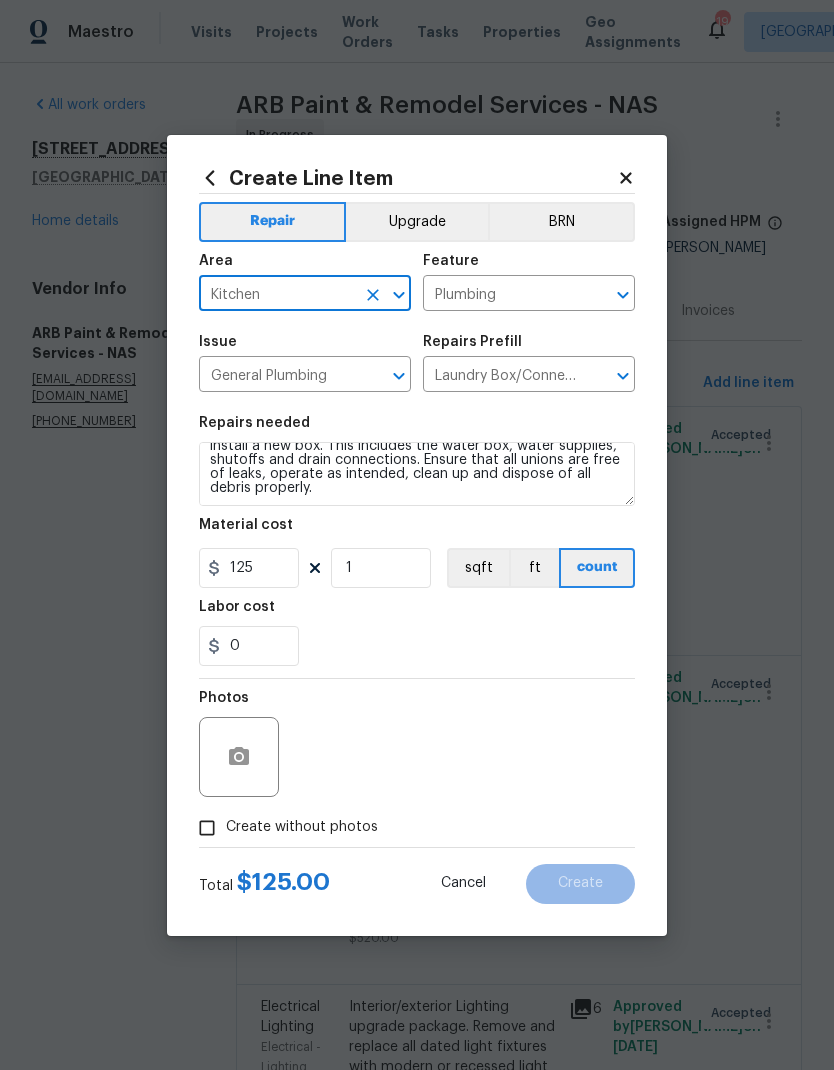 click on "Labor cost" at bounding box center (417, 613) 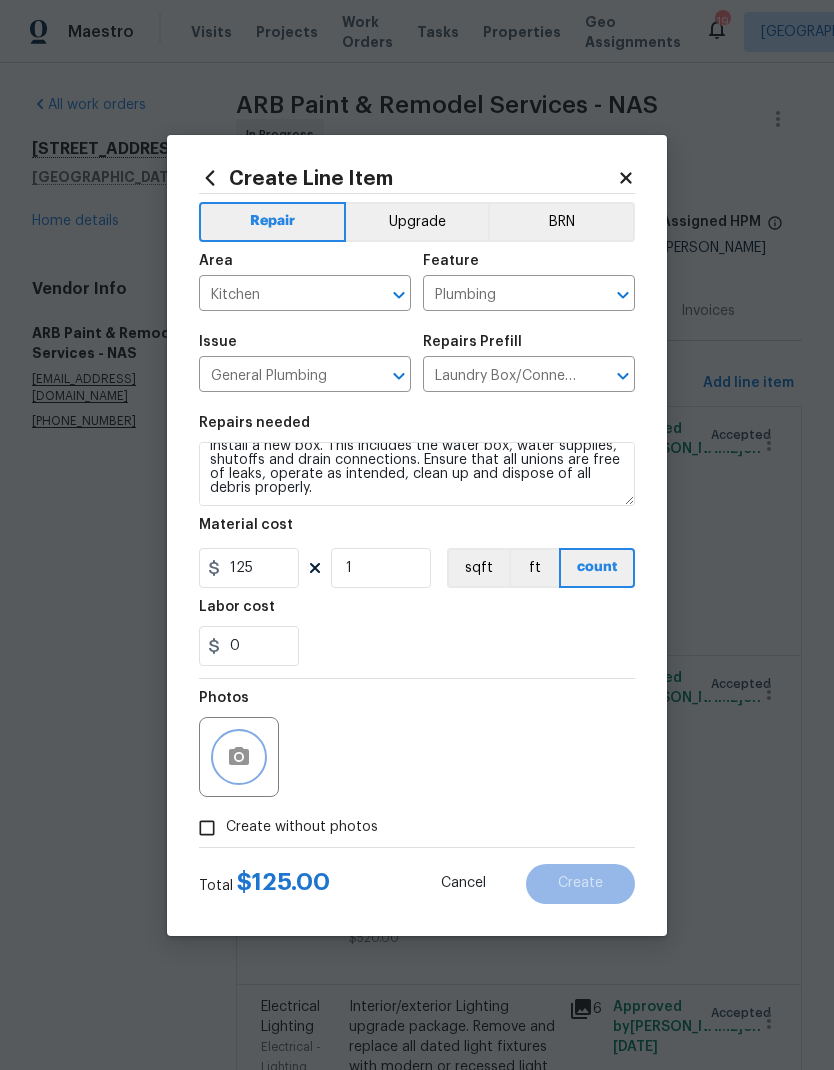 click at bounding box center (239, 757) 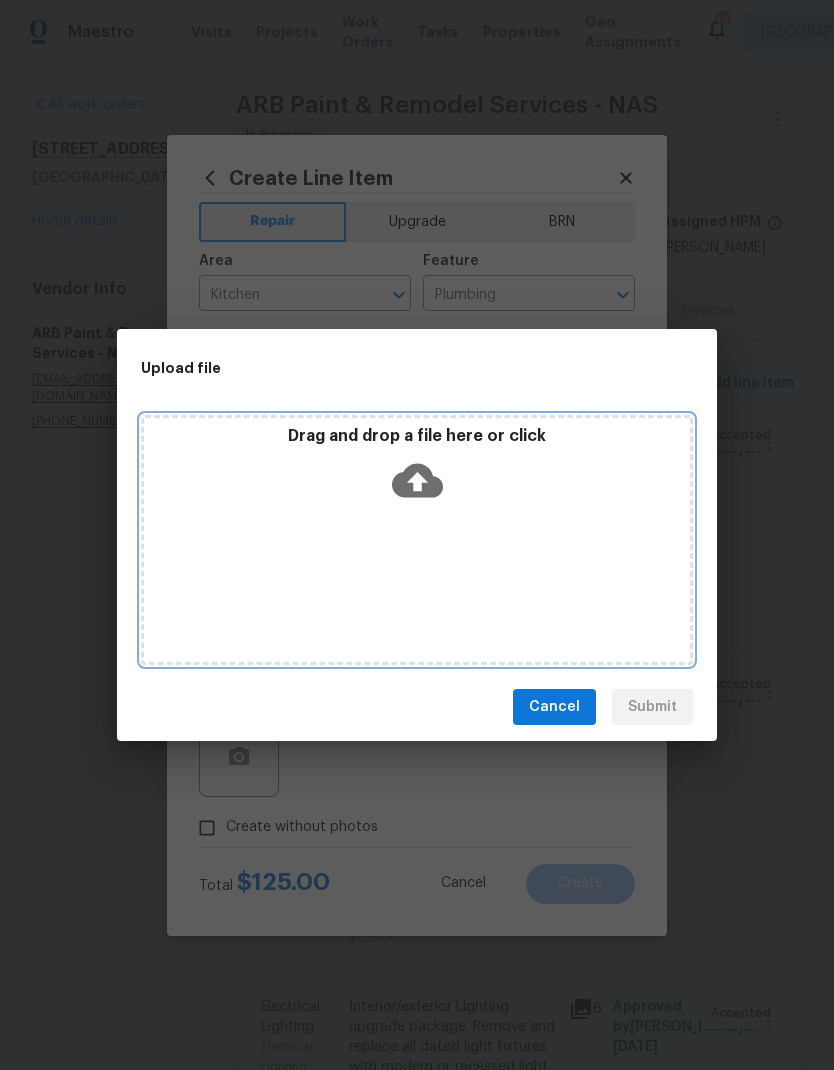 click 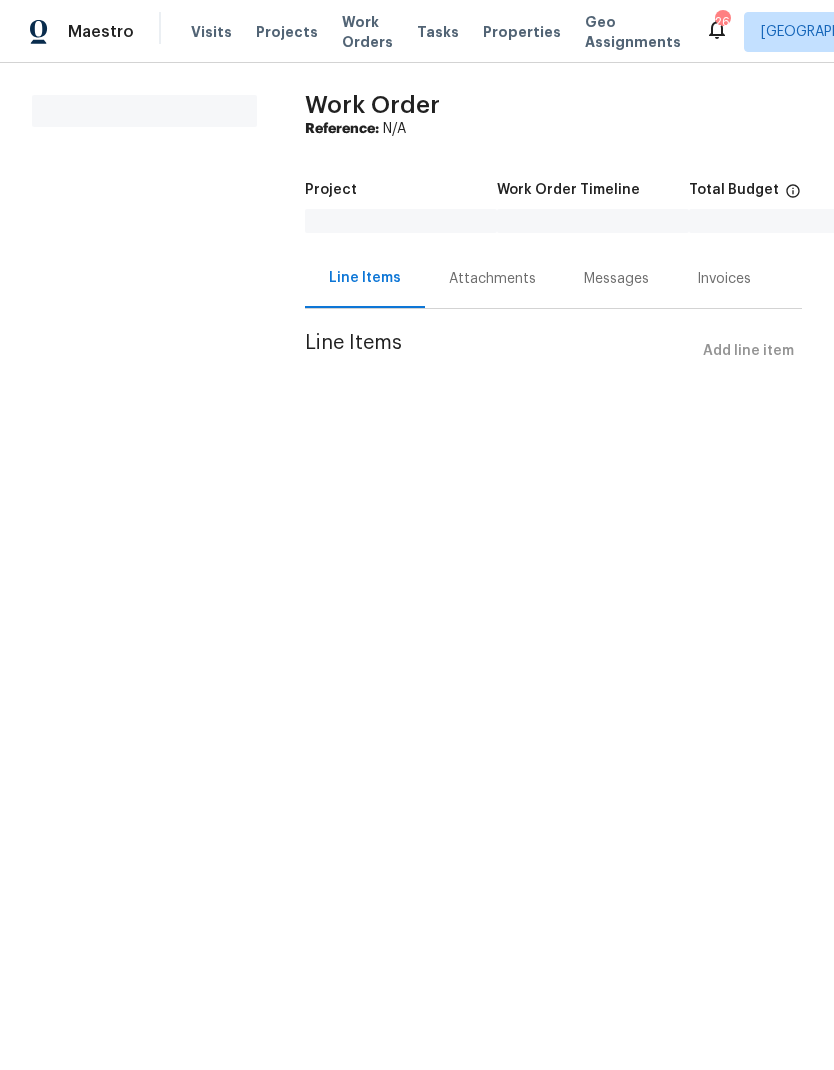 scroll, scrollTop: 0, scrollLeft: 0, axis: both 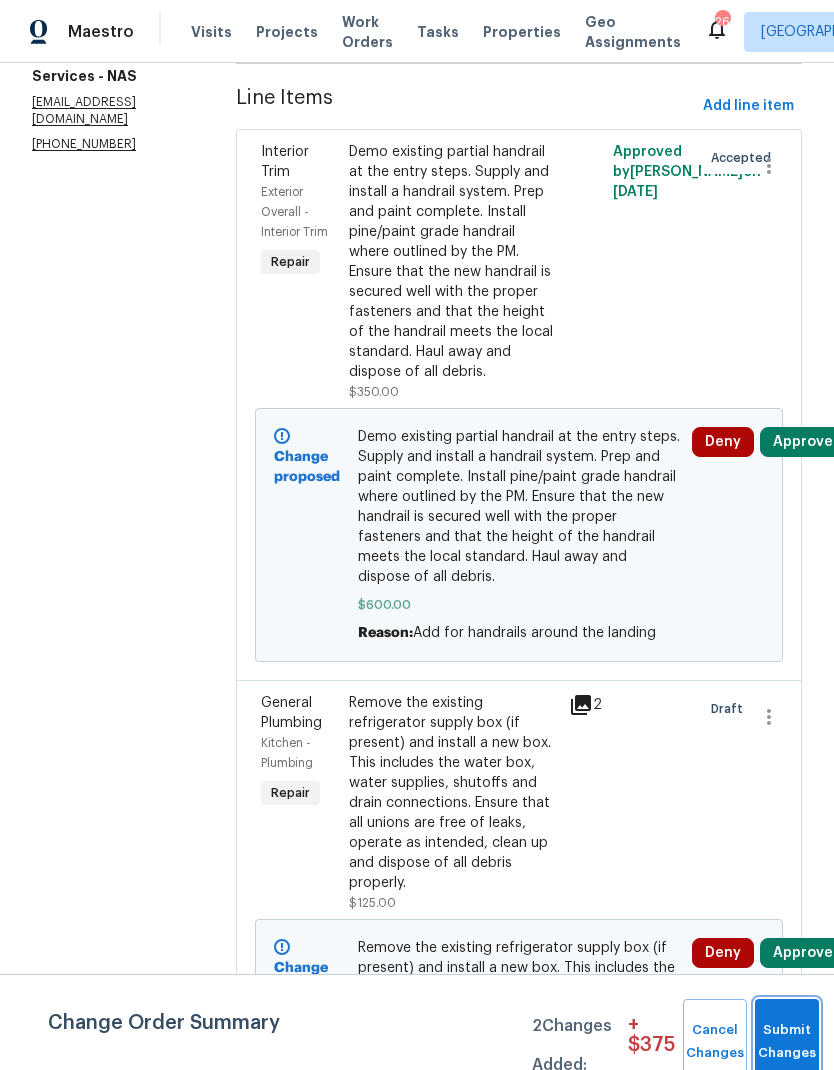 click on "Submit Changes" at bounding box center (787, 1042) 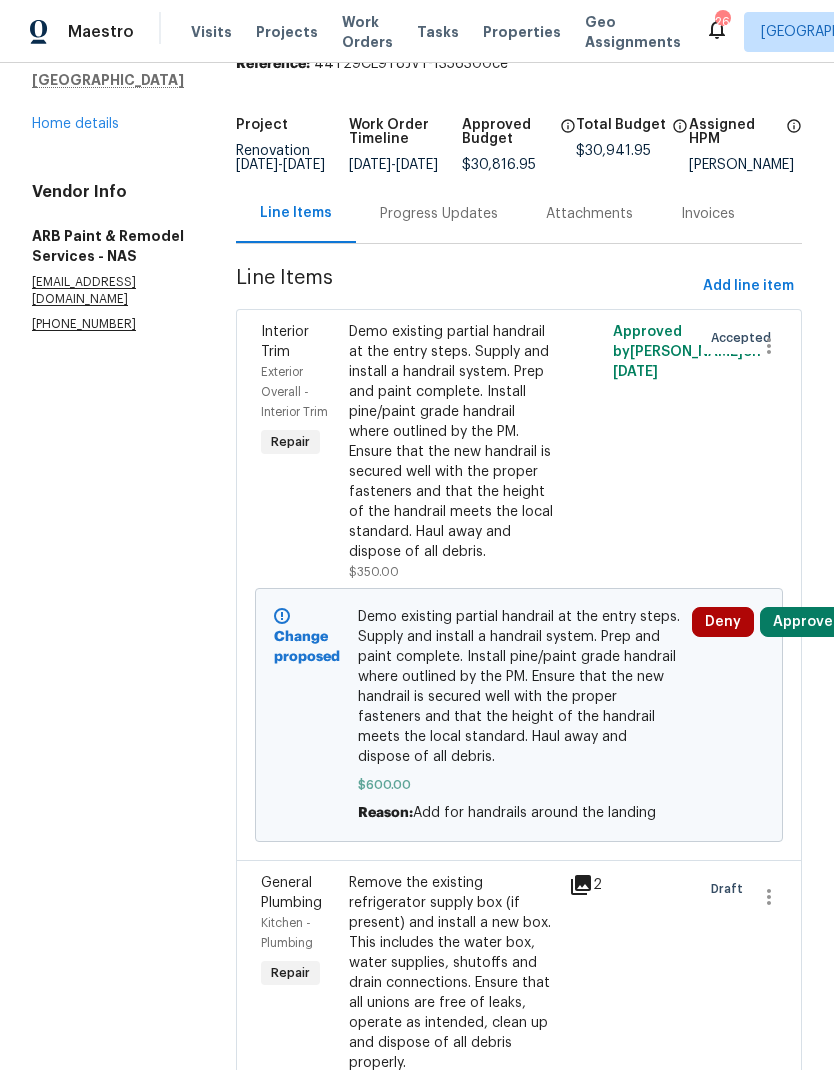 scroll, scrollTop: -100, scrollLeft: -3, axis: both 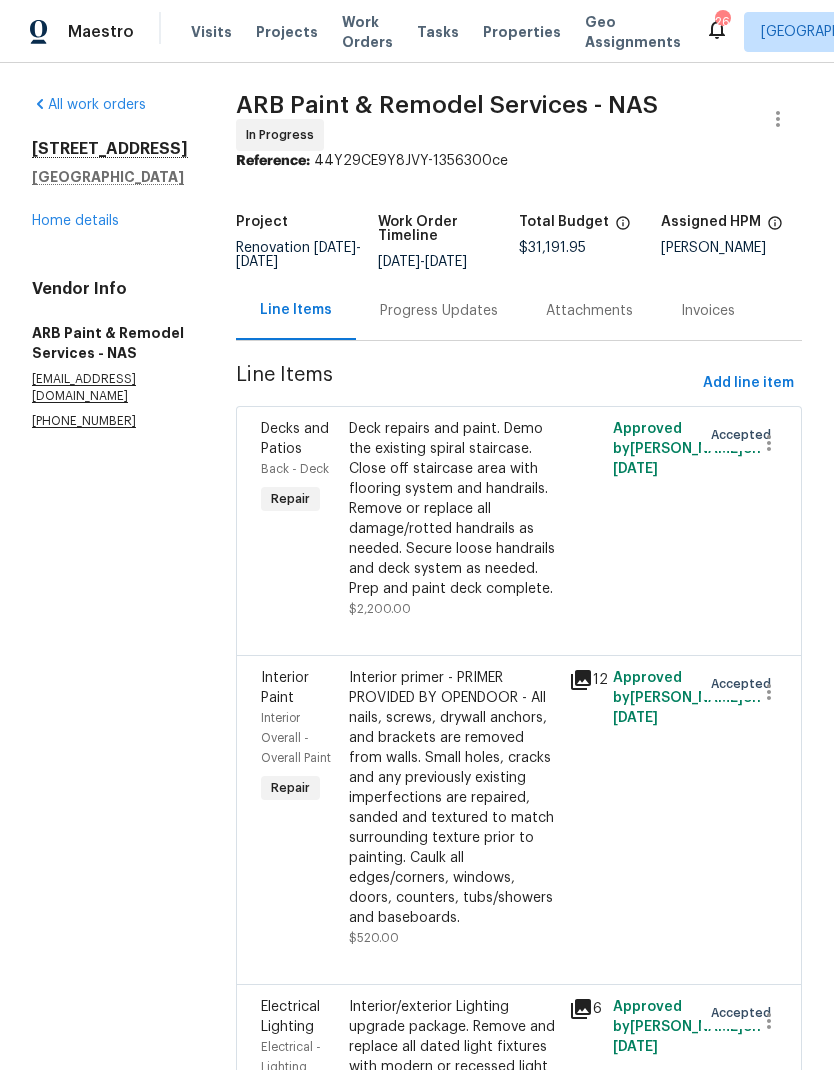 click on "Progress Updates" at bounding box center (439, 310) 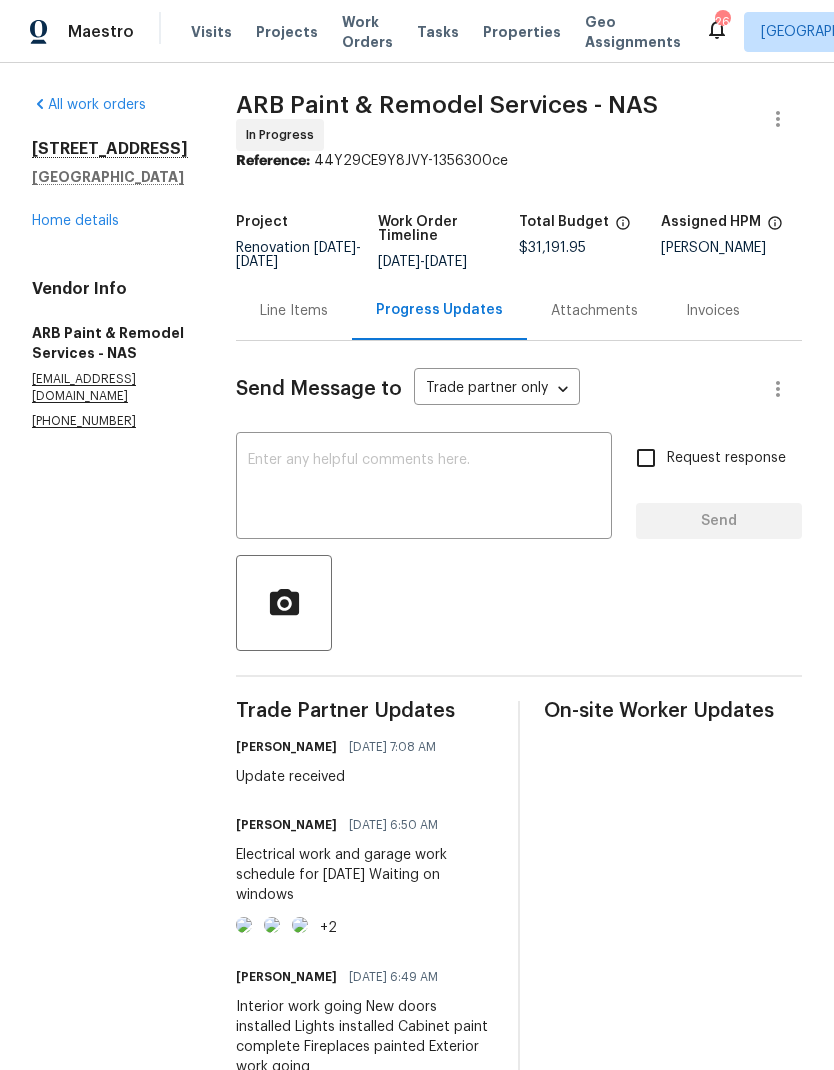 click at bounding box center [424, 488] 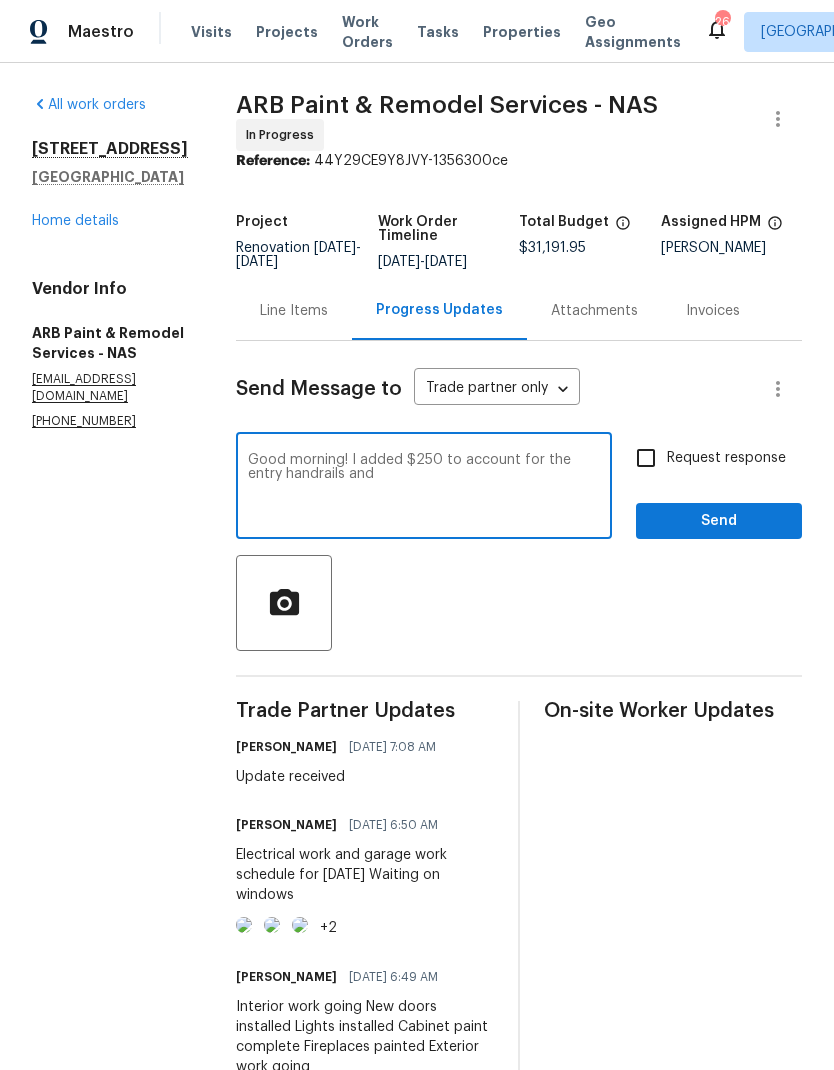 type on "Good morning! I added $250 to account for the entry handrails and" 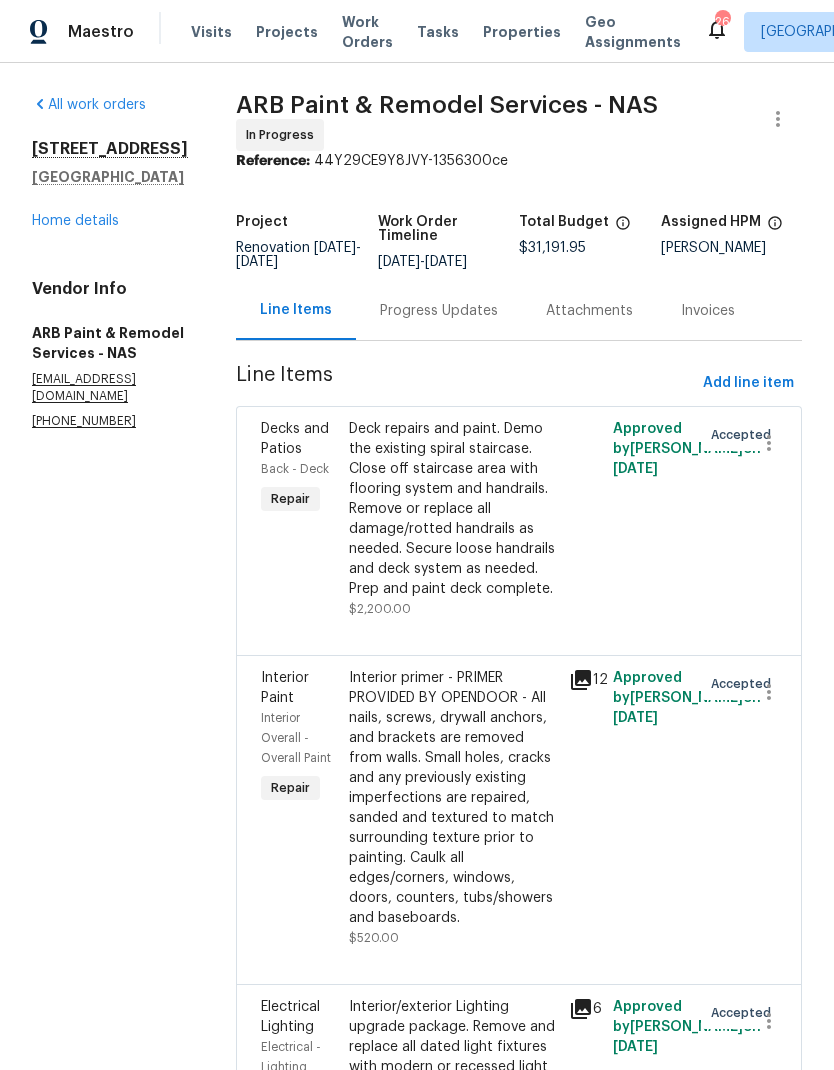 scroll, scrollTop: 0, scrollLeft: 0, axis: both 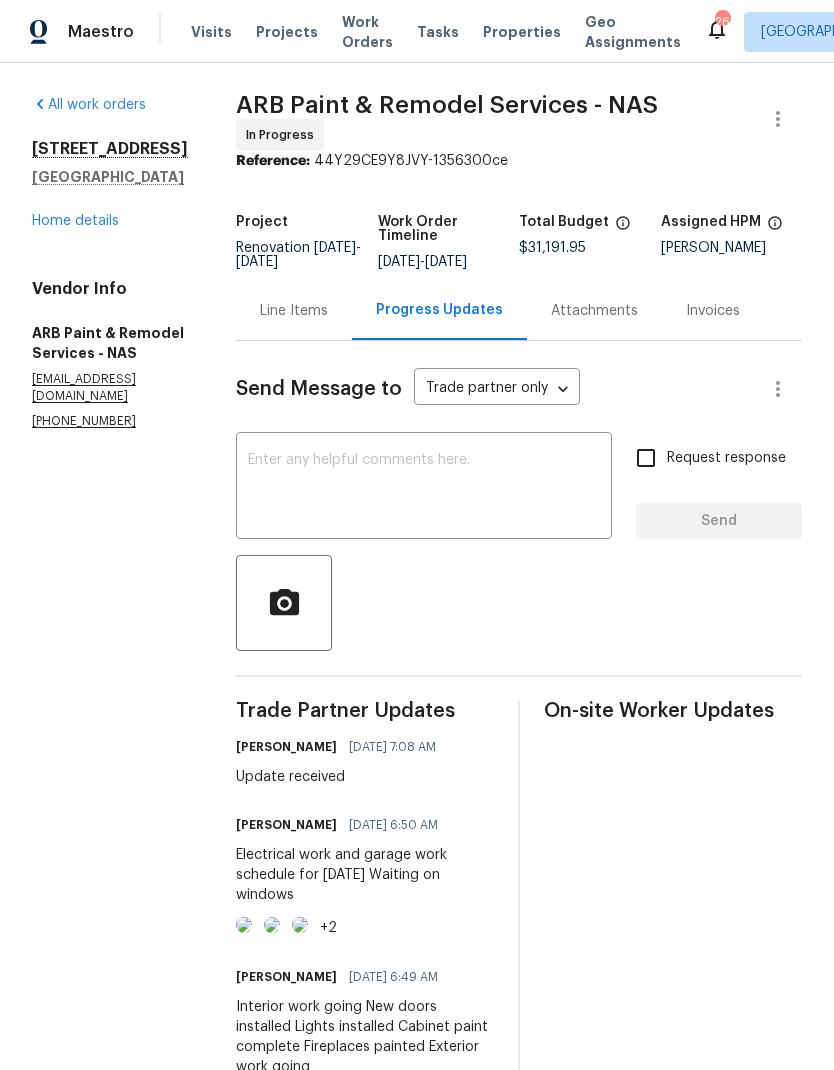 click at bounding box center (424, 488) 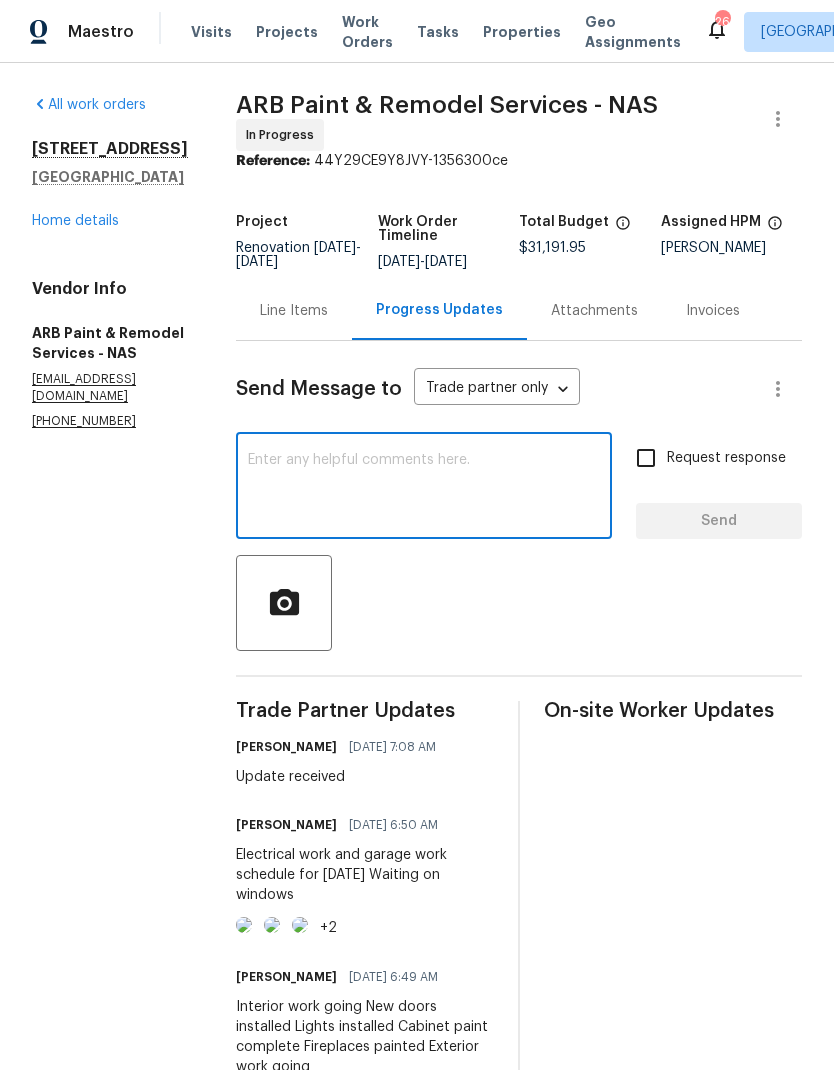 click at bounding box center (424, 488) 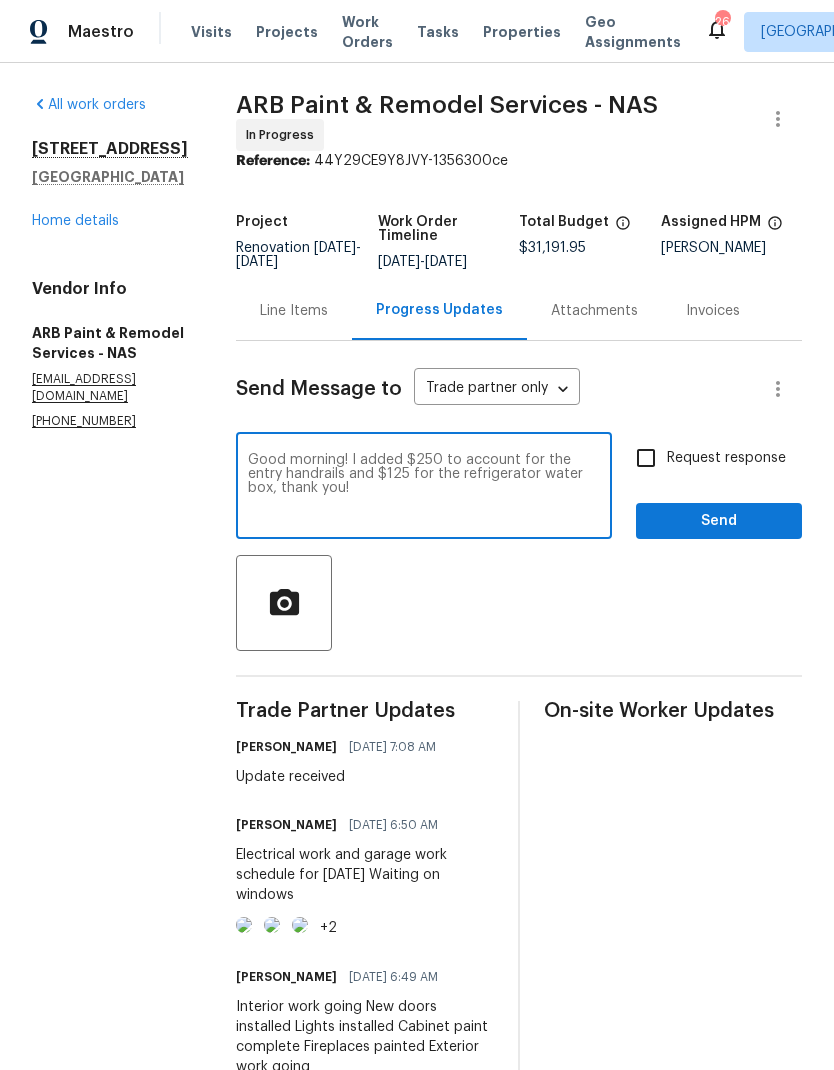 click on "Good morning! I added $250 to account for the entry handrails and $125 for the refrigerator water box, thank you!" at bounding box center [424, 488] 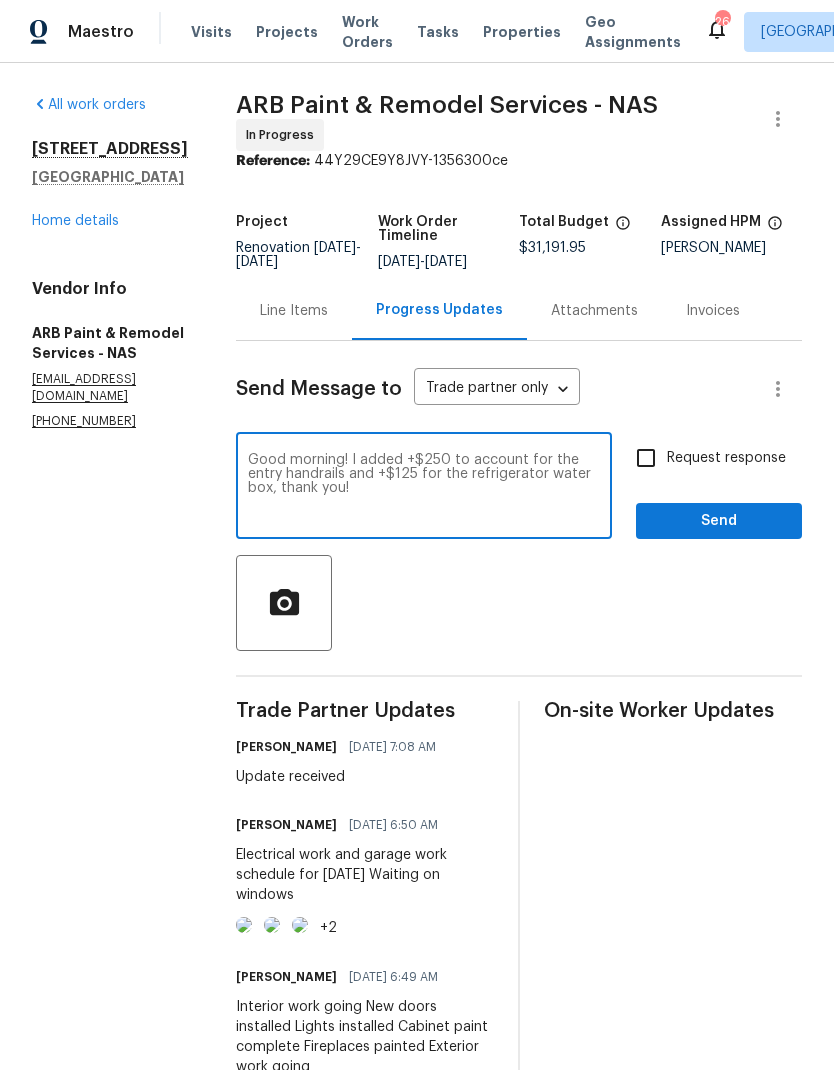 type on "Good morning! I added +$250 to account for the entry handrails and +$125 for the refrigerator water box, thank you!" 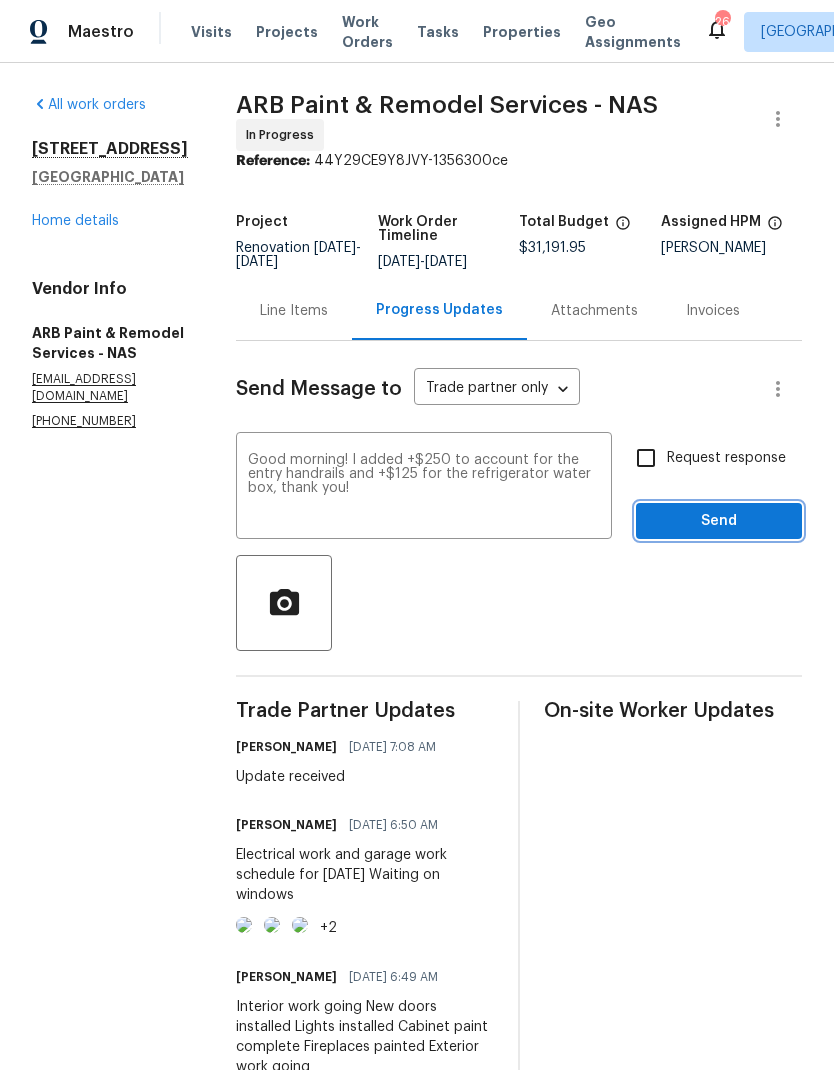 click on "Send" at bounding box center (719, 521) 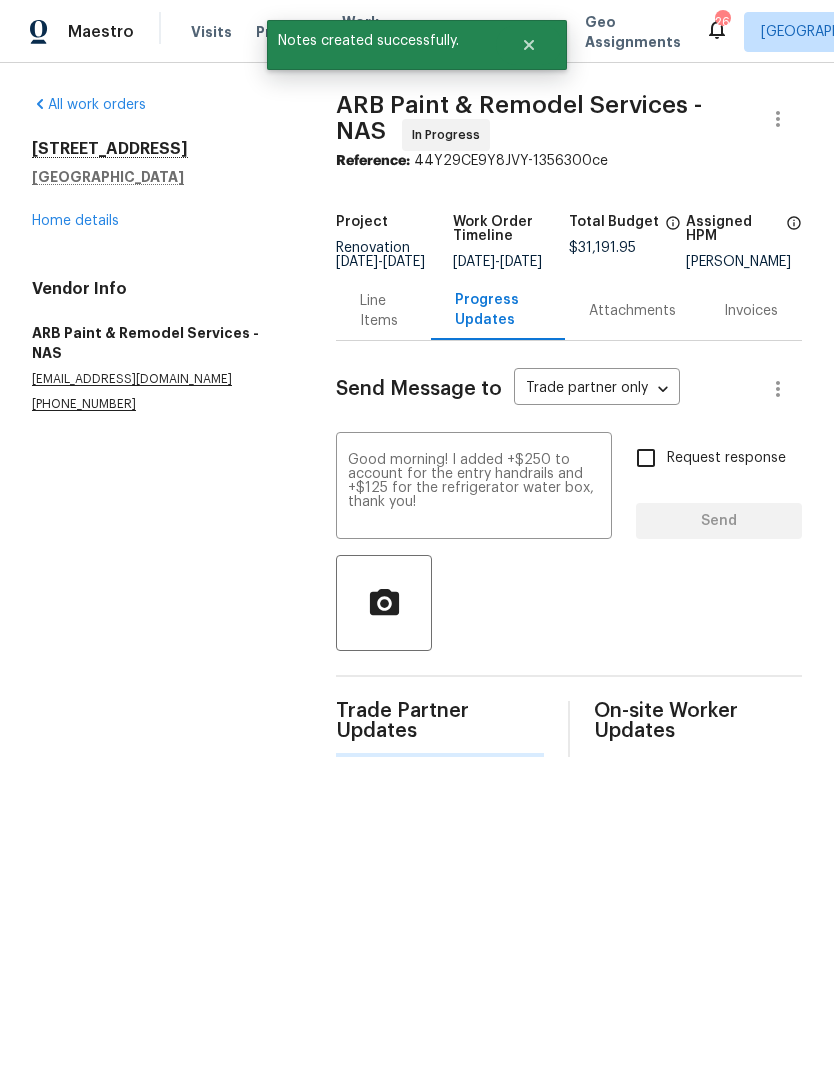 type 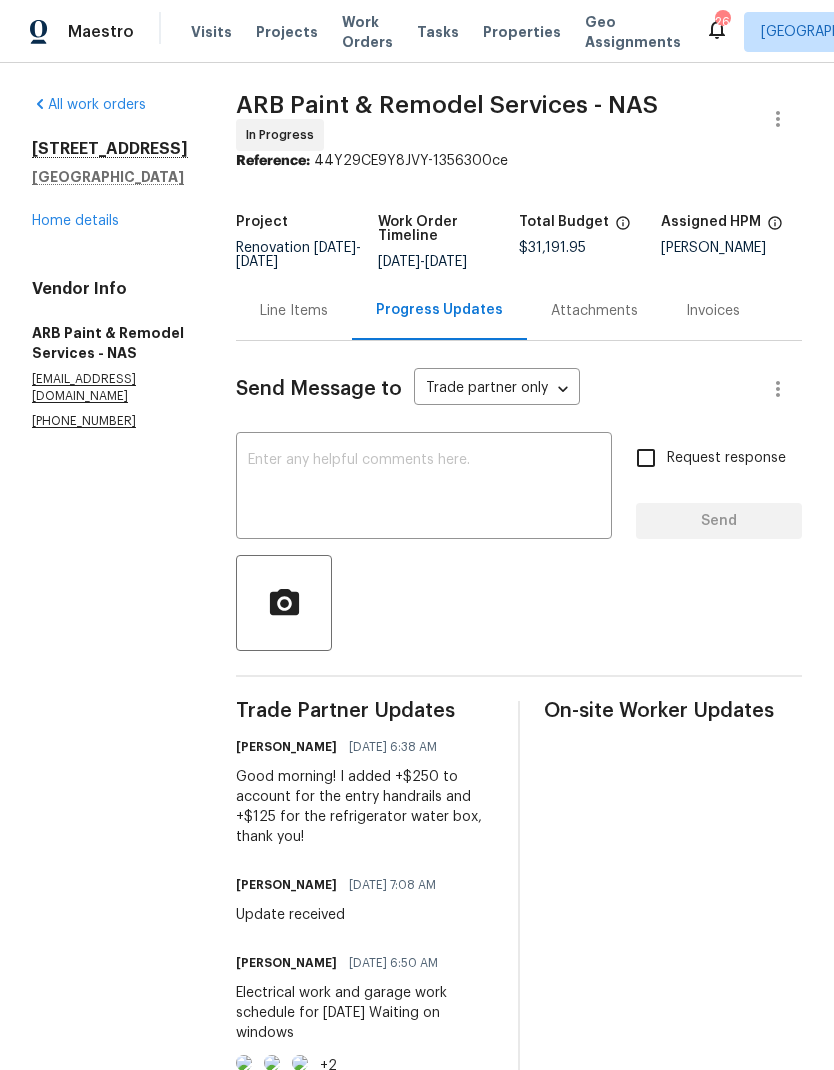 click on "Line Items" at bounding box center [294, 310] 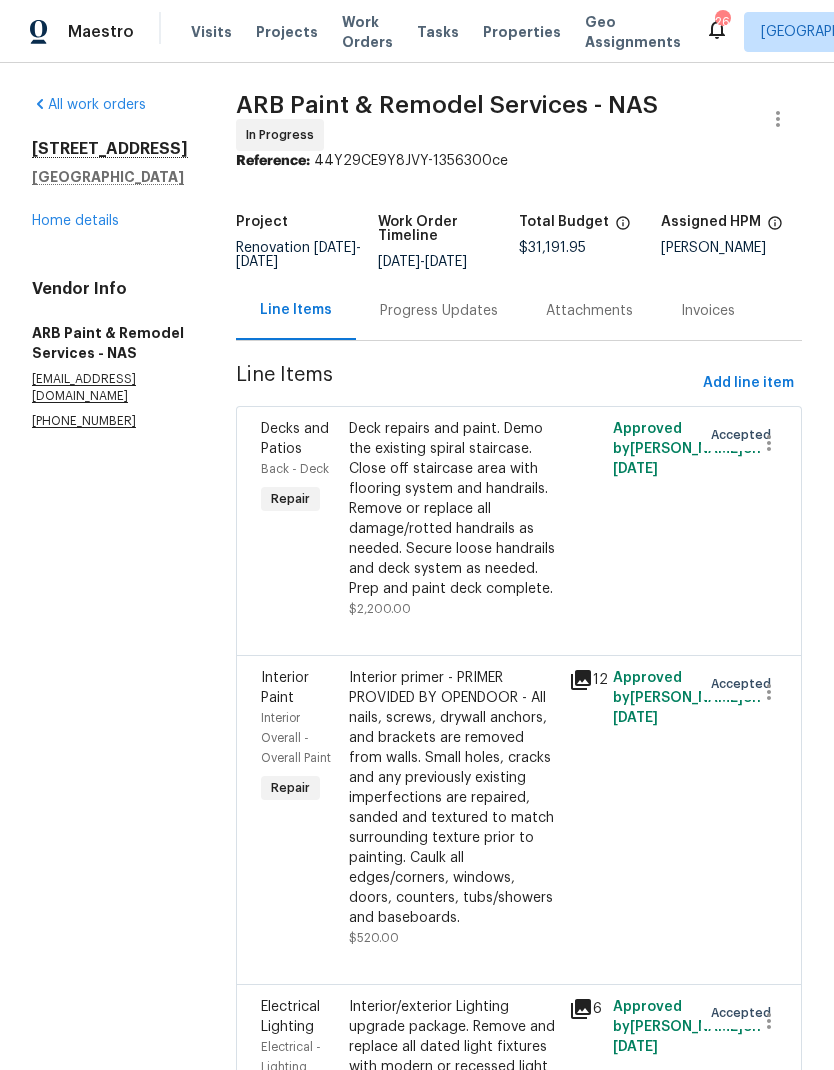 click on "Home details" at bounding box center (75, 221) 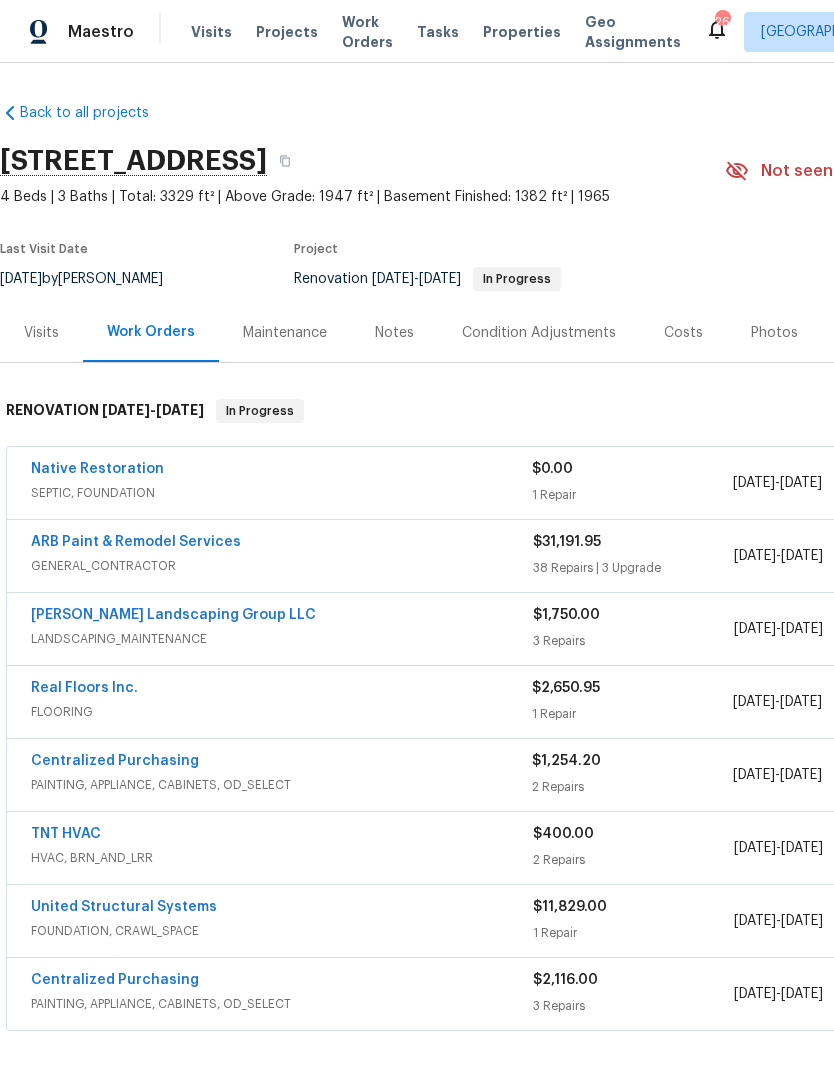 click on "Costs" at bounding box center [683, 333] 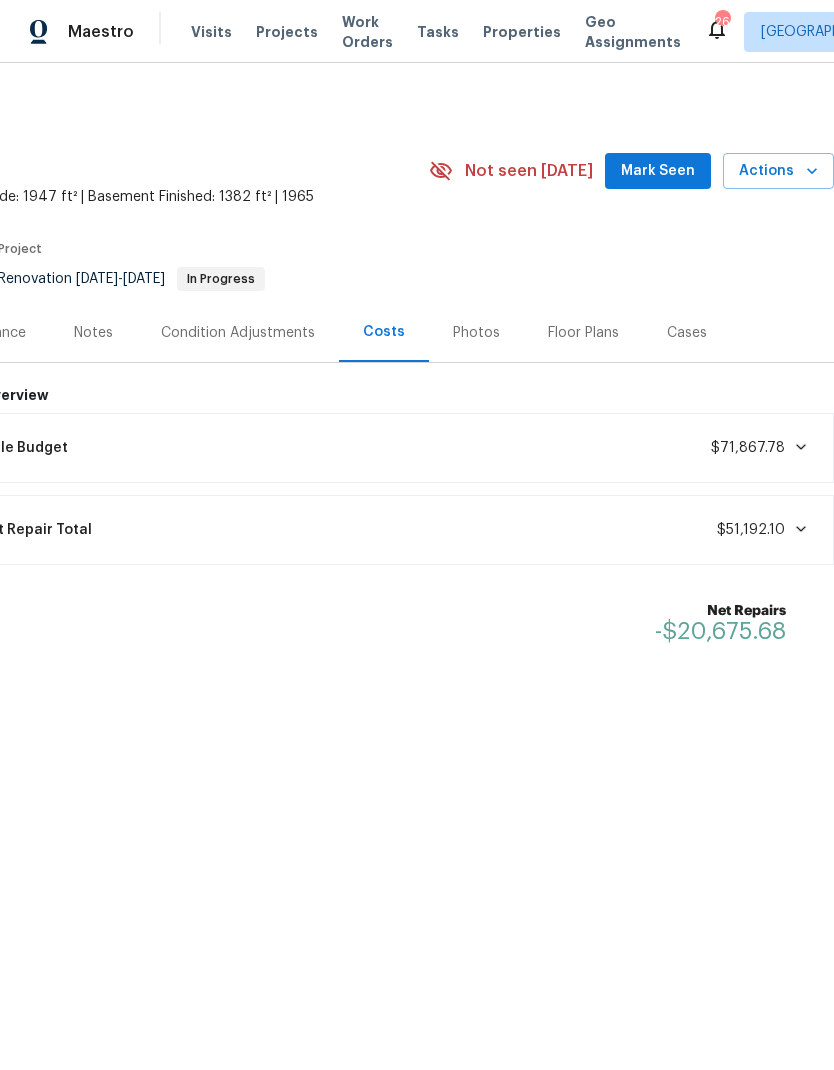 scroll, scrollTop: 0, scrollLeft: 296, axis: horizontal 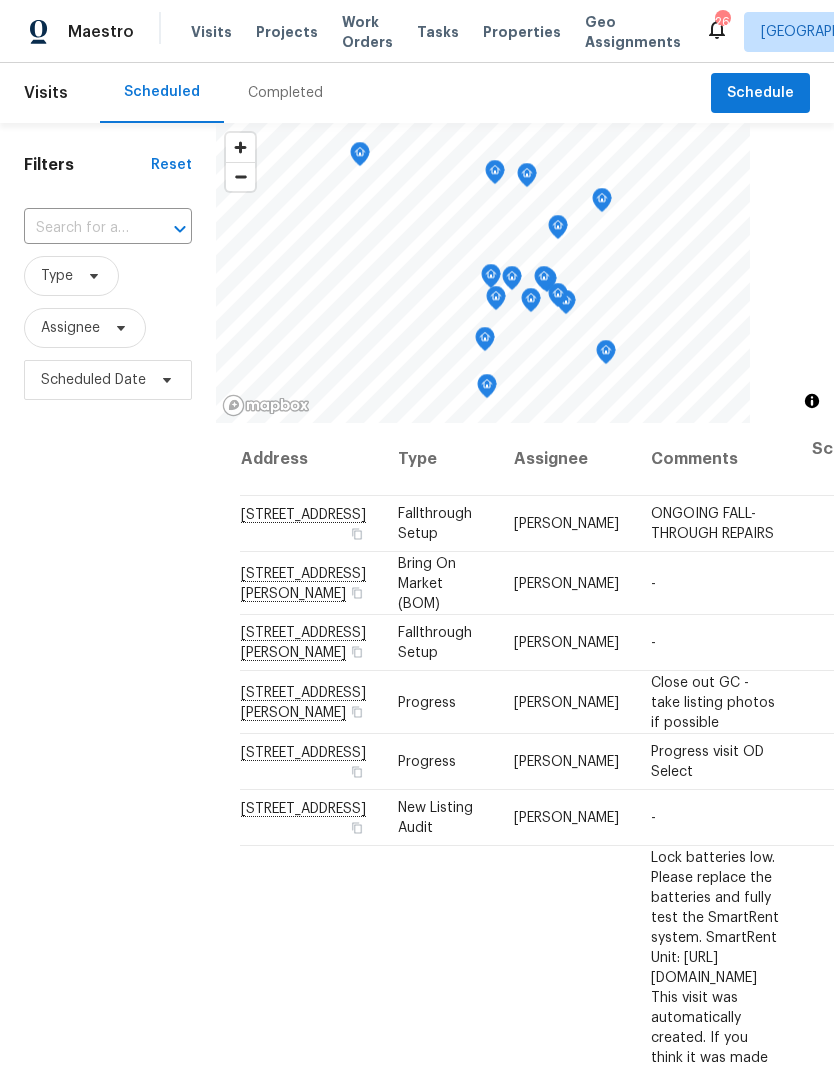 click at bounding box center [80, 228] 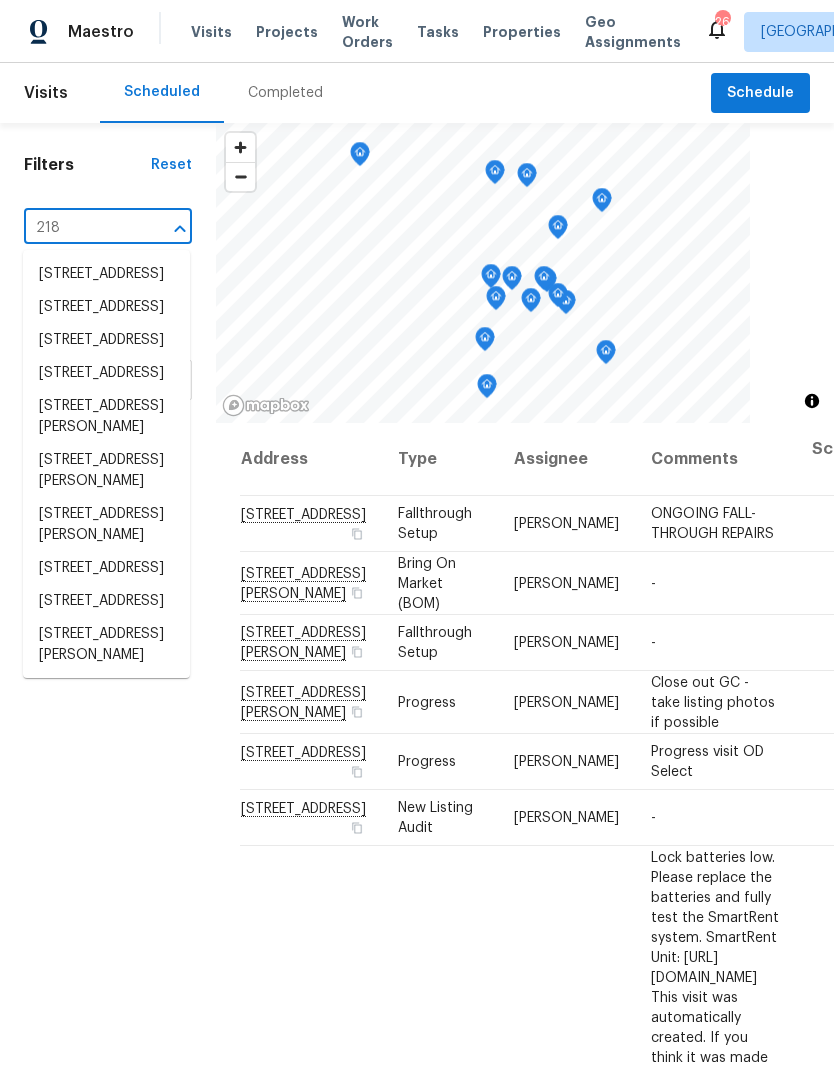 type on "218 b" 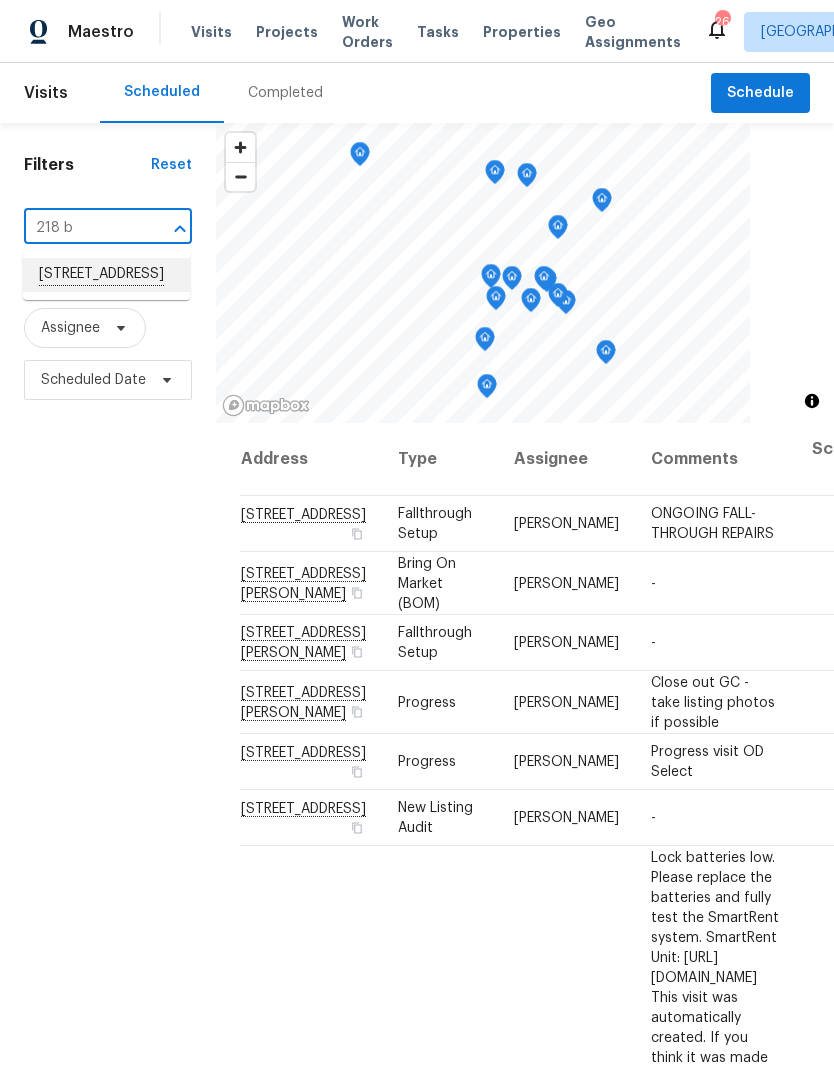 click on "218 Buck Run Dr, Nashville, TN 37214" at bounding box center [106, 275] 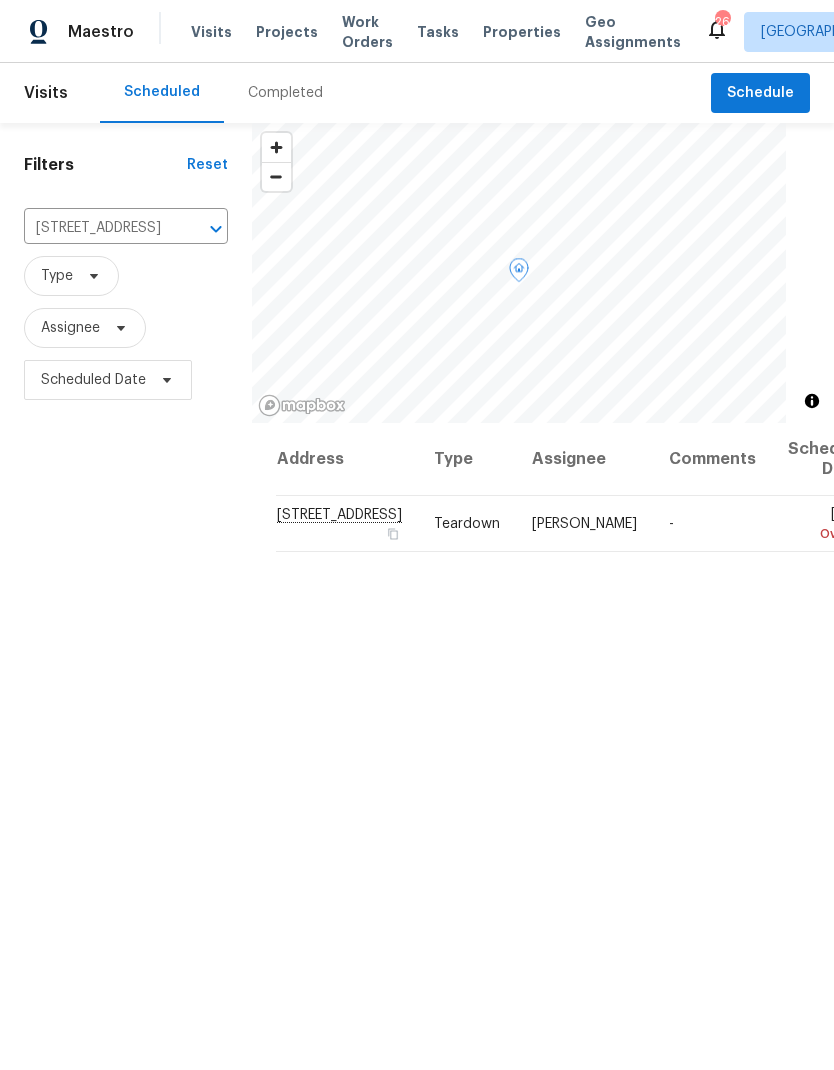 click 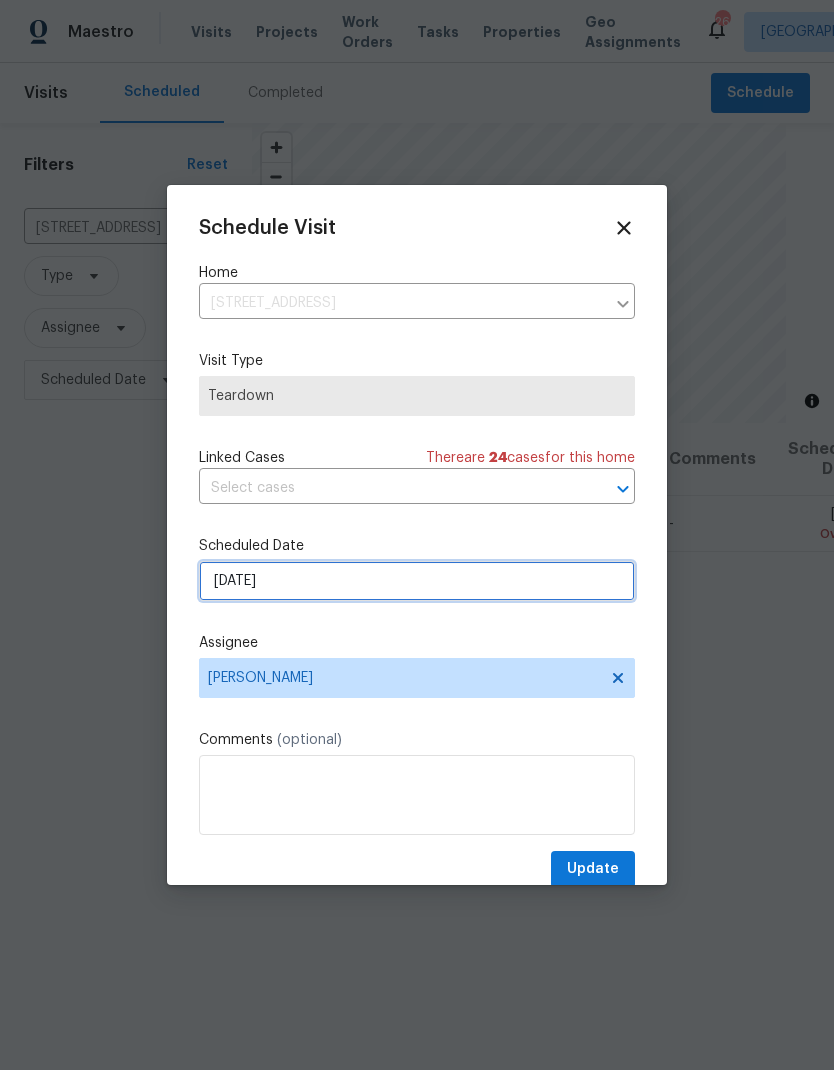 click on "7/13/2025" at bounding box center (417, 581) 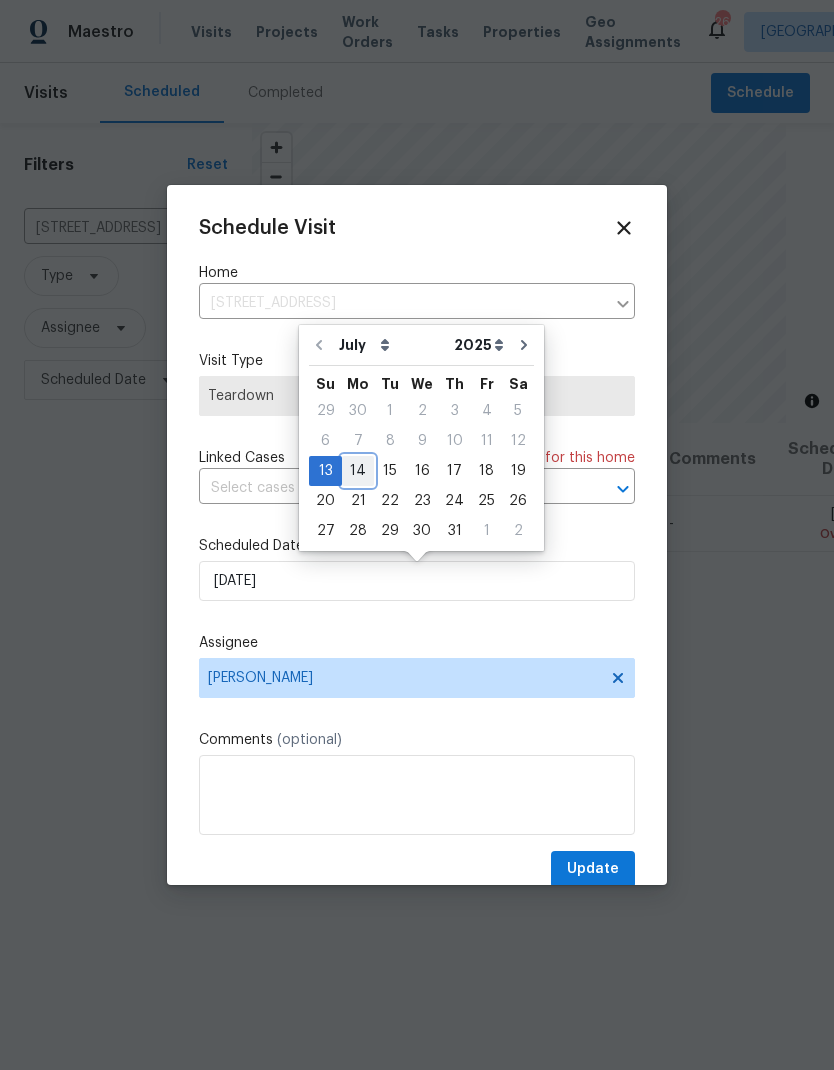click on "14" at bounding box center [358, 471] 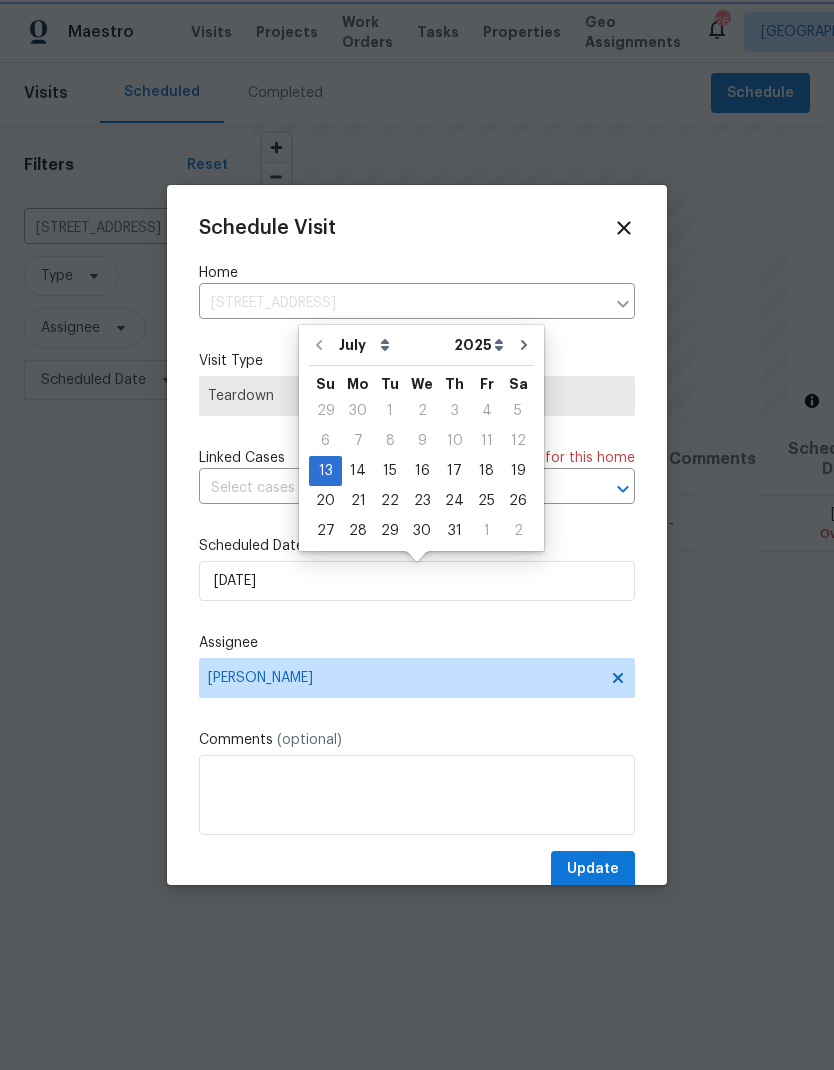type on "[DATE]" 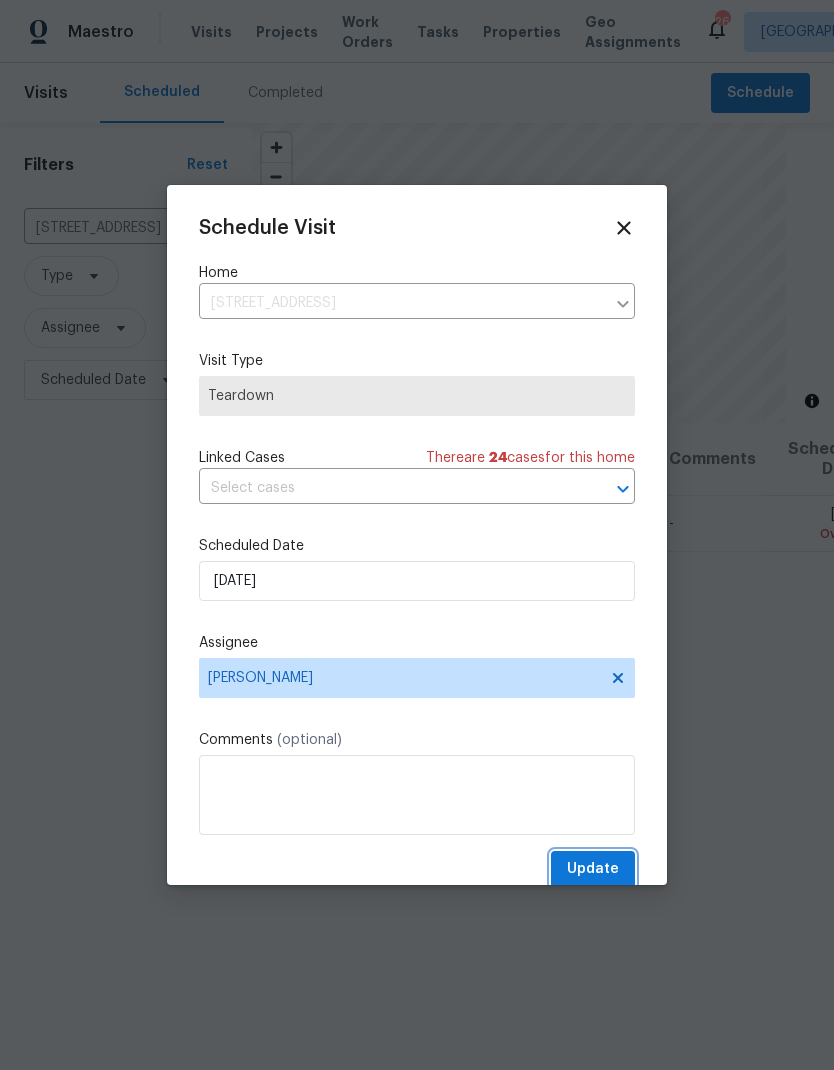 click on "Update" at bounding box center [593, 869] 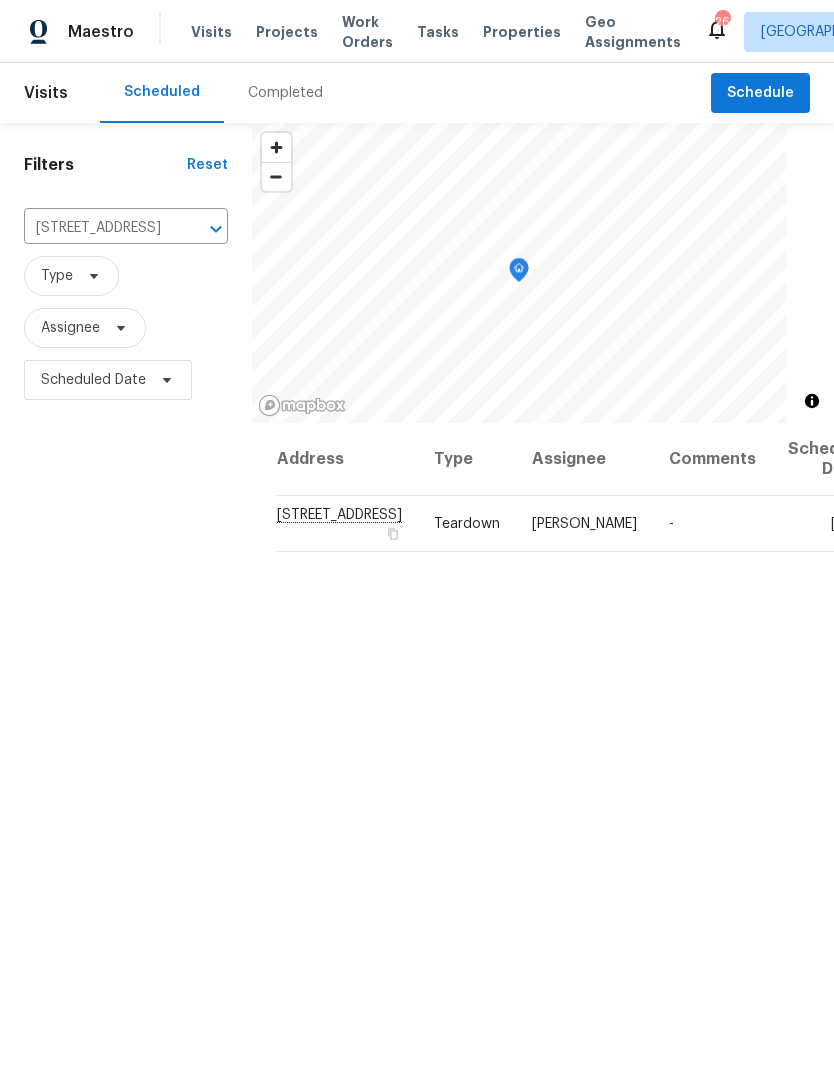 click on "Work Orders" at bounding box center [367, 32] 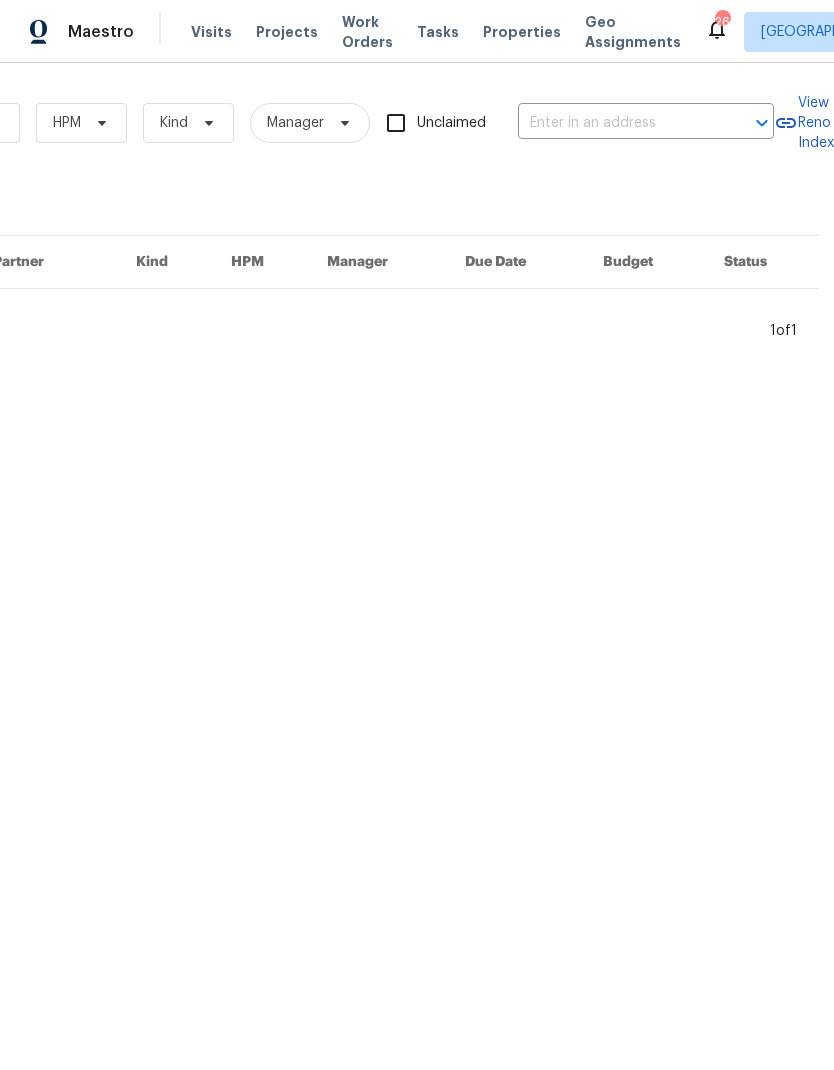 scroll, scrollTop: 0, scrollLeft: 329, axis: horizontal 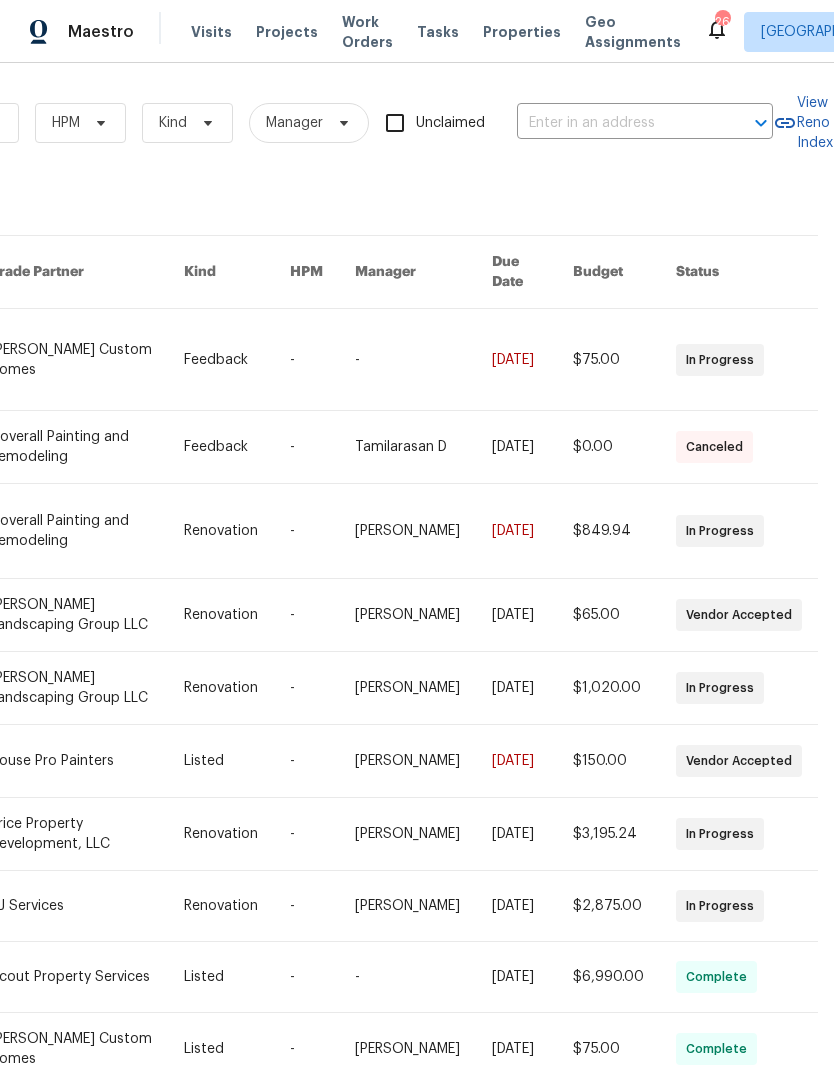 click at bounding box center (617, 123) 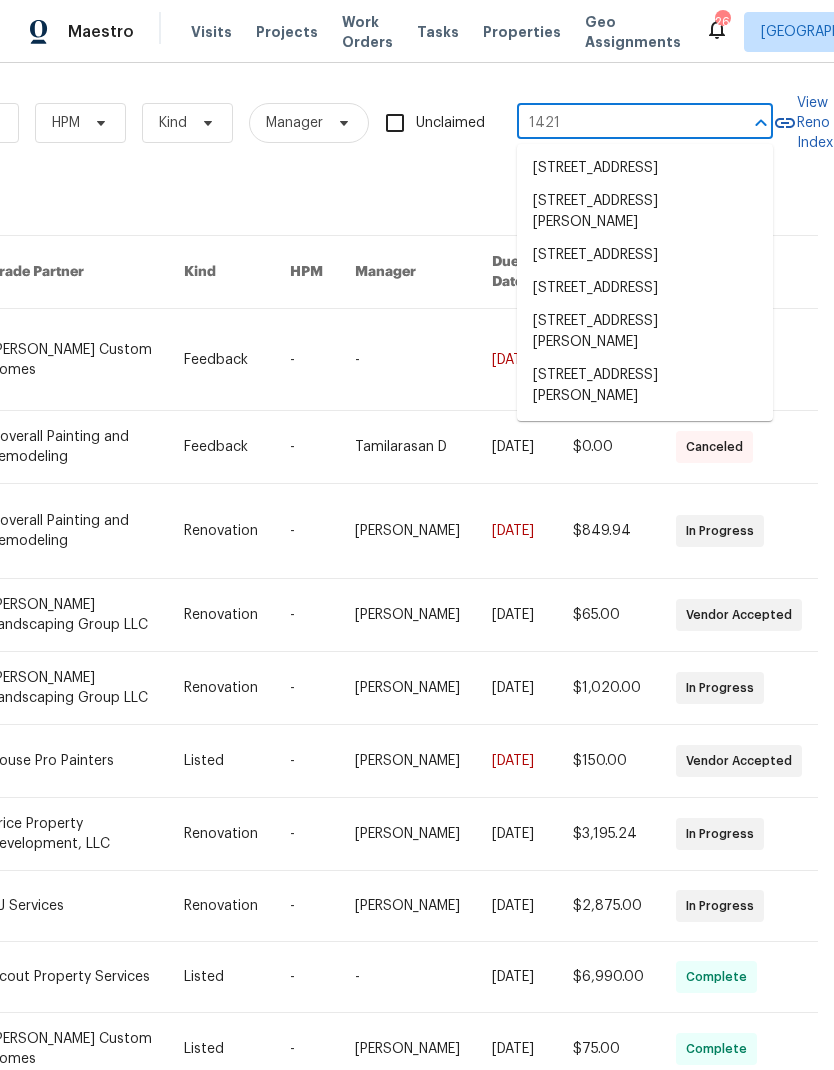 type on "1421 j" 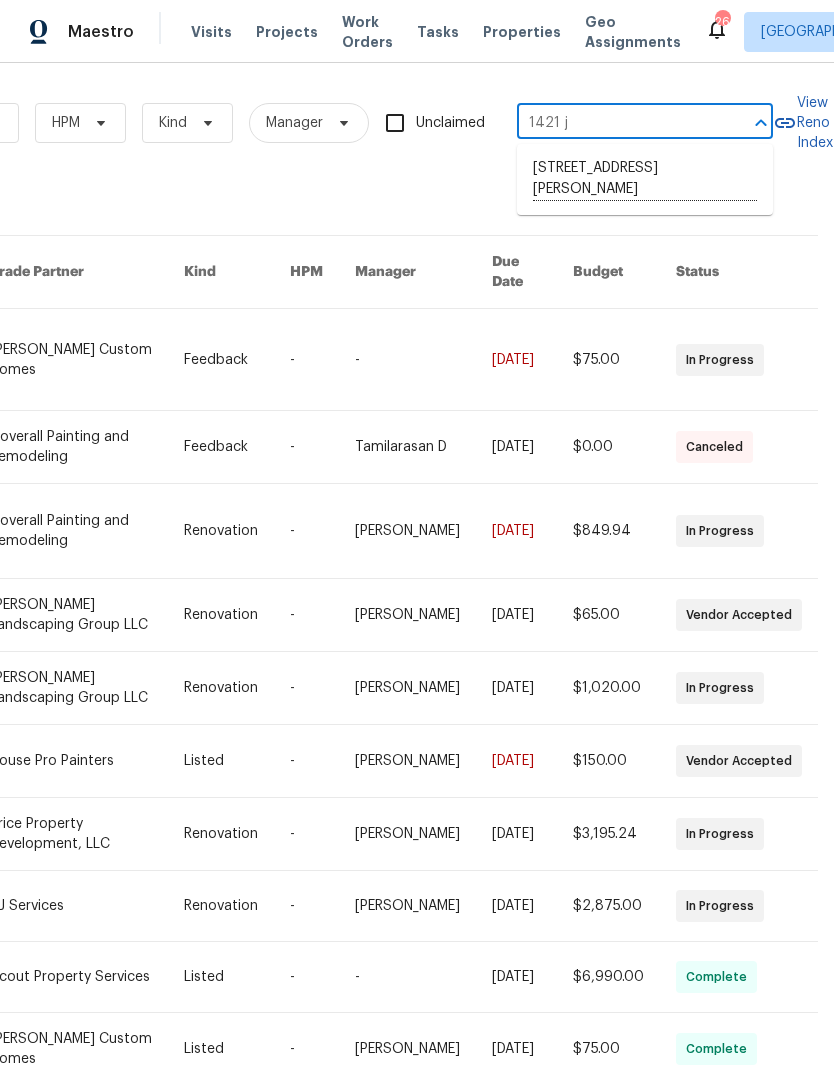 click on "1421 Joe Pyron Dr, Madison, TN 37115" at bounding box center (645, 179) 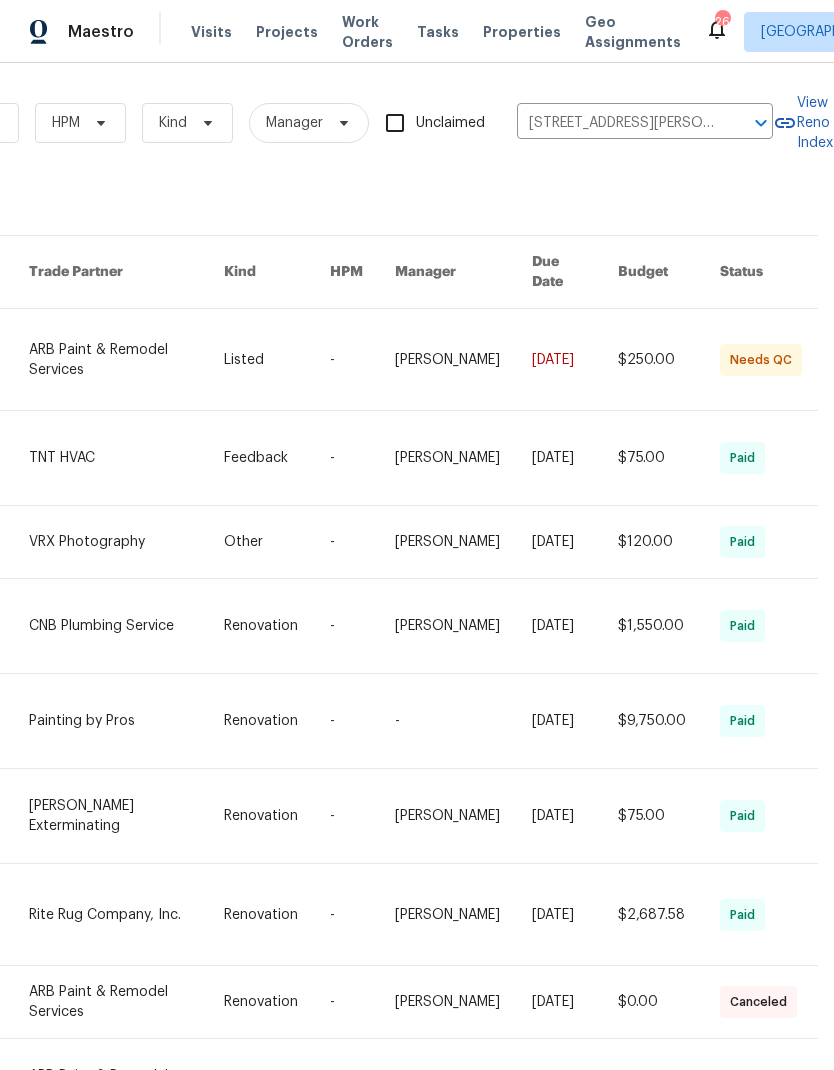 click at bounding box center [126, 359] 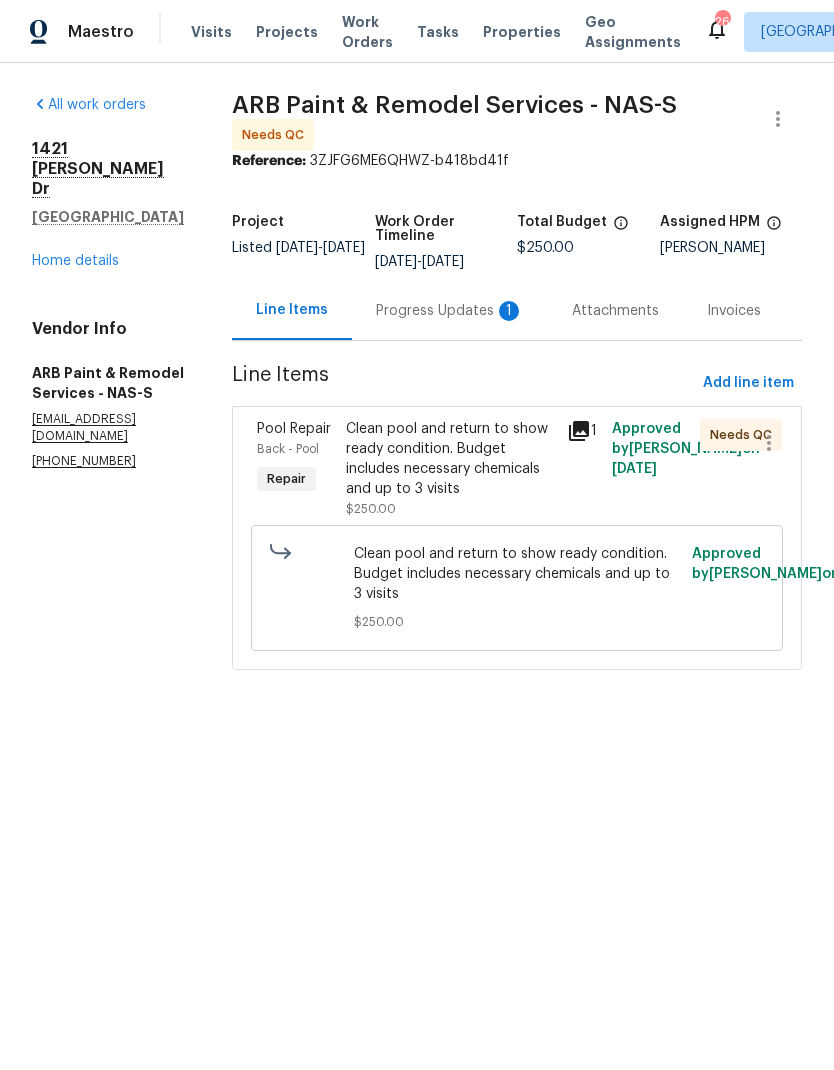 click on "Progress Updates 1" at bounding box center [450, 310] 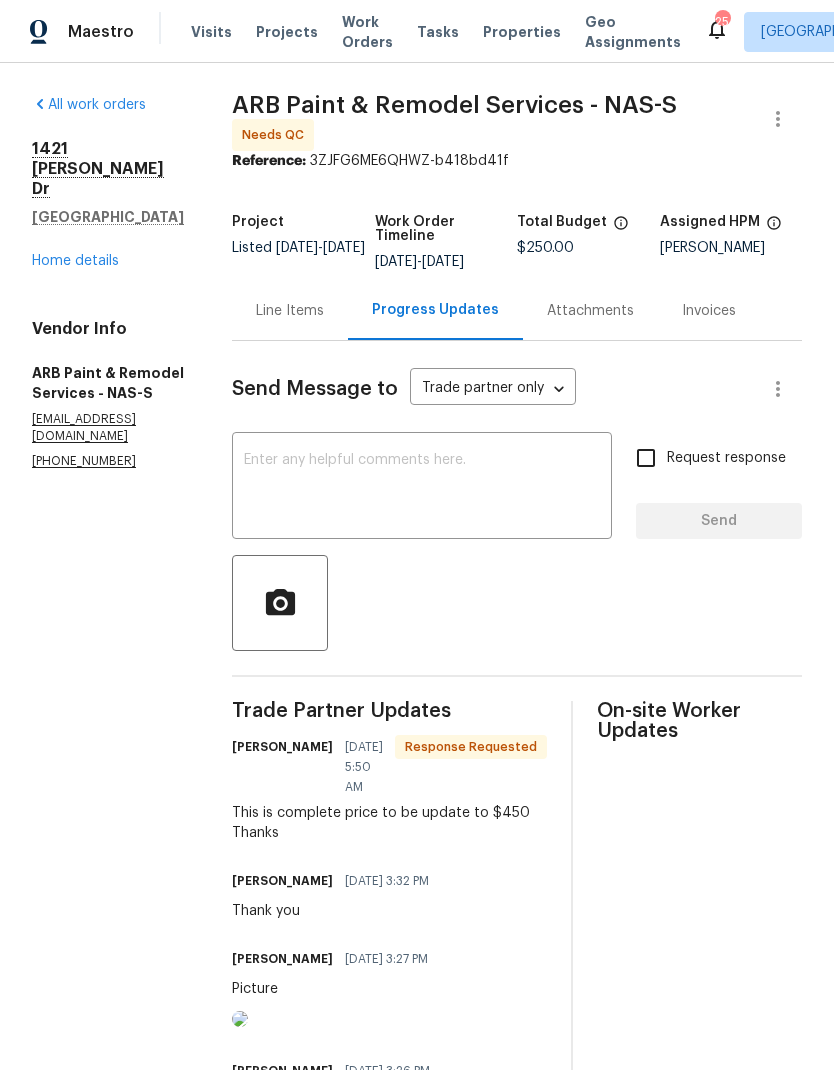 click on "Line Items" at bounding box center [290, 311] 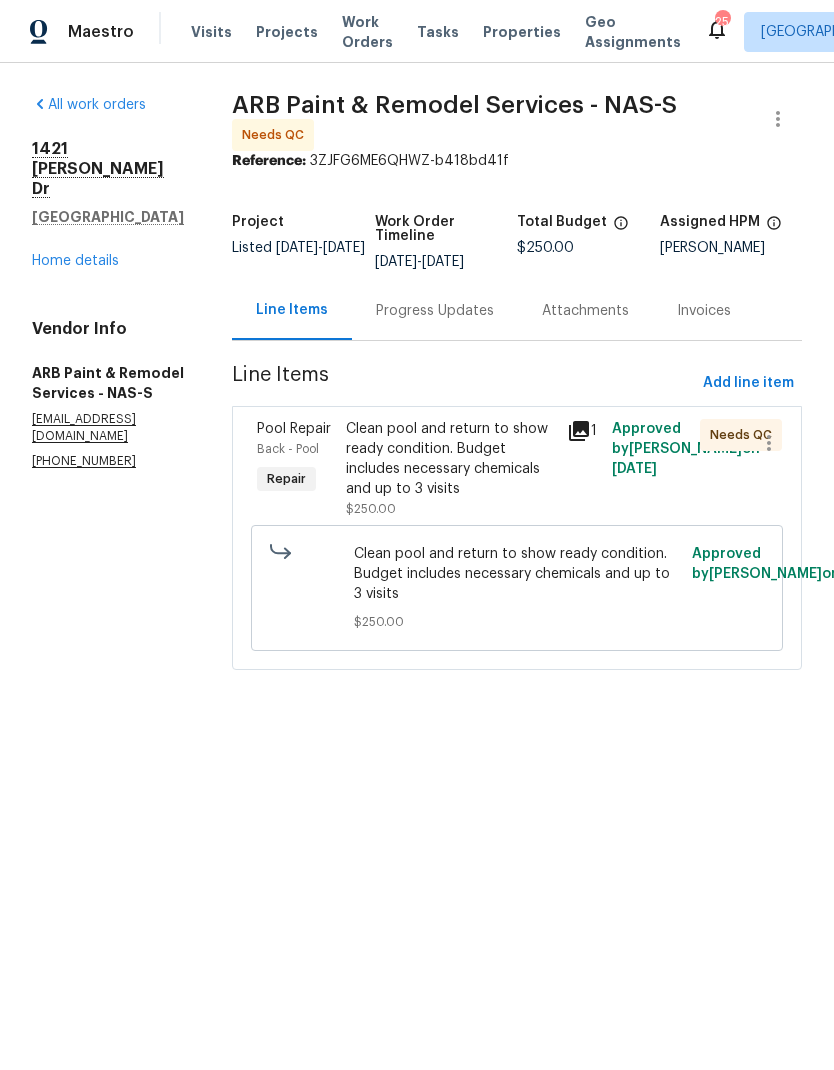 click on "Clean pool and return to show ready condition. Budget includes necessary chemicals and up to 3 visits" at bounding box center [451, 459] 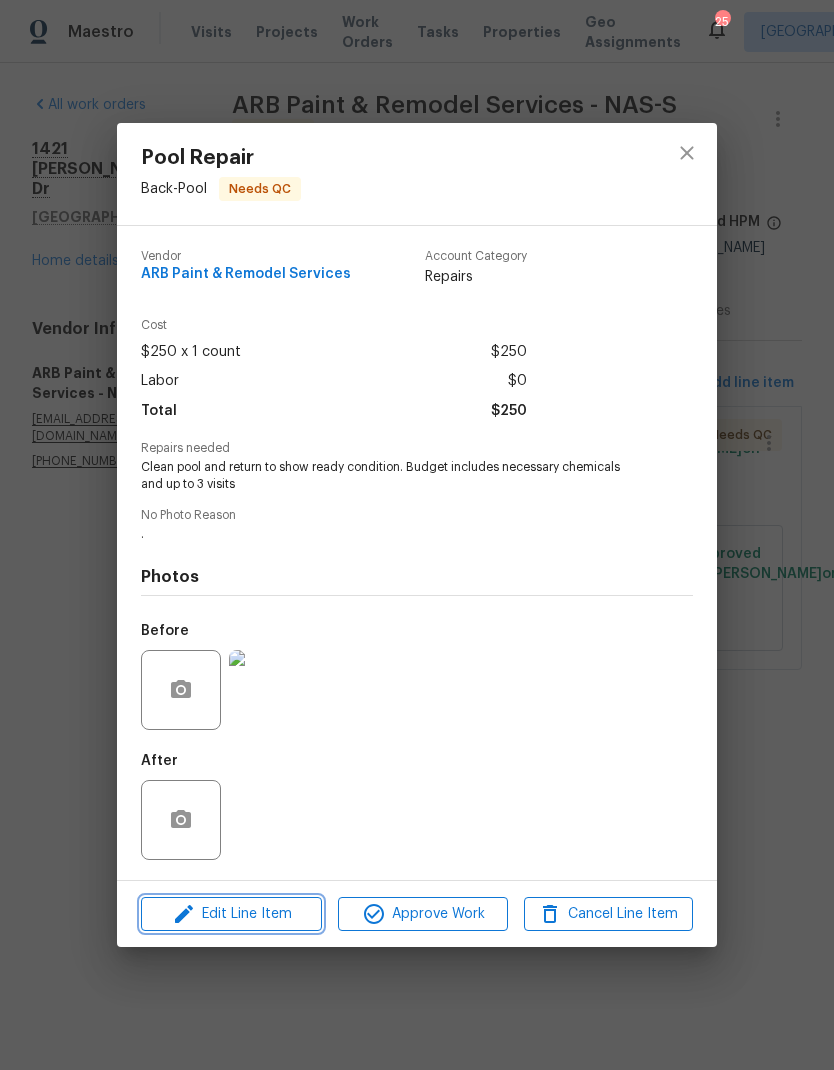 click on "Edit Line Item" at bounding box center [231, 914] 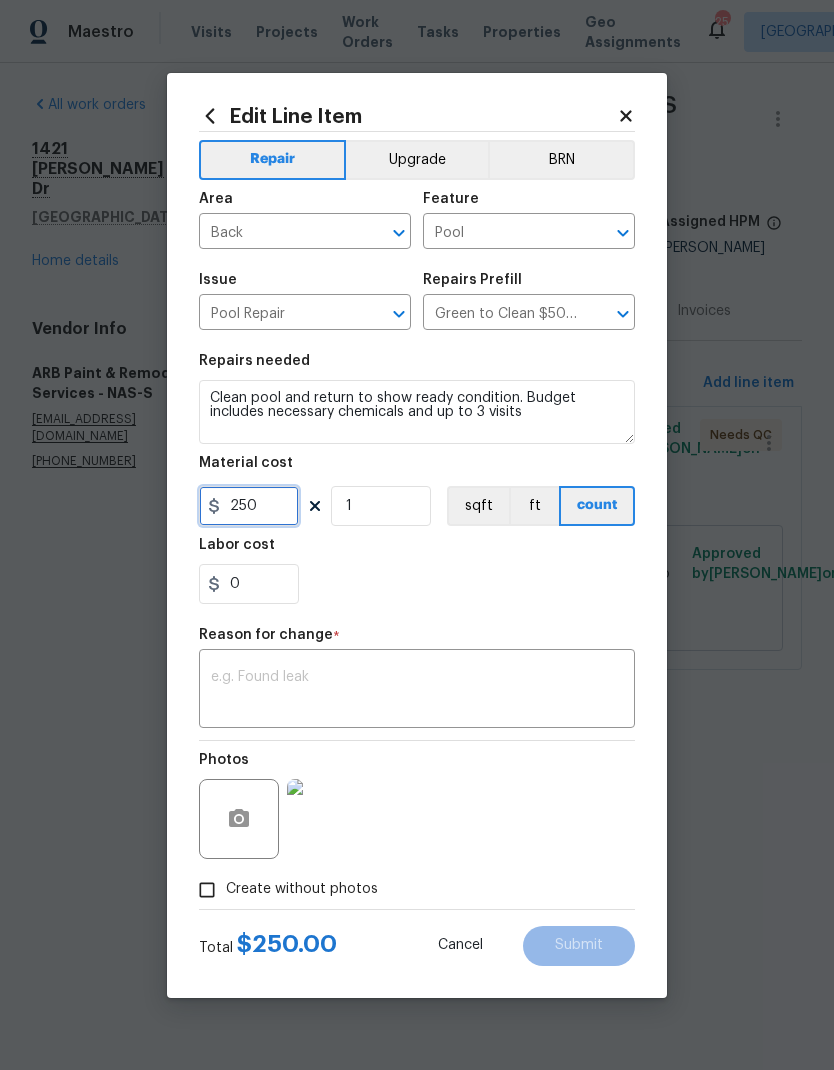 click on "250" at bounding box center [249, 506] 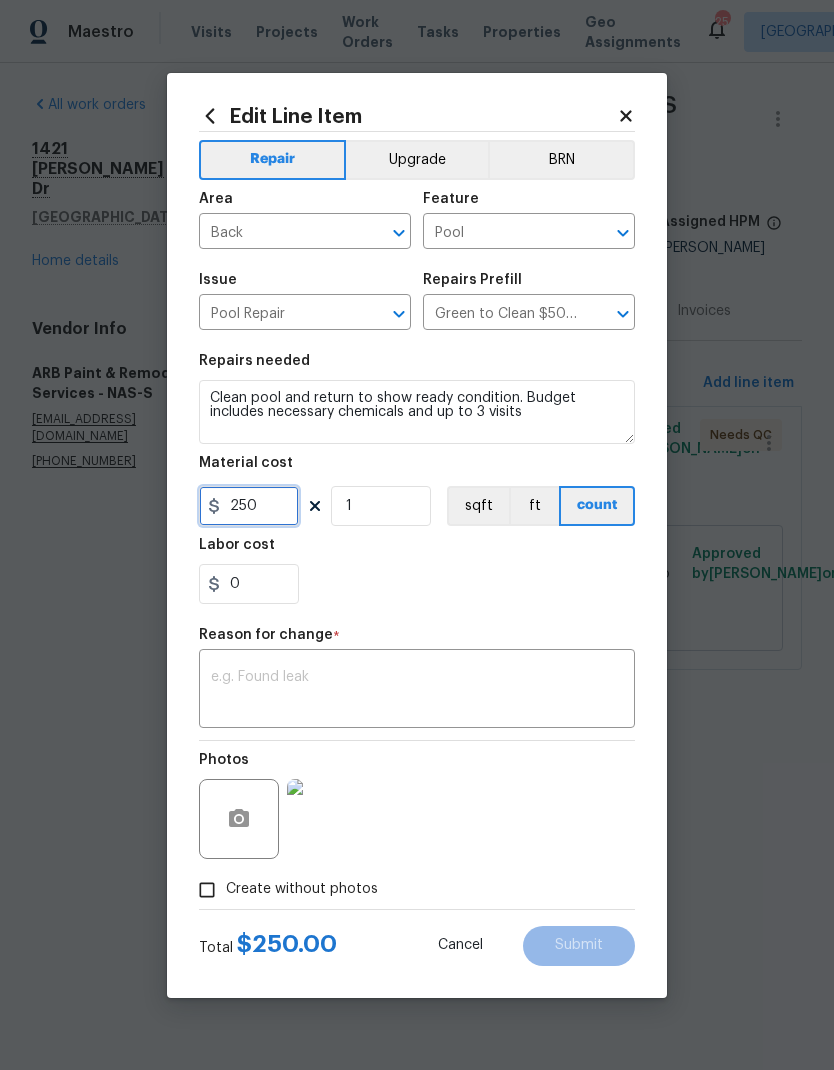 click on "250" at bounding box center [249, 506] 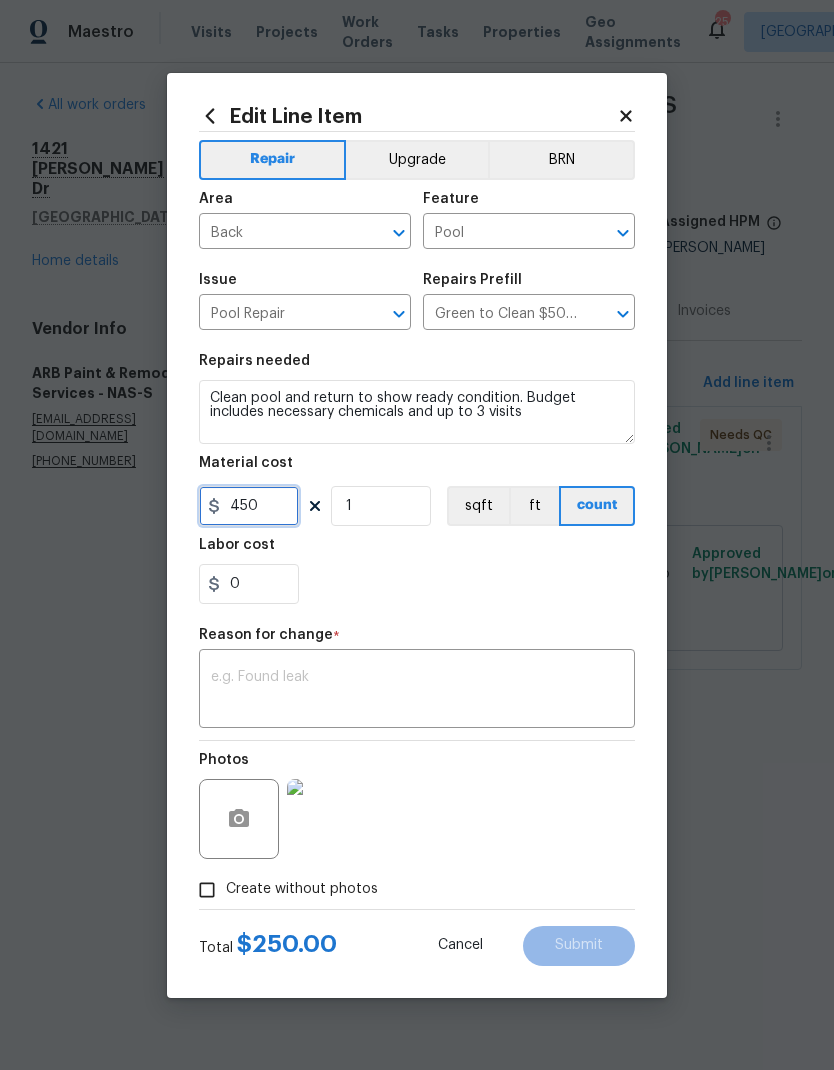 type on "450" 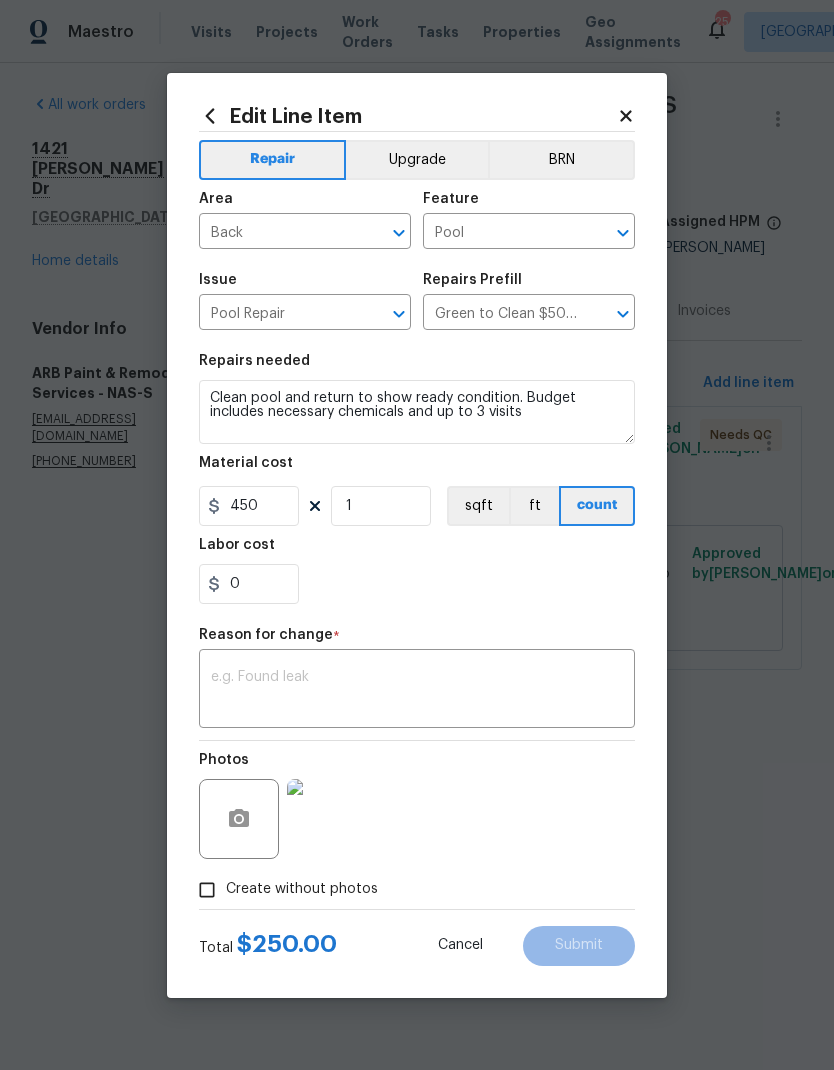 click on "Reason for change *" at bounding box center [417, 641] 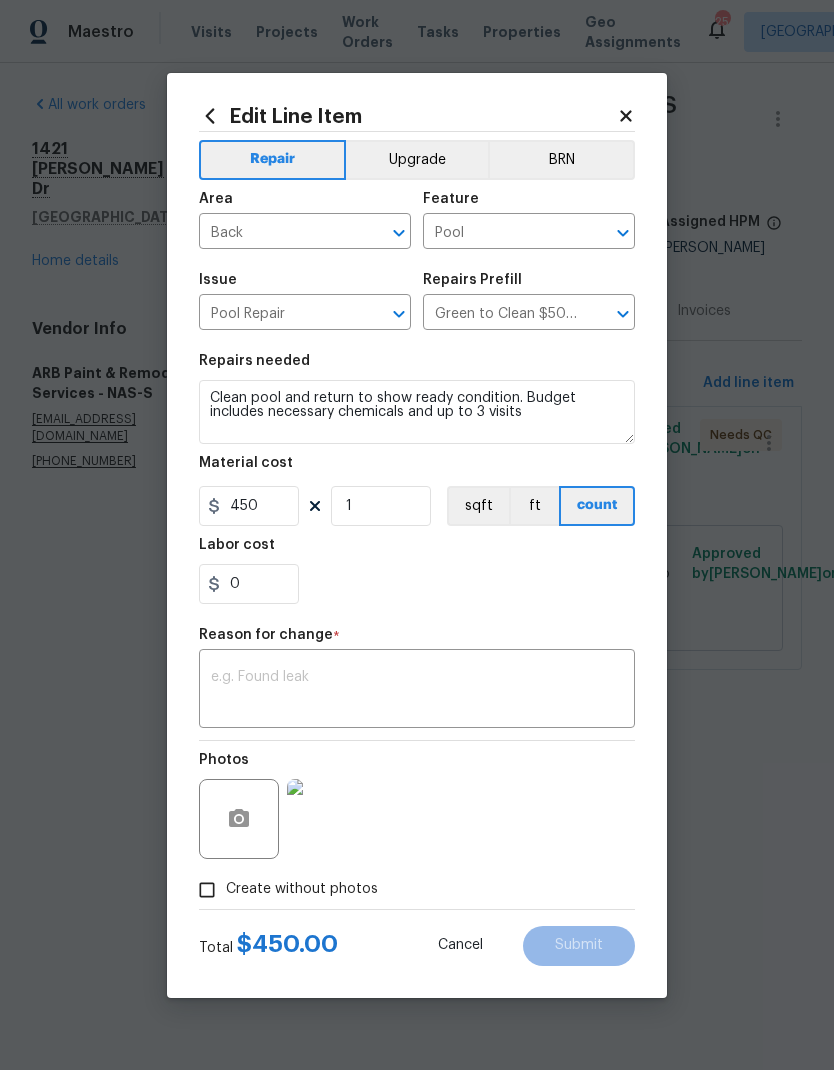 click at bounding box center [417, 691] 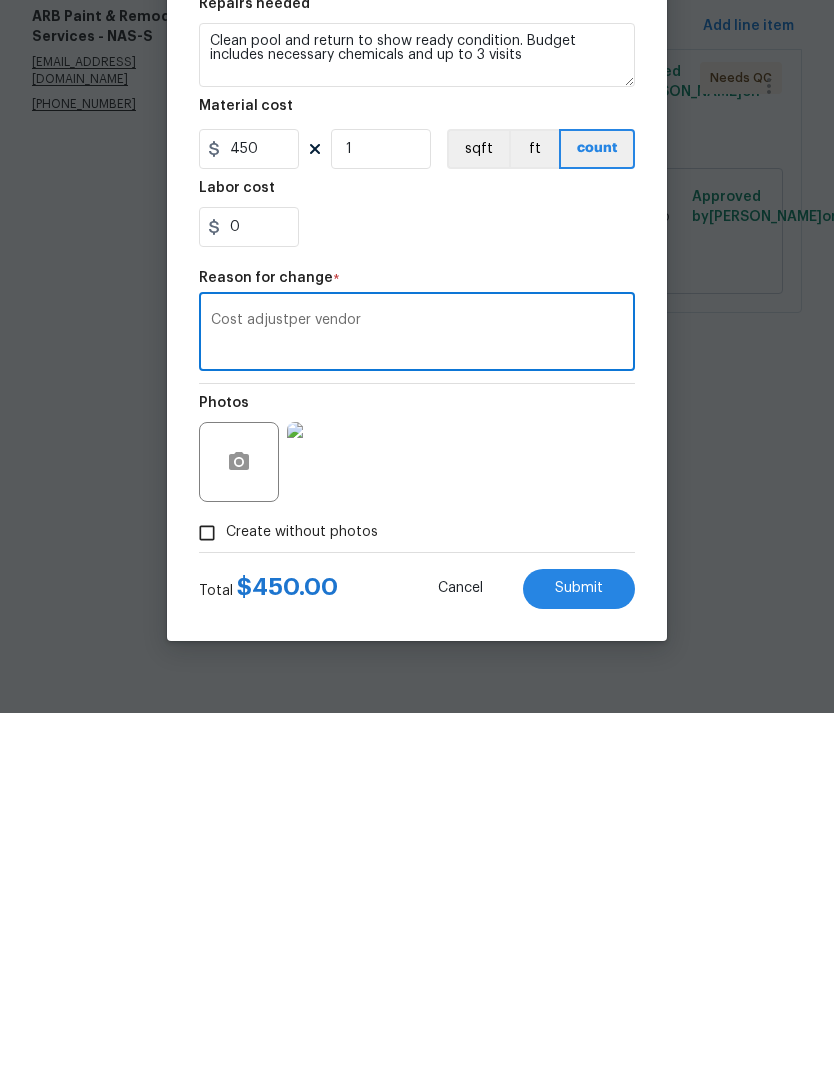 click on "Cost adjustper vendor" at bounding box center [417, 691] 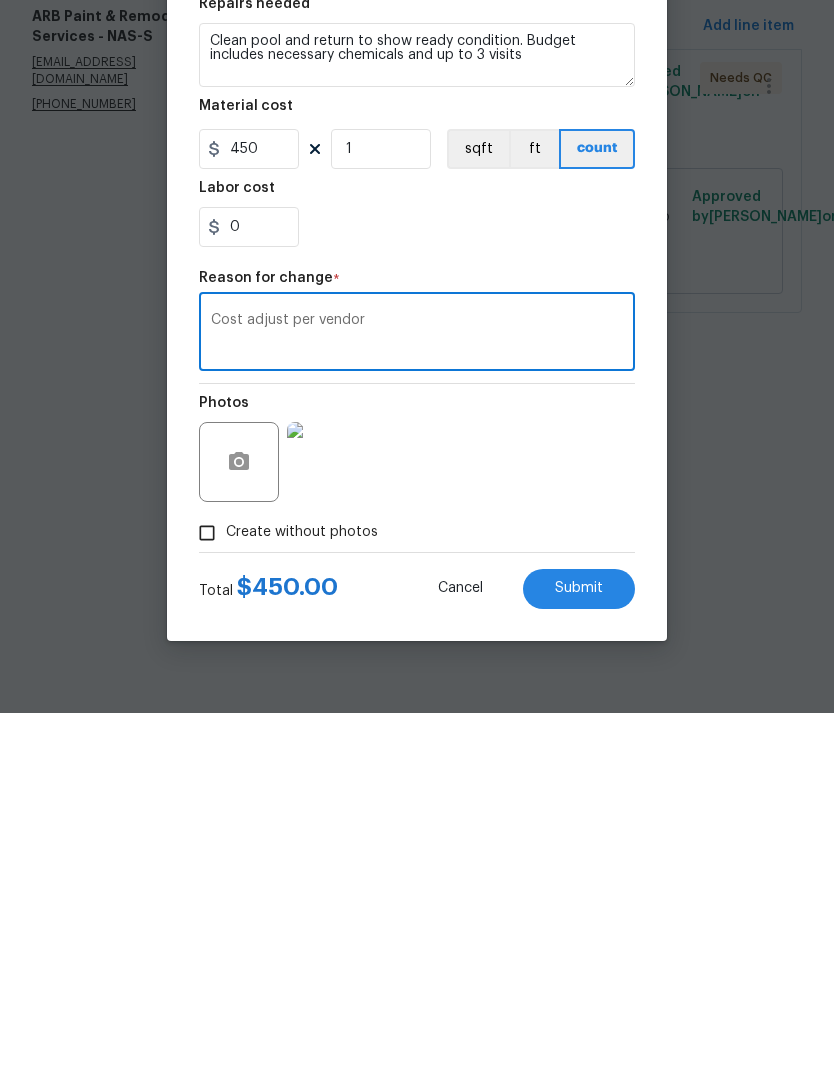 type on "Cost adjust per vendor" 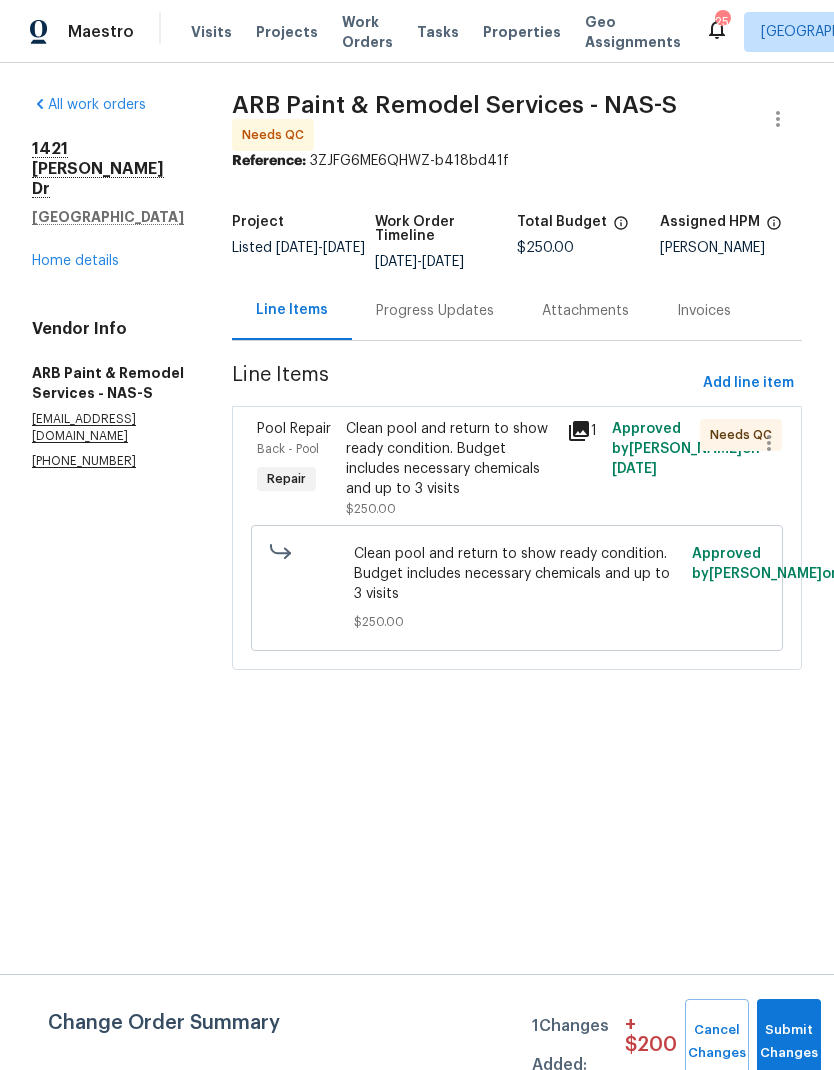 click on "Clean pool and return to show ready condition. Budget includes necessary chemicals and up to 3 visits" at bounding box center [451, 459] 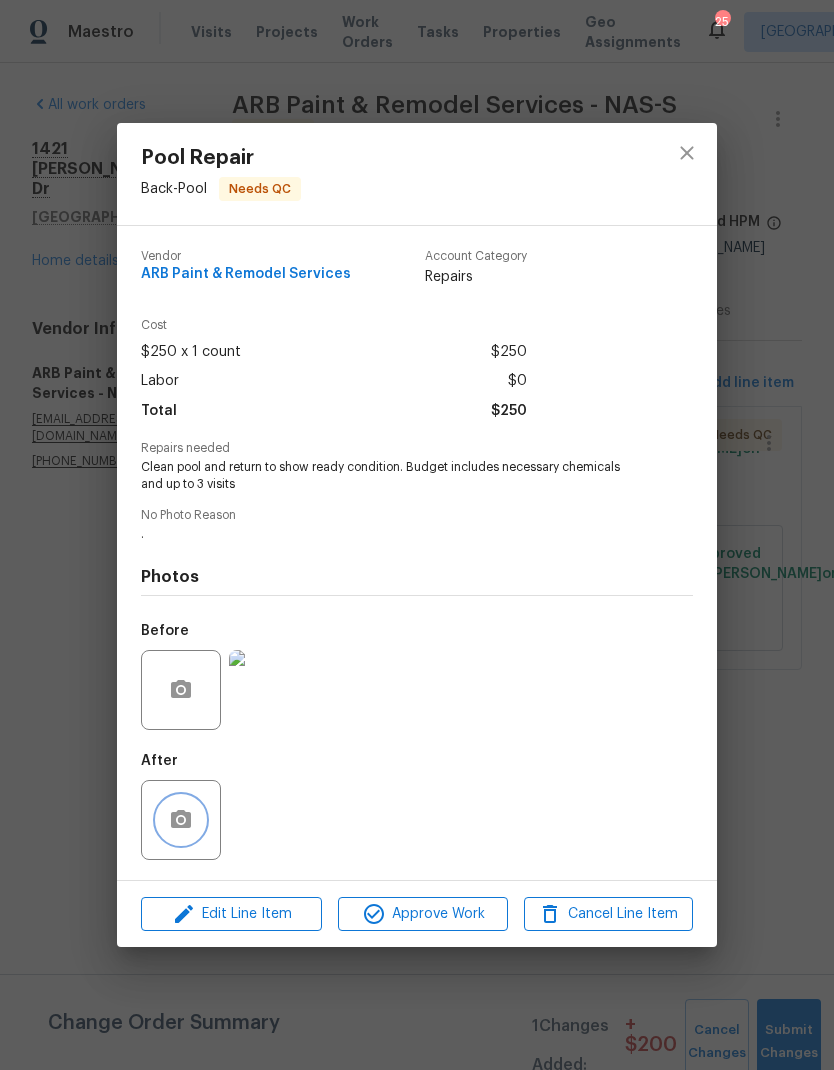 click 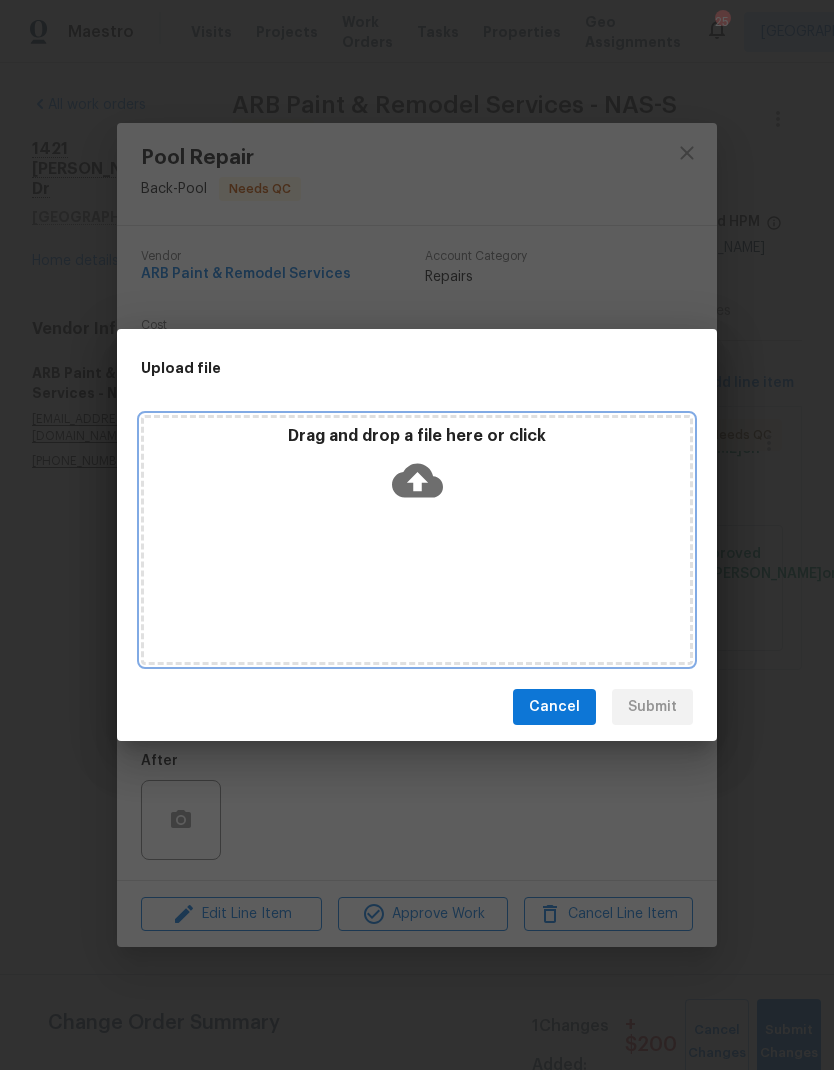 click 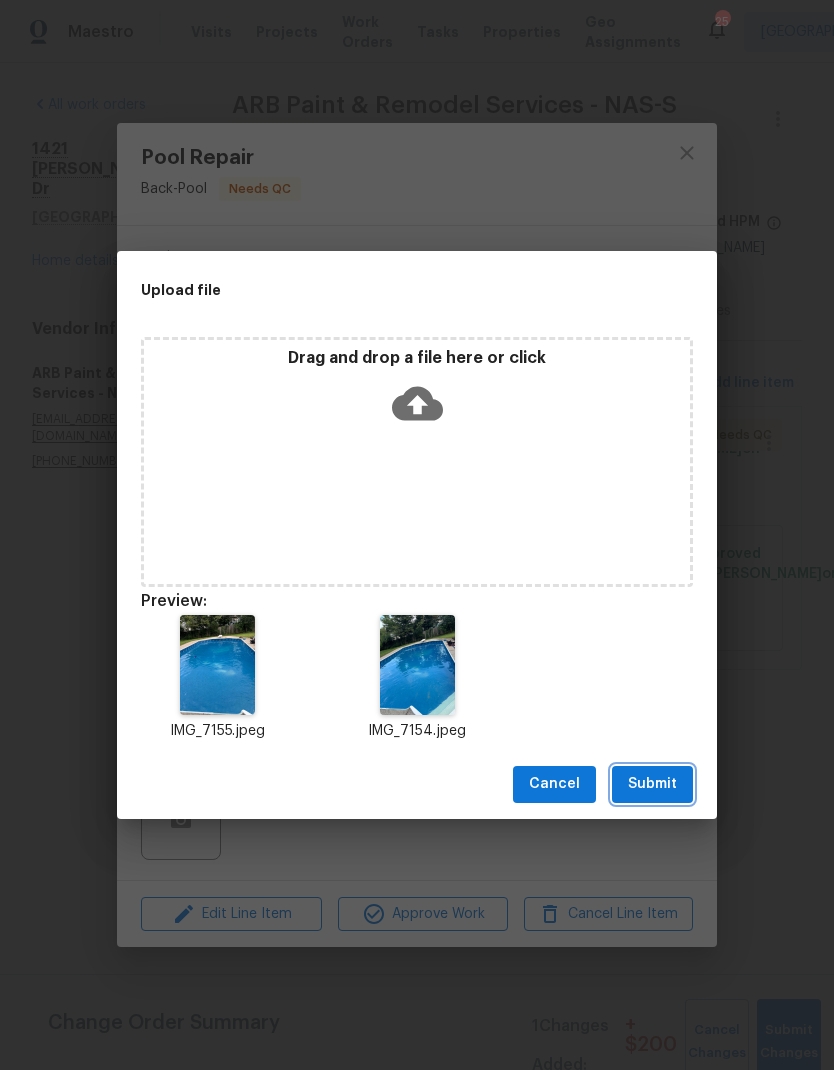 click on "Submit" at bounding box center [652, 784] 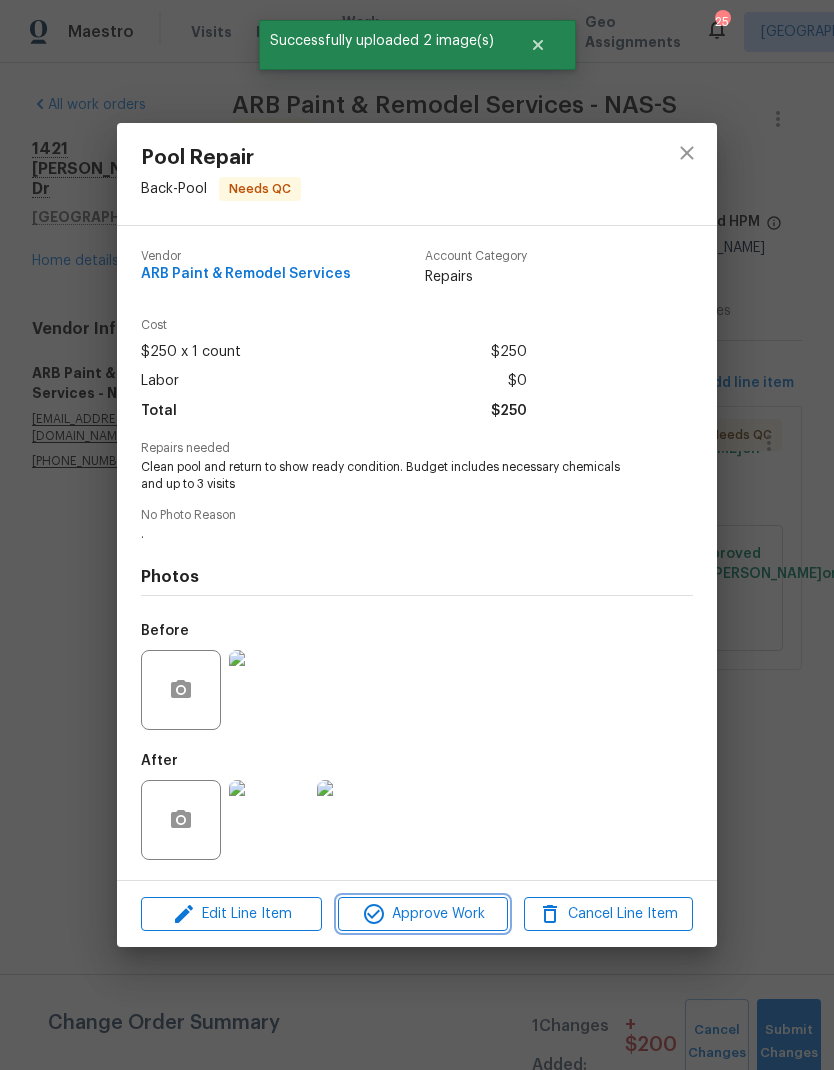 click on "Approve Work" at bounding box center [422, 914] 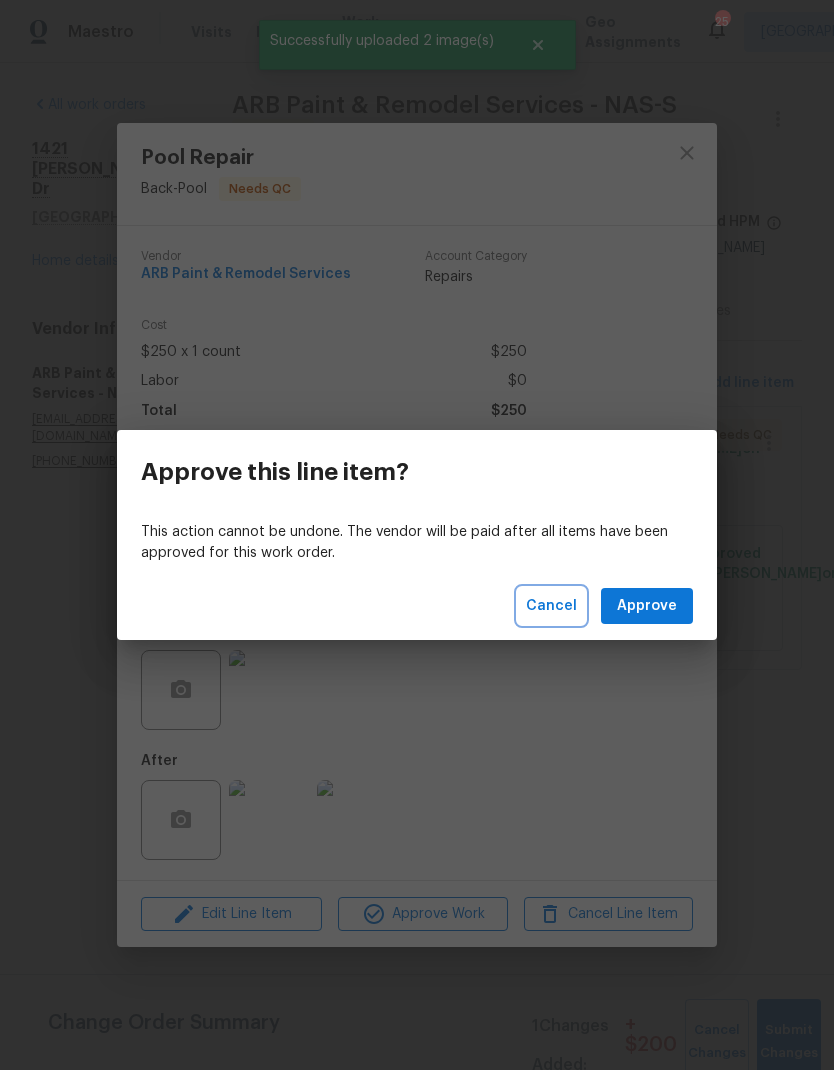 click on "Cancel" at bounding box center (551, 606) 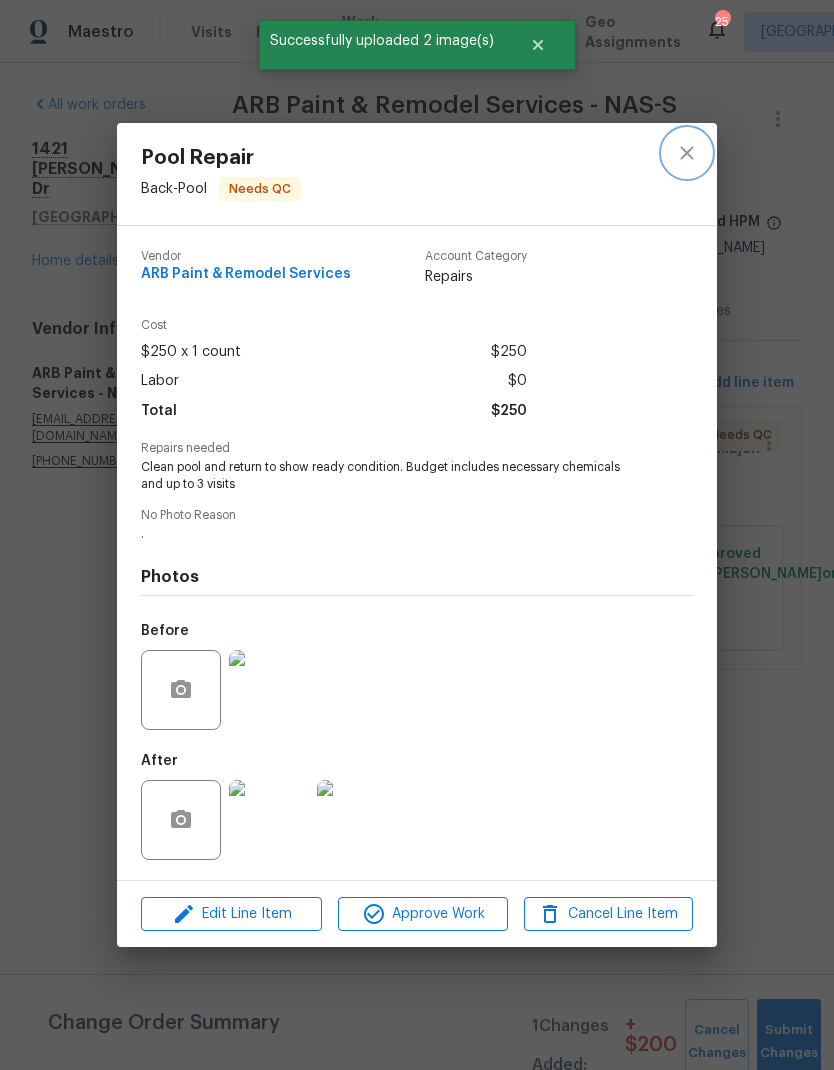 click 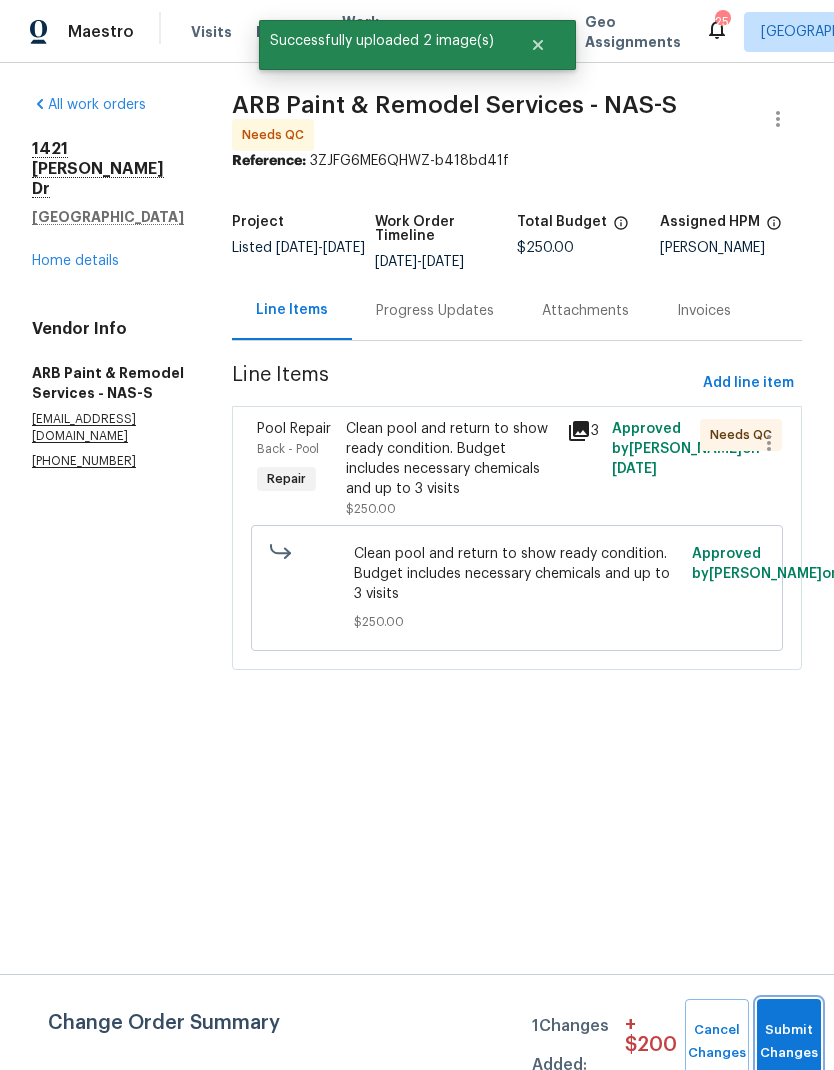 click on "Submit Changes" at bounding box center (789, 1042) 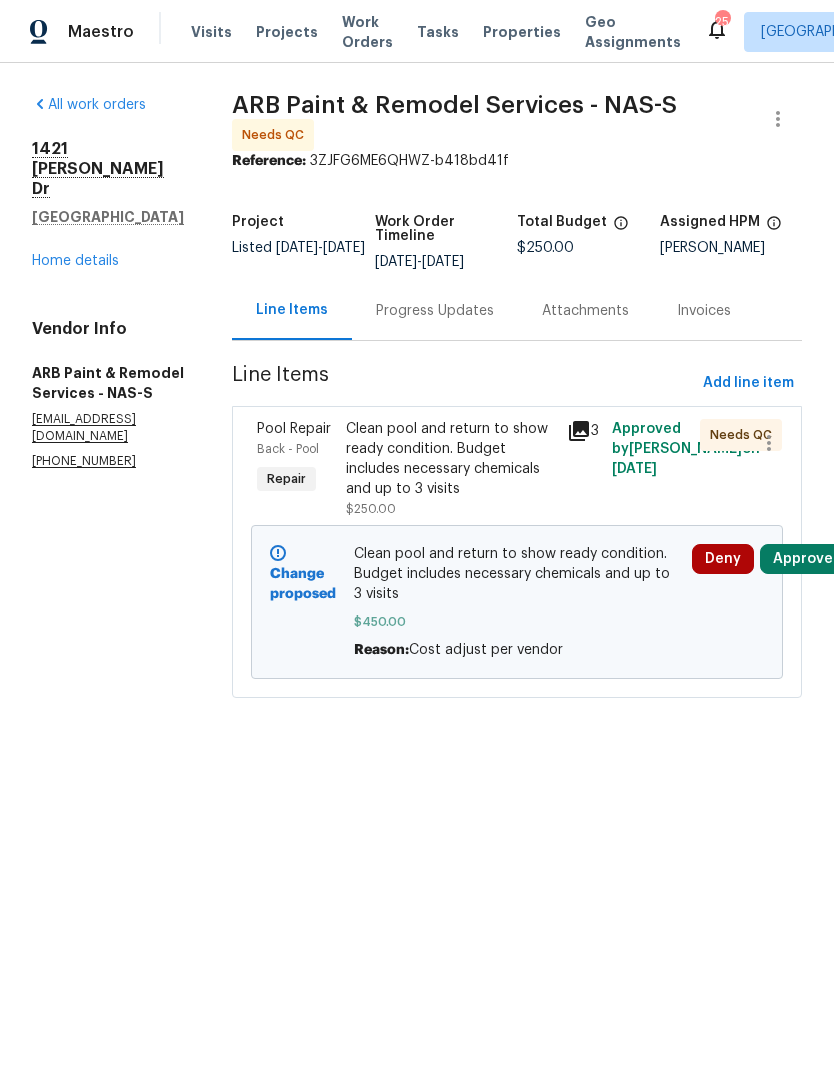 click on "Progress Updates" at bounding box center (435, 310) 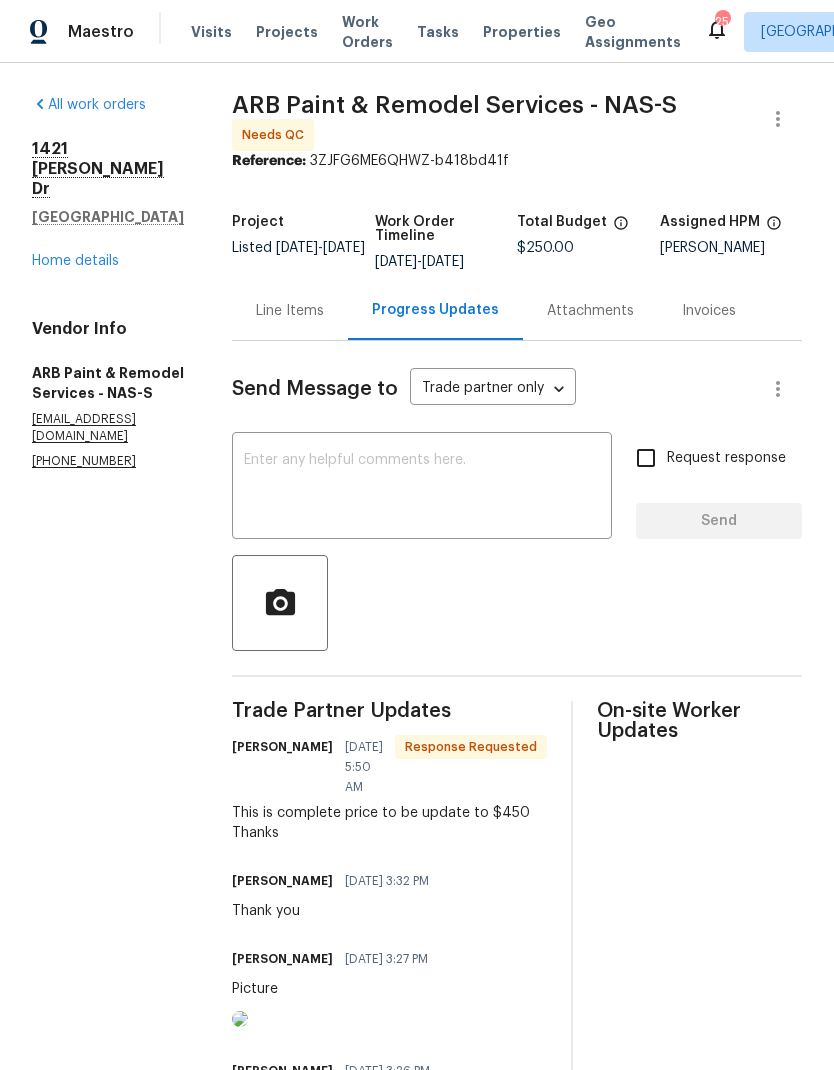 click at bounding box center (422, 488) 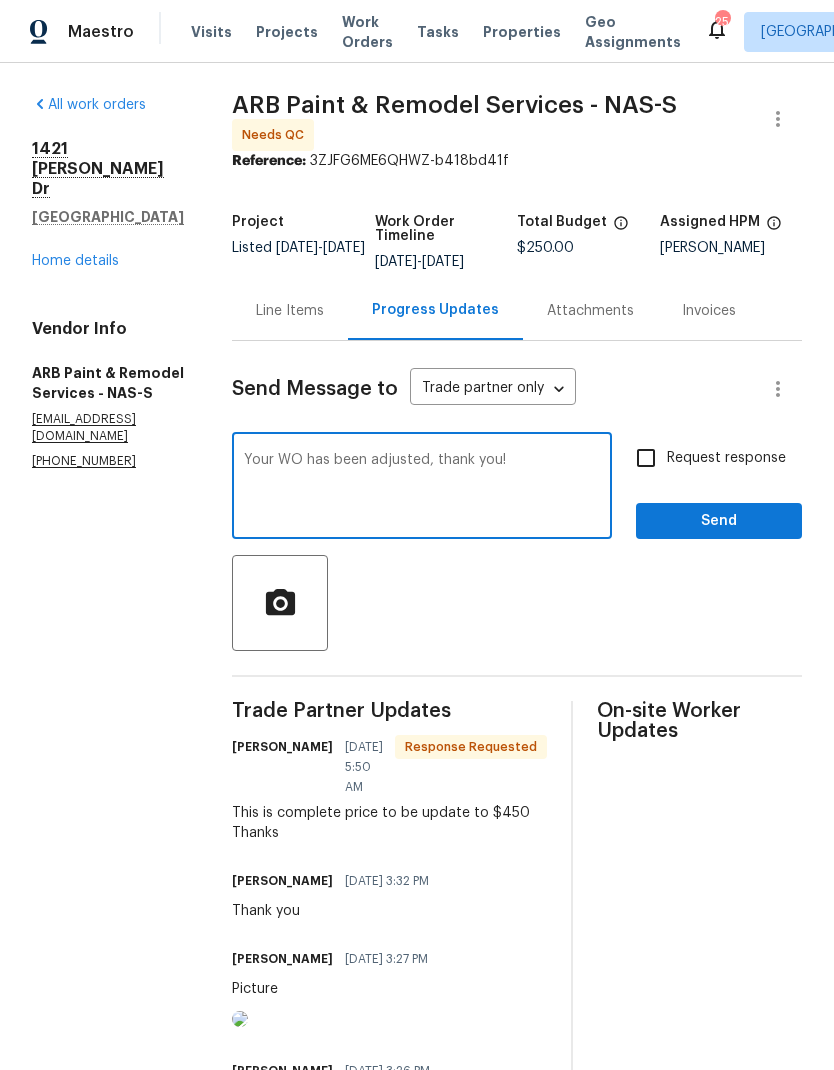 type on "Your WO has been adjusted, thank you!" 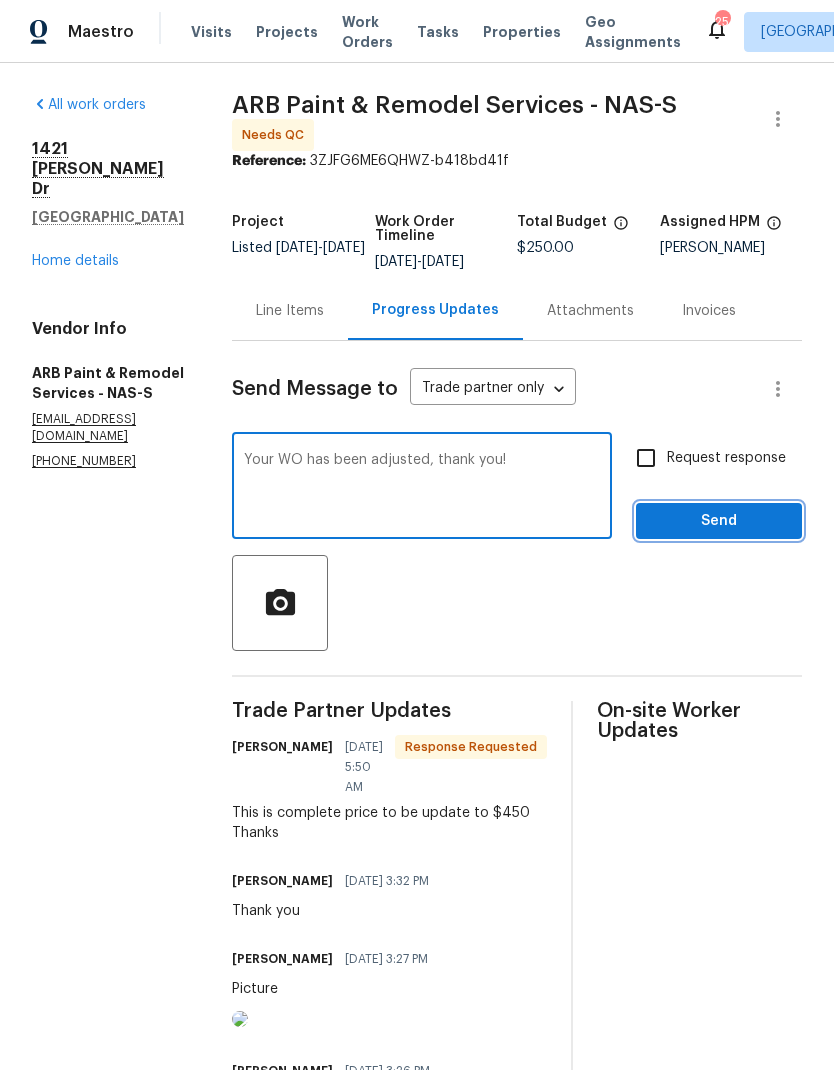 click on "Send" at bounding box center (719, 521) 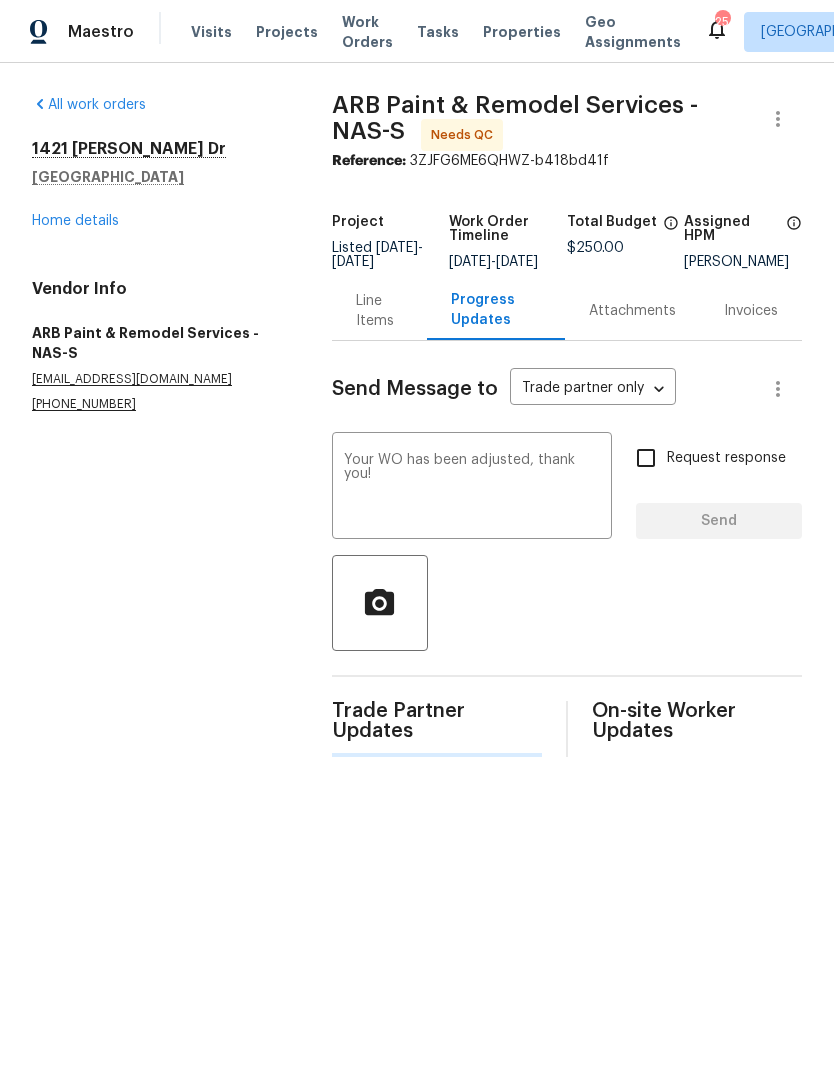 type 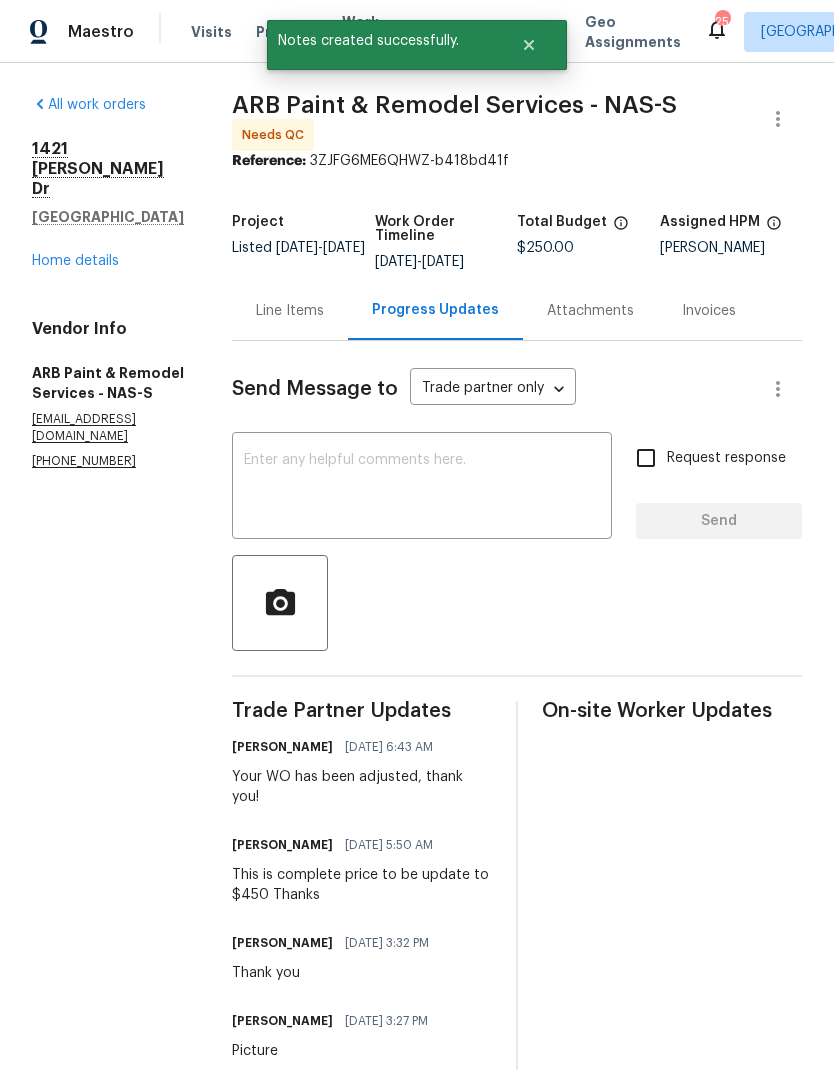 click on "Line Items" at bounding box center [290, 310] 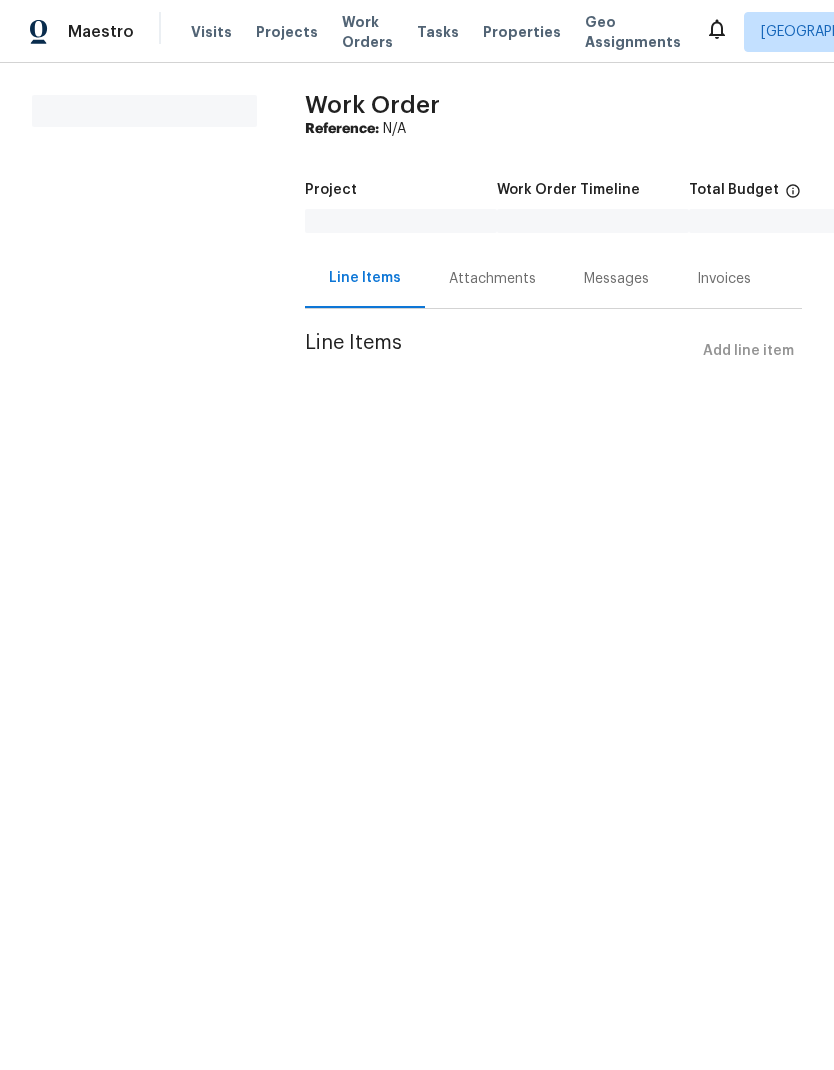 scroll, scrollTop: 0, scrollLeft: 0, axis: both 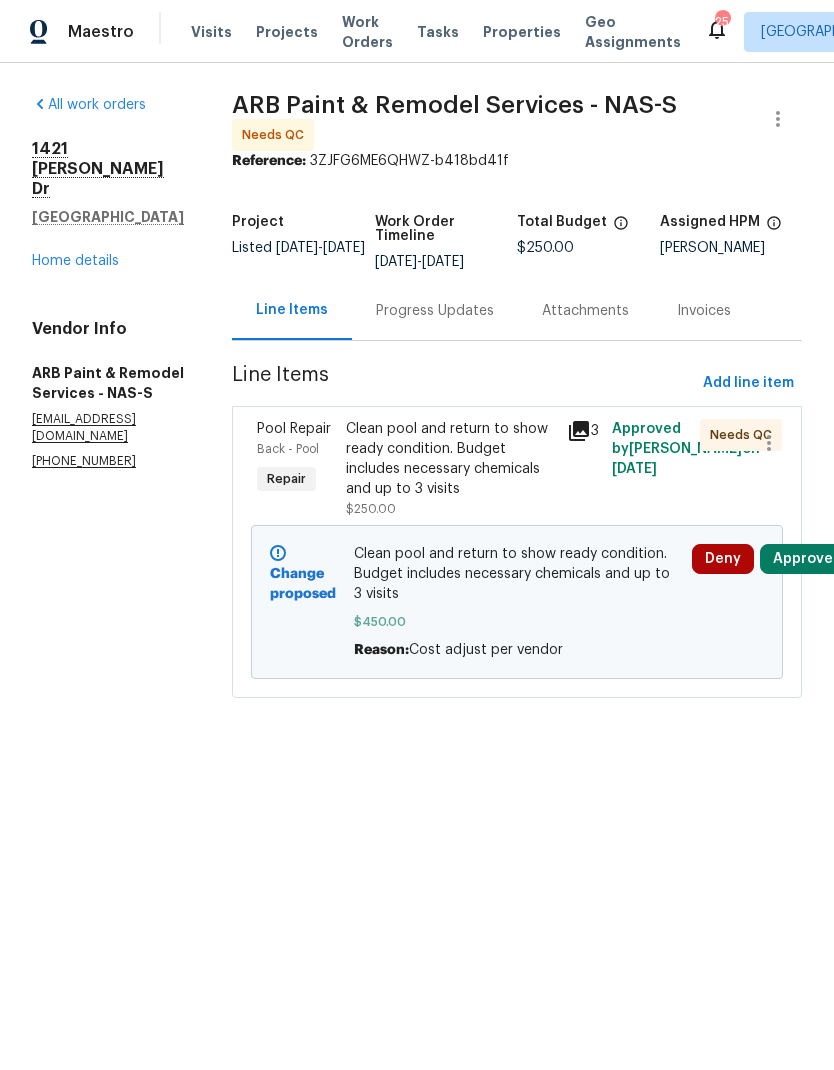 click on "Clean pool and return to show ready condition. Budget includes necessary chemicals and up to 3 visits" at bounding box center (451, 459) 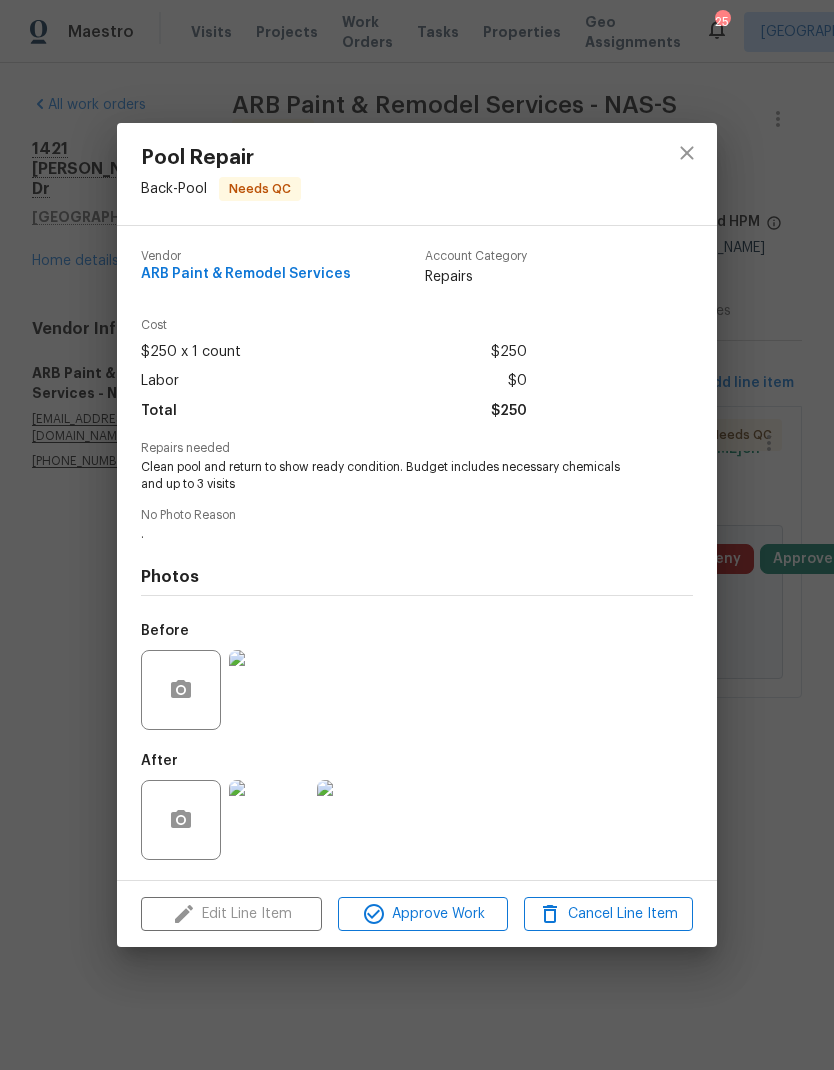 click at bounding box center (269, 690) 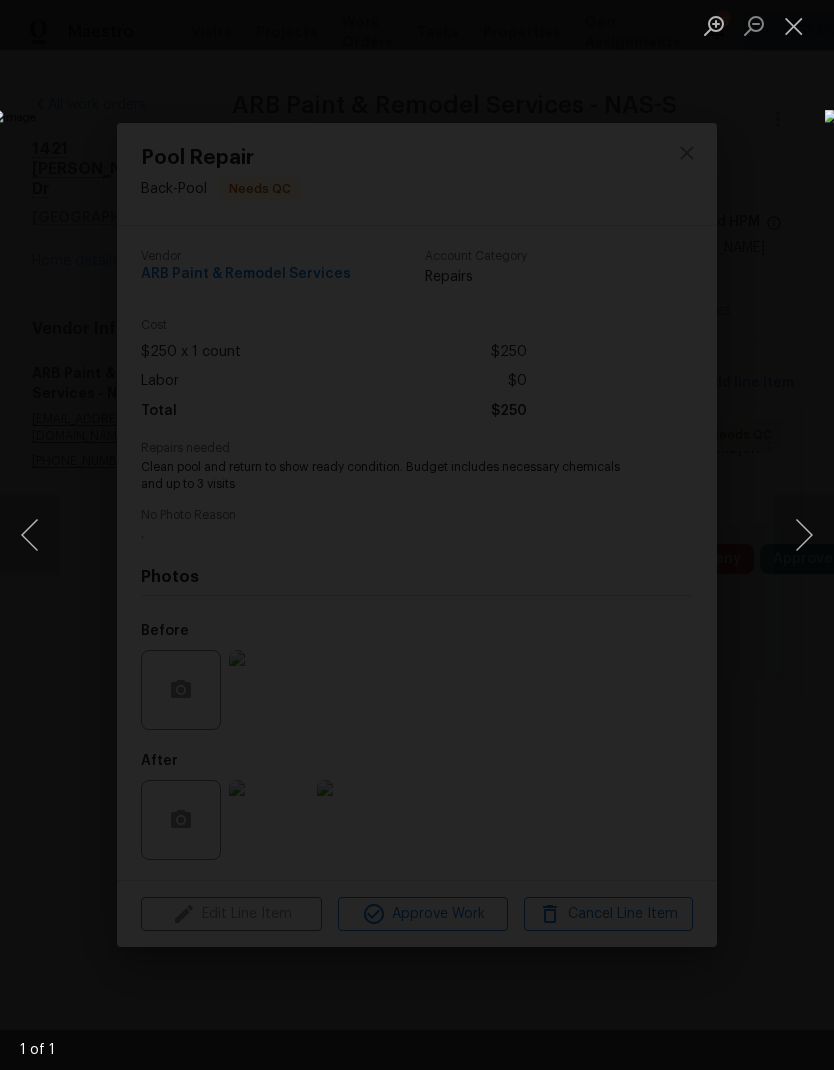 click at bounding box center (804, 535) 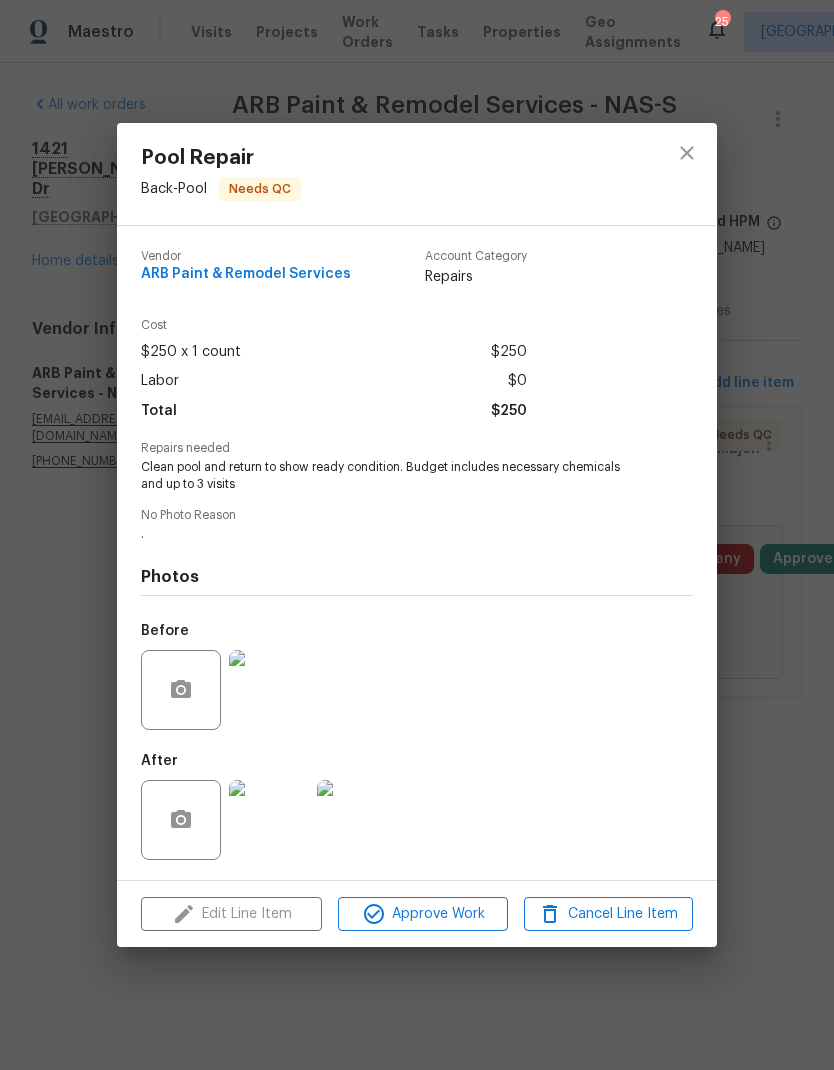 click at bounding box center [269, 820] 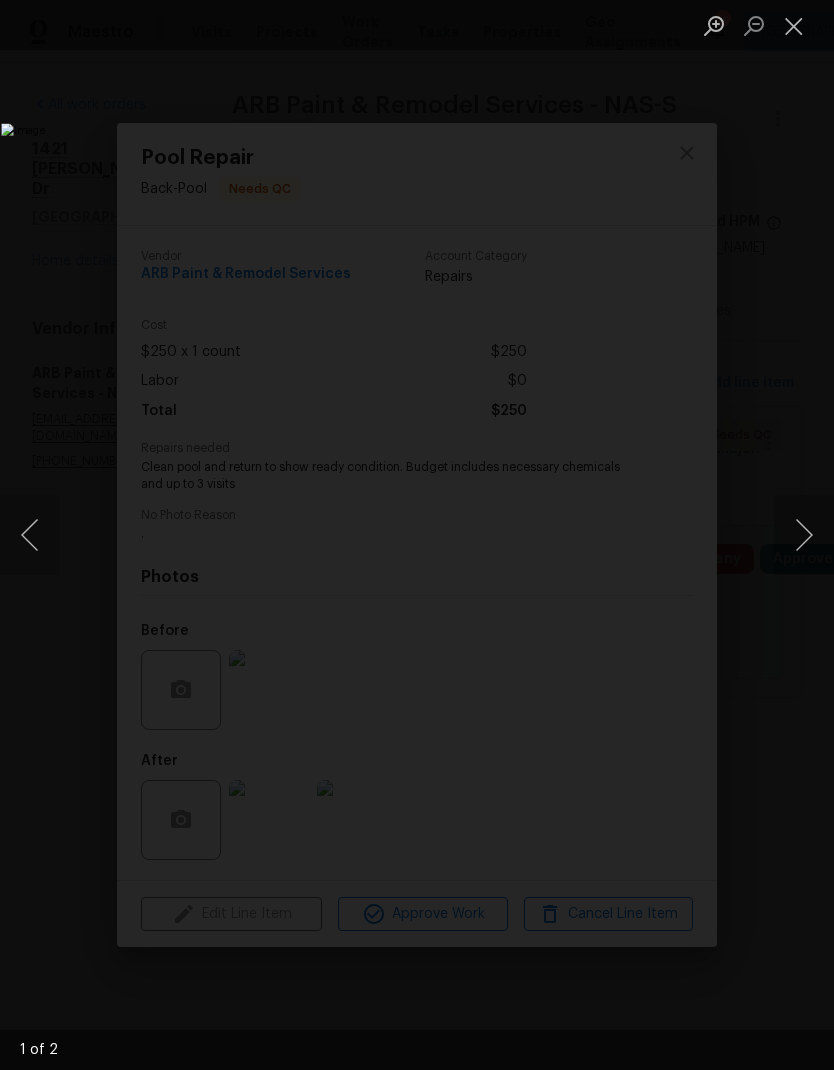 click at bounding box center (804, 535) 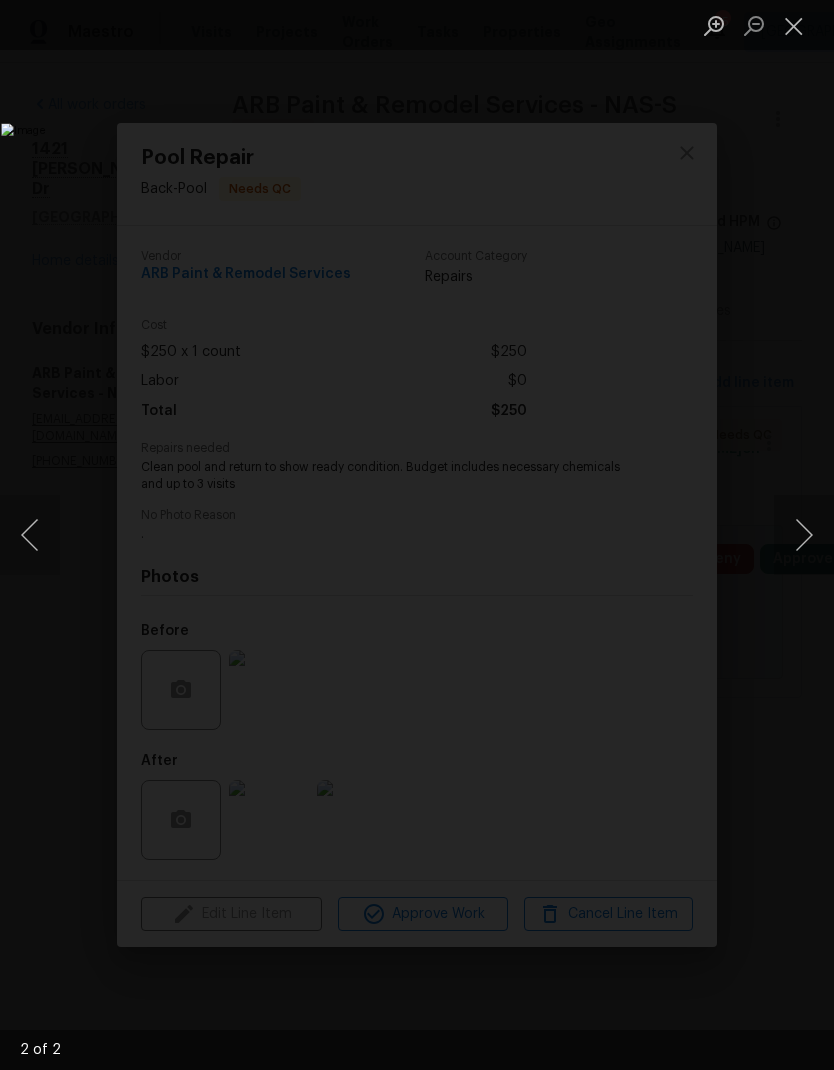 click at bounding box center [794, 25] 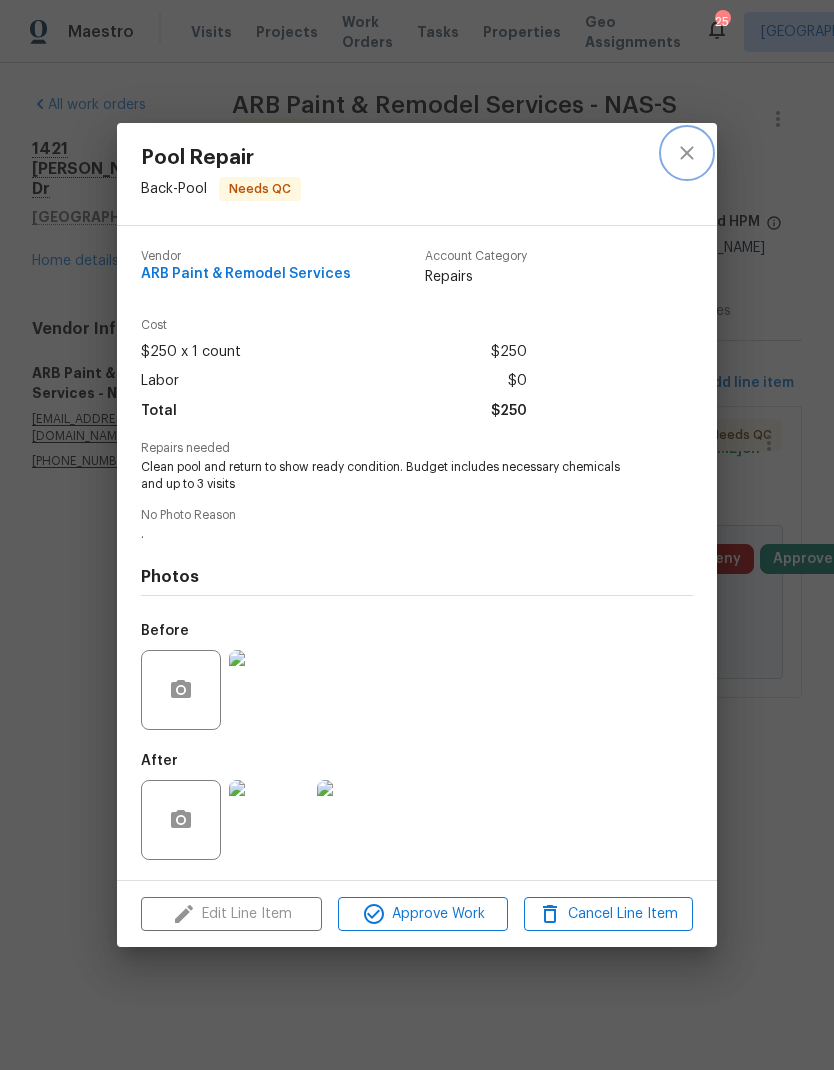 click at bounding box center [687, 153] 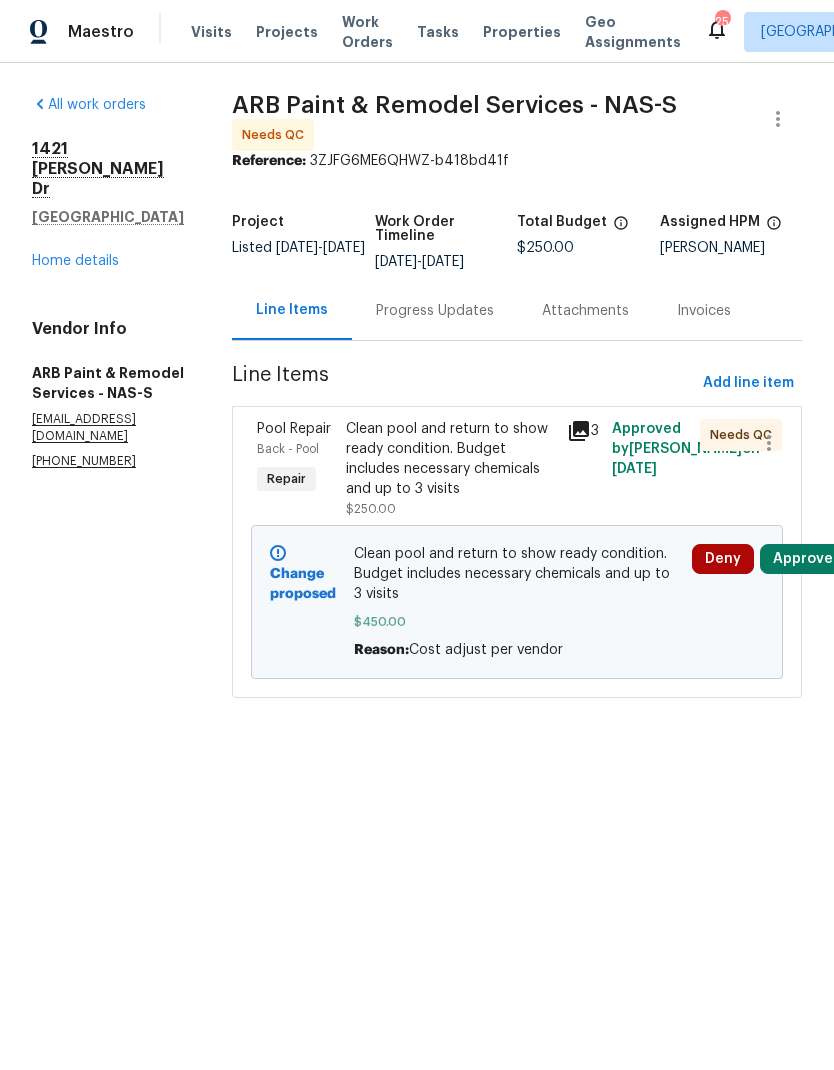 click on "Work Orders" at bounding box center (367, 32) 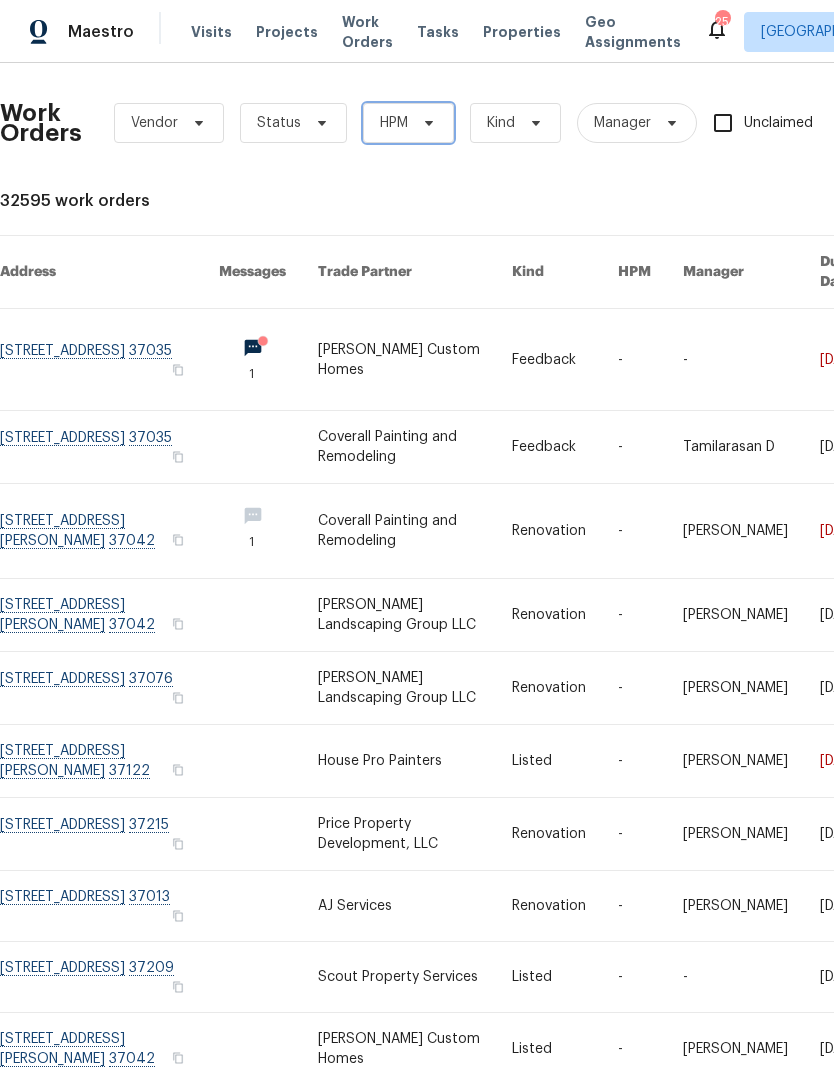 click on "HPM" at bounding box center [394, 123] 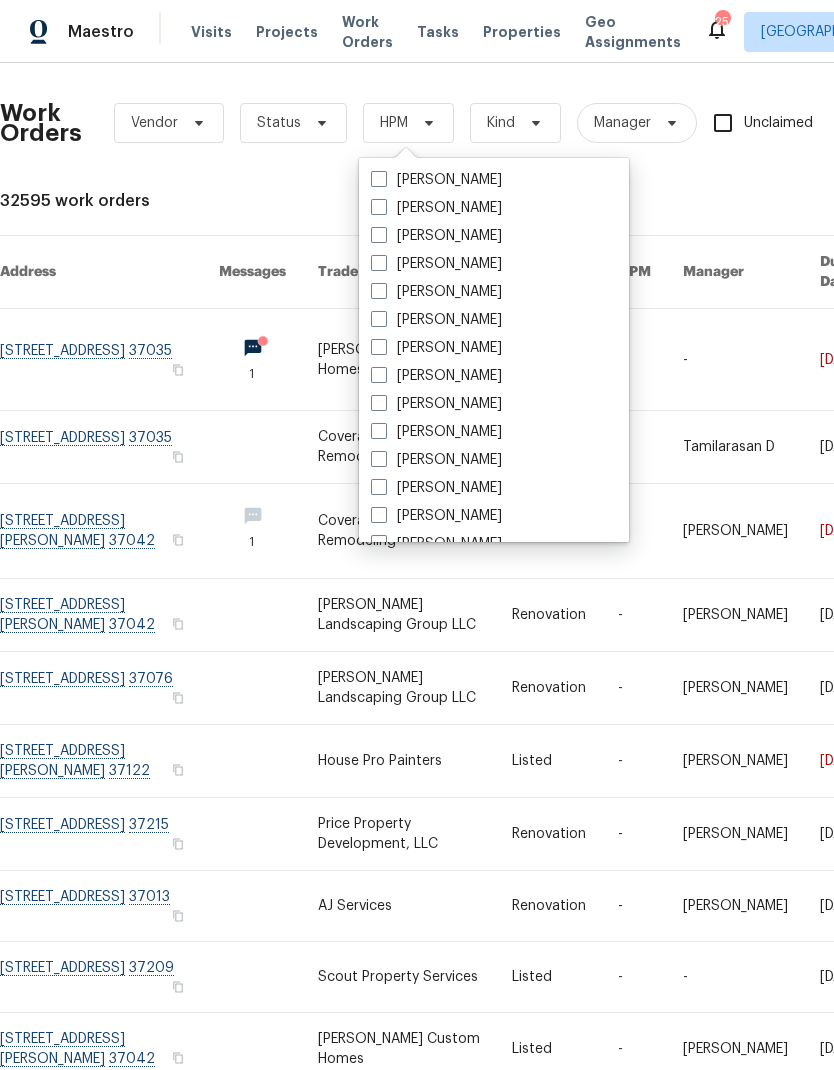 scroll, scrollTop: 92, scrollLeft: 0, axis: vertical 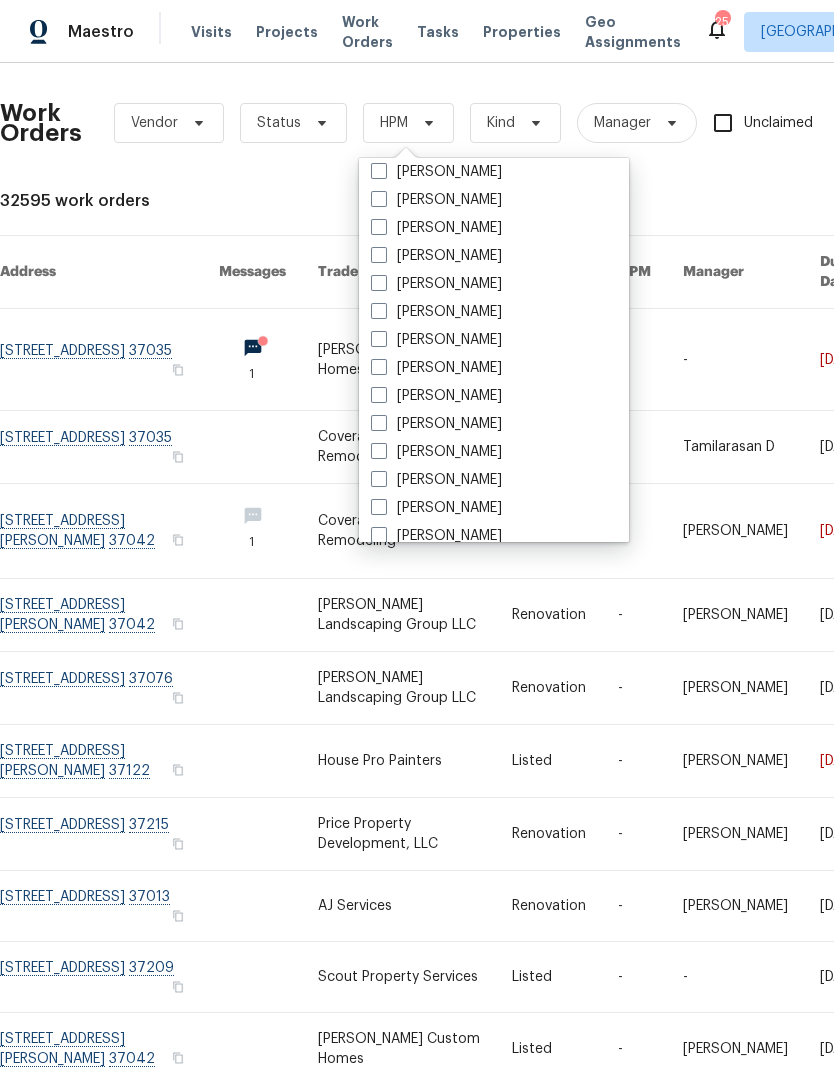 click on "[PERSON_NAME]" at bounding box center (436, 452) 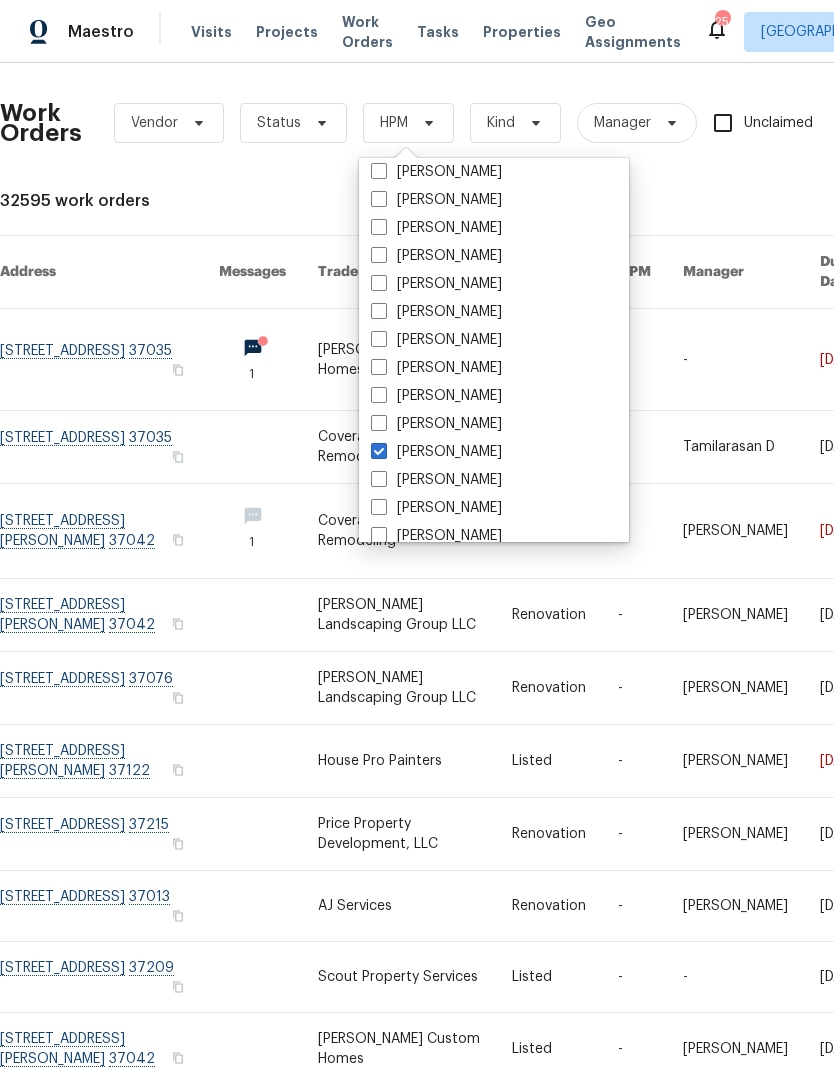 checkbox on "true" 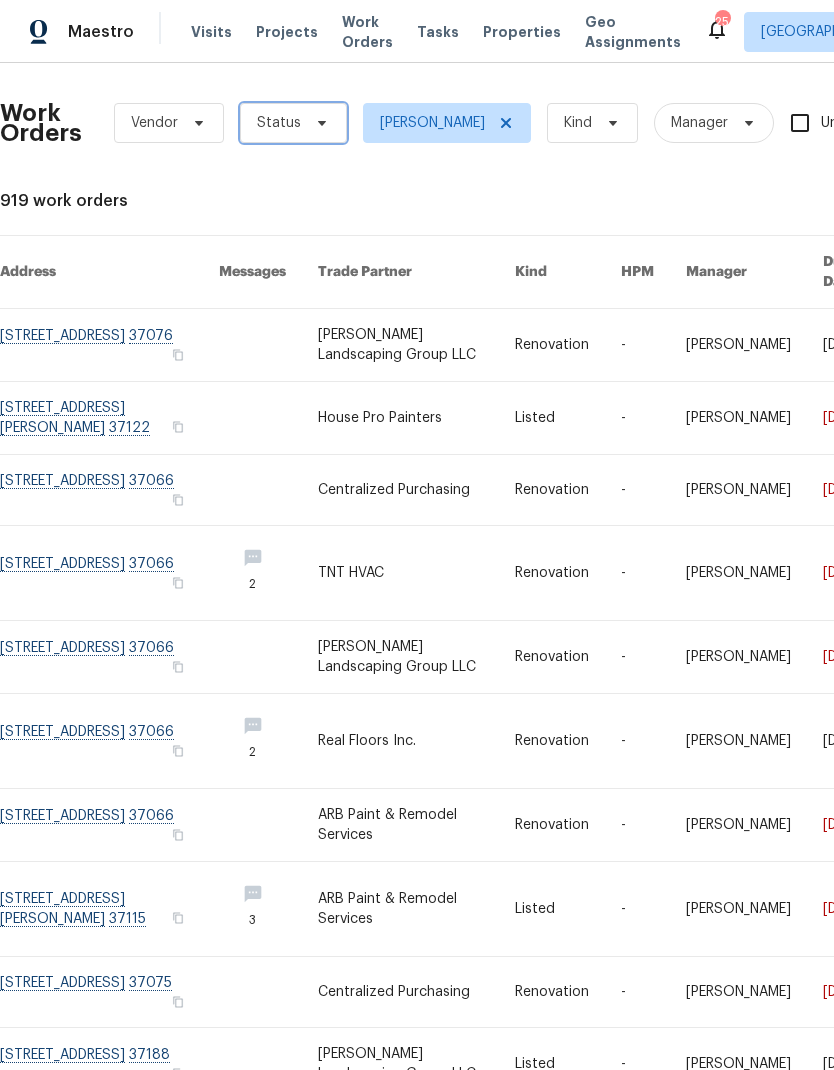 click on "Status" at bounding box center (293, 123) 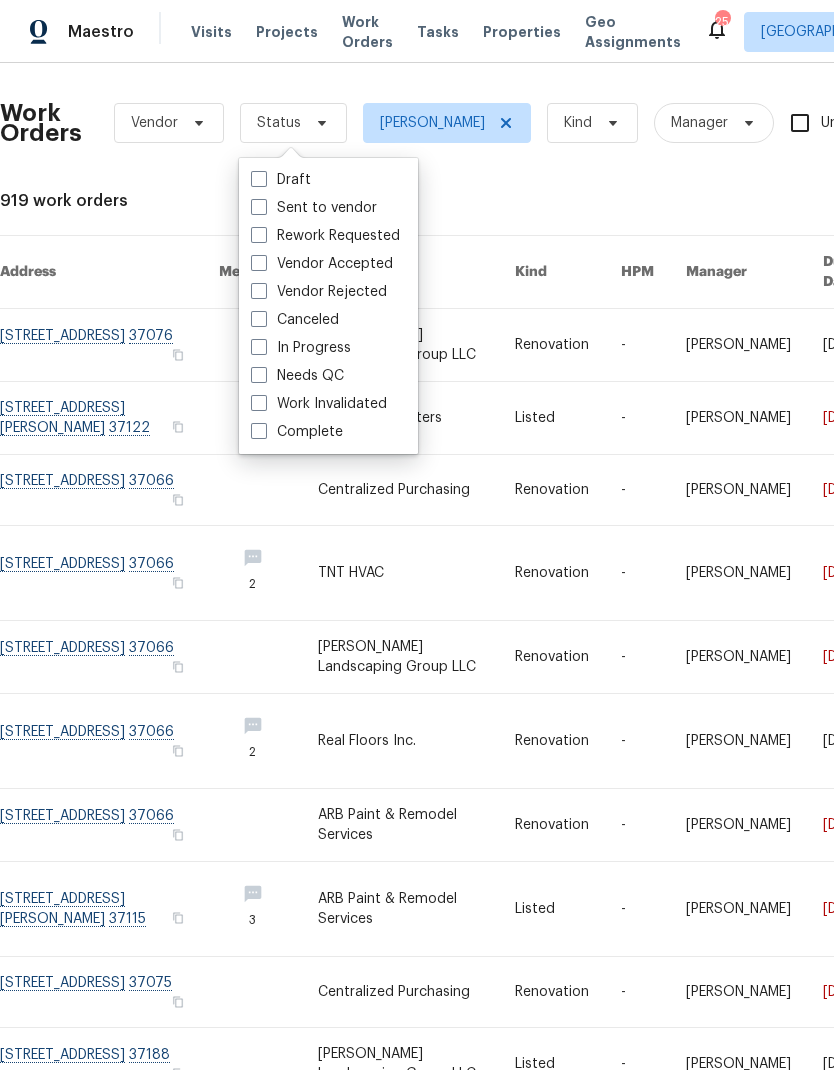click on "Needs QC" at bounding box center (297, 376) 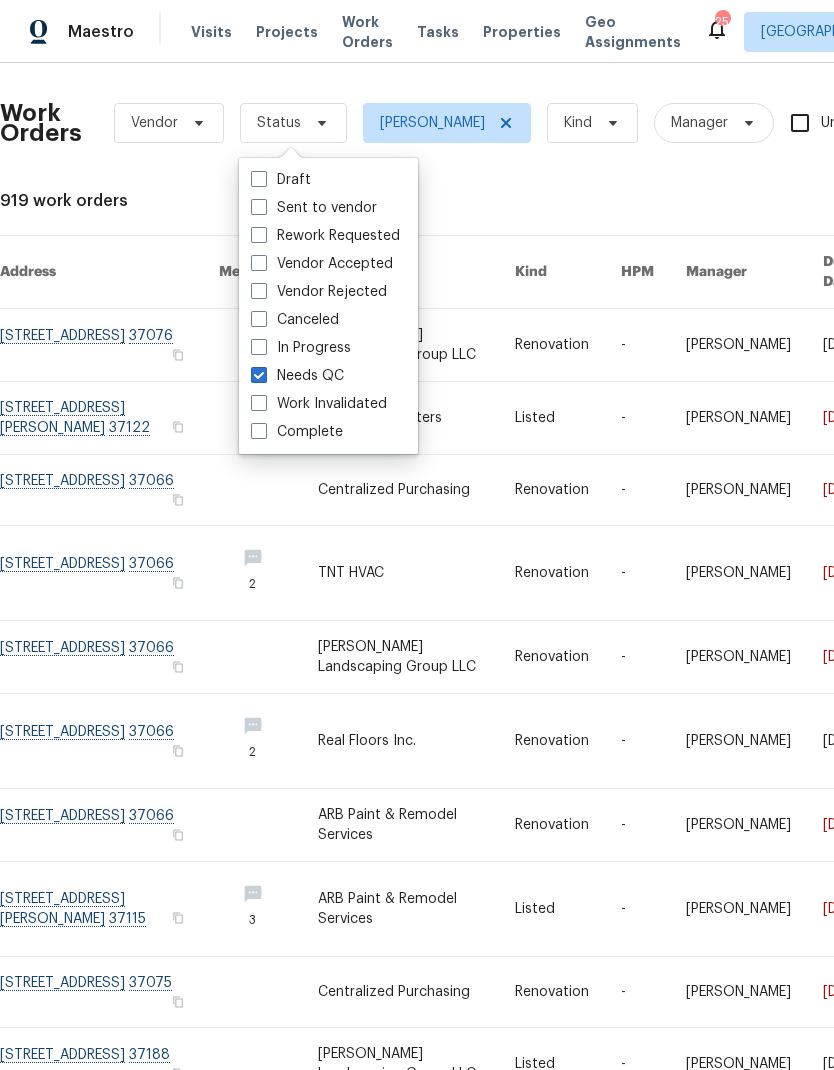 checkbox on "true" 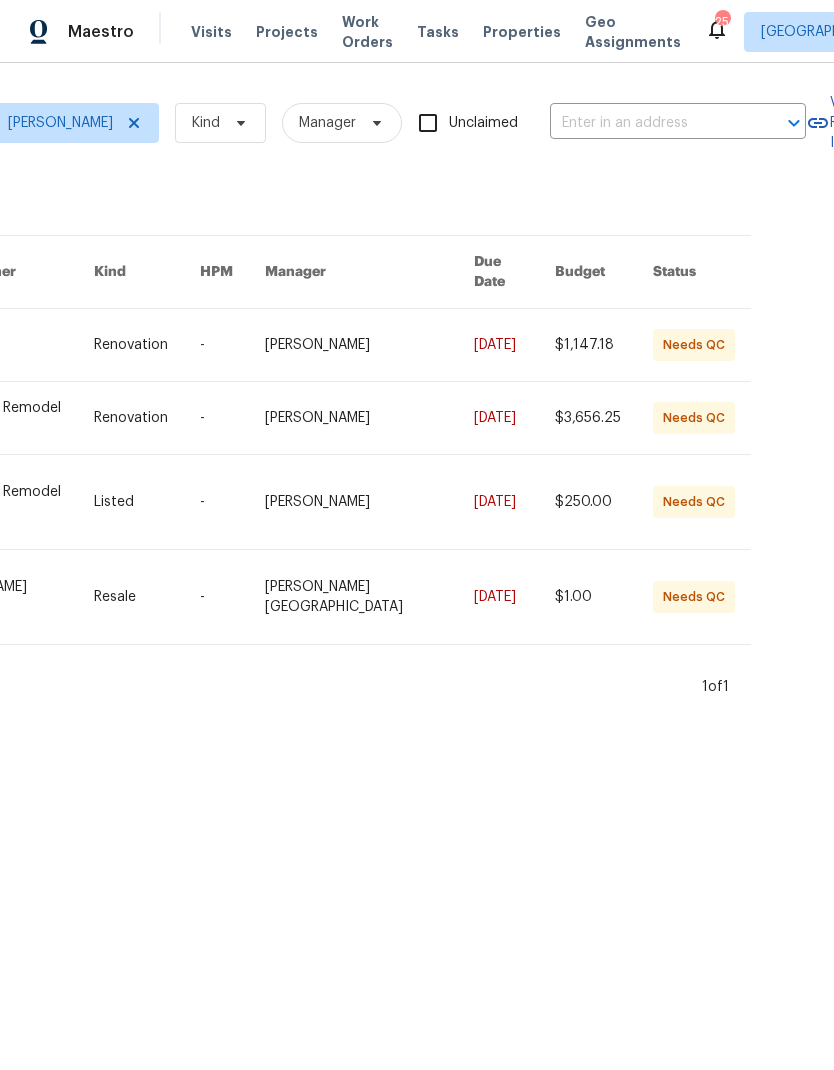 scroll, scrollTop: 0, scrollLeft: 394, axis: horizontal 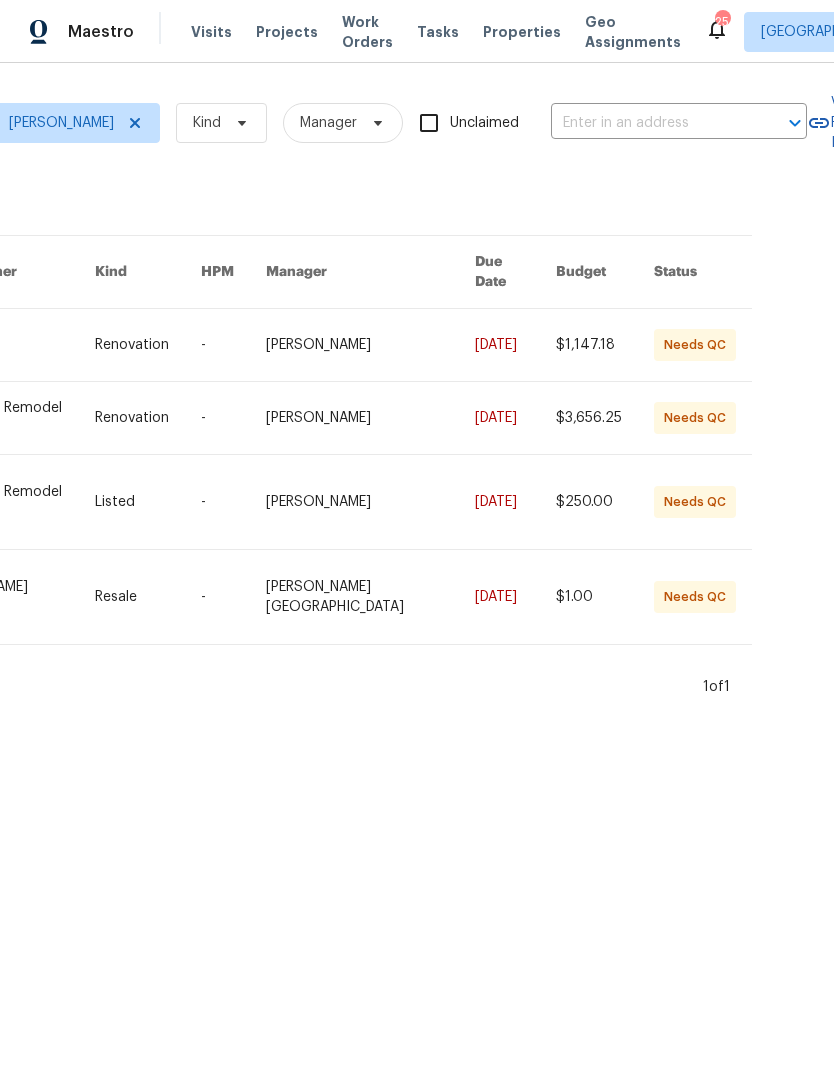 click at bounding box center (148, 418) 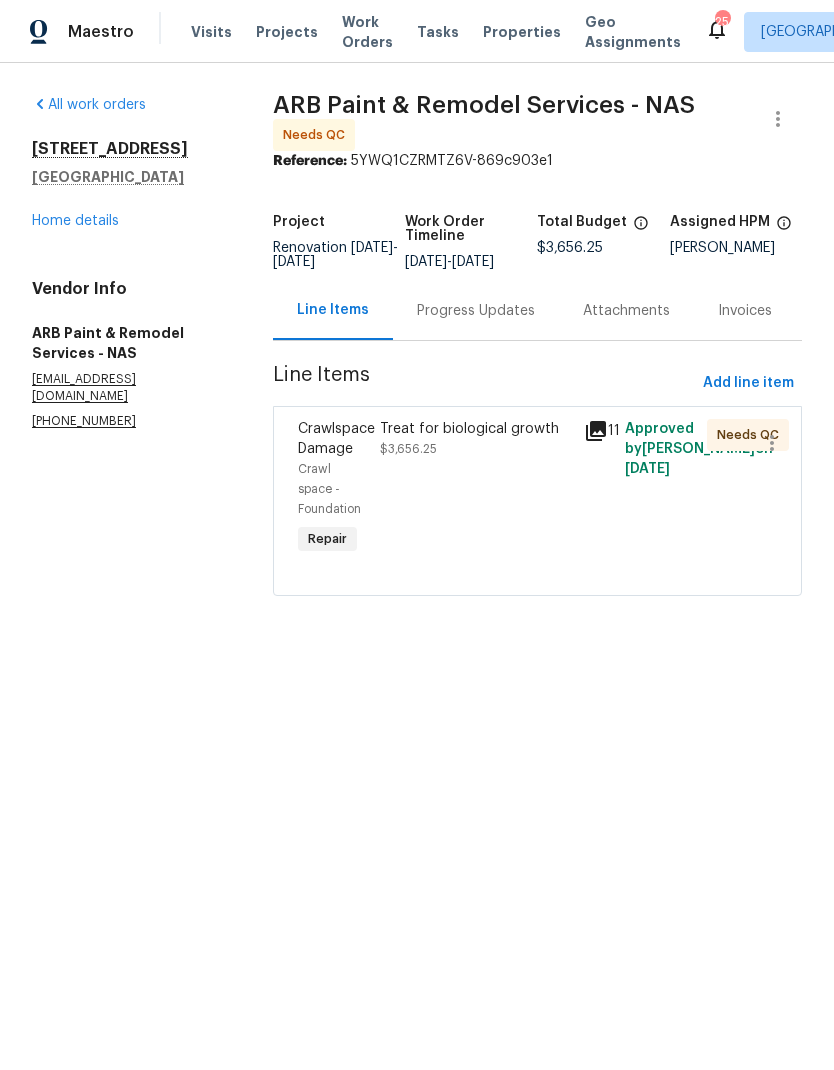 click on "Treat for biological growth" at bounding box center [476, 429] 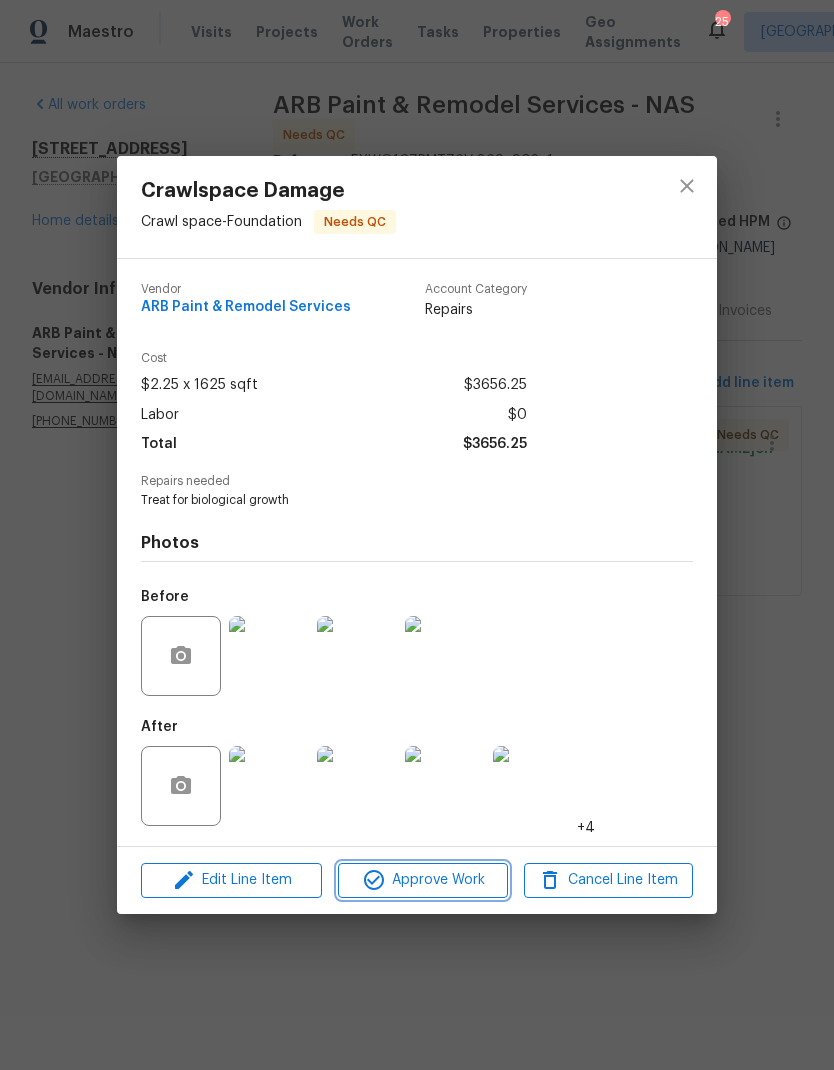 click on "Approve Work" at bounding box center [422, 880] 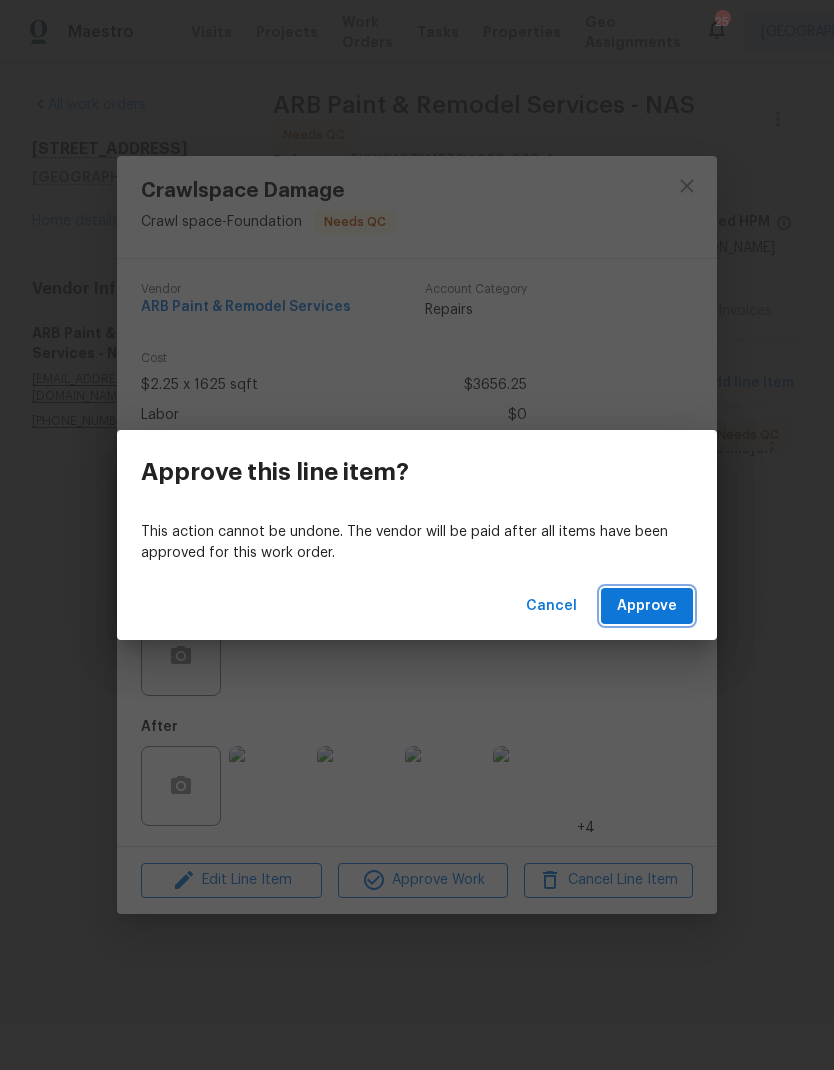click on "Approve" at bounding box center (647, 606) 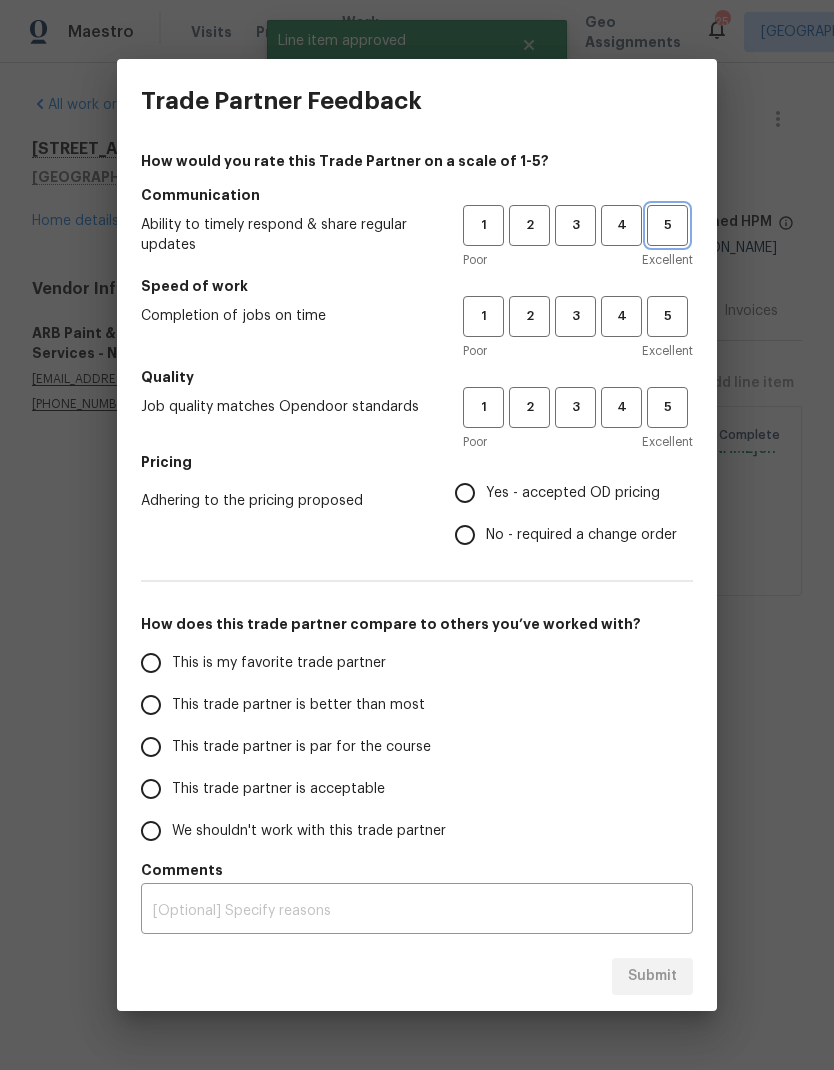 click on "5" at bounding box center [667, 225] 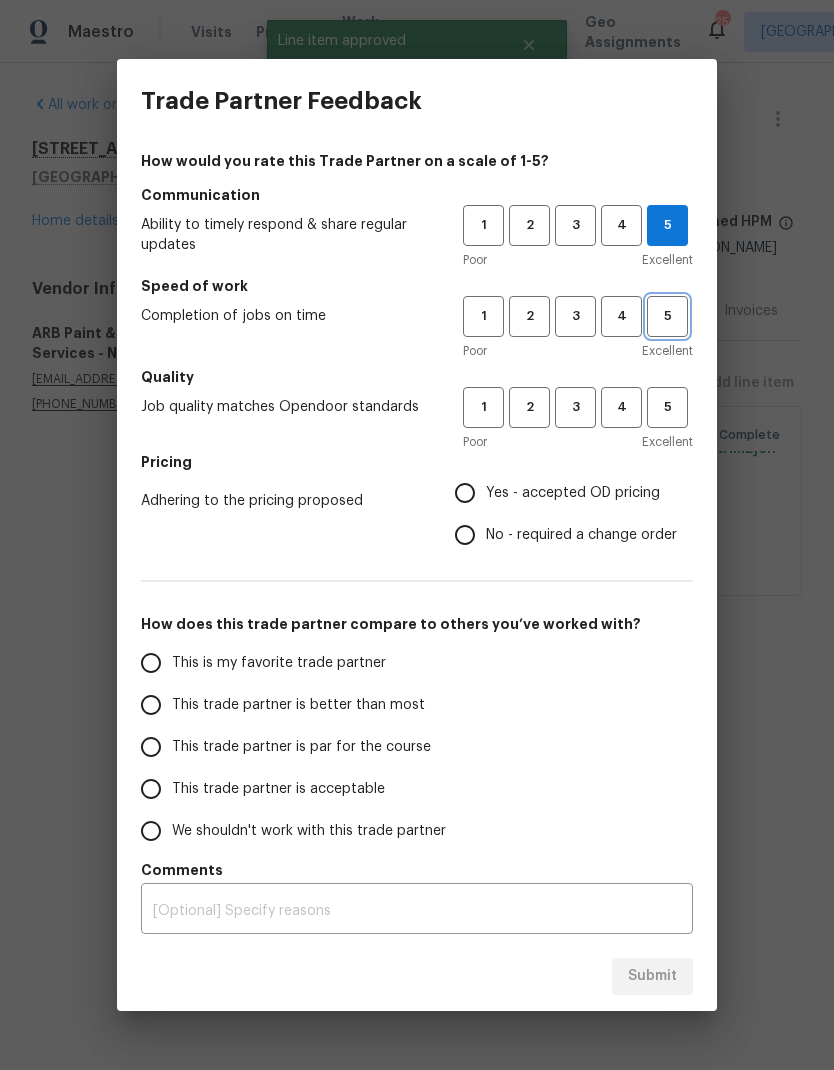 click on "5" at bounding box center (667, 316) 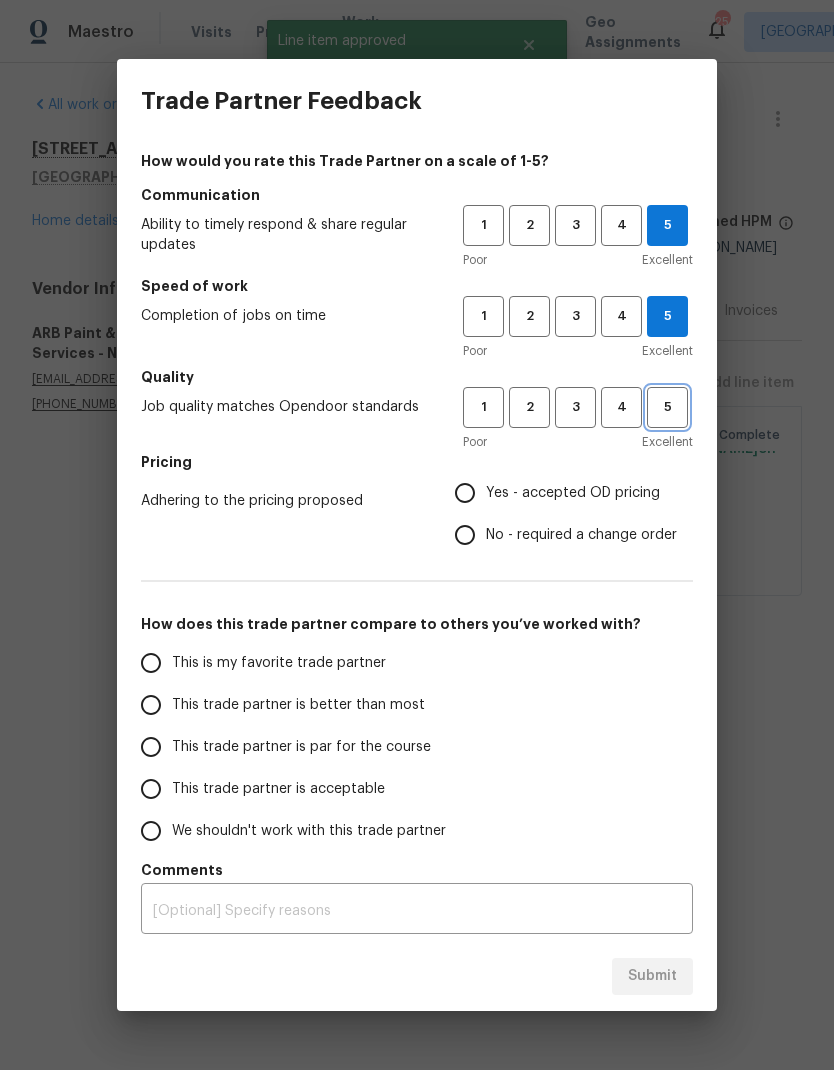 click on "5" at bounding box center (667, 407) 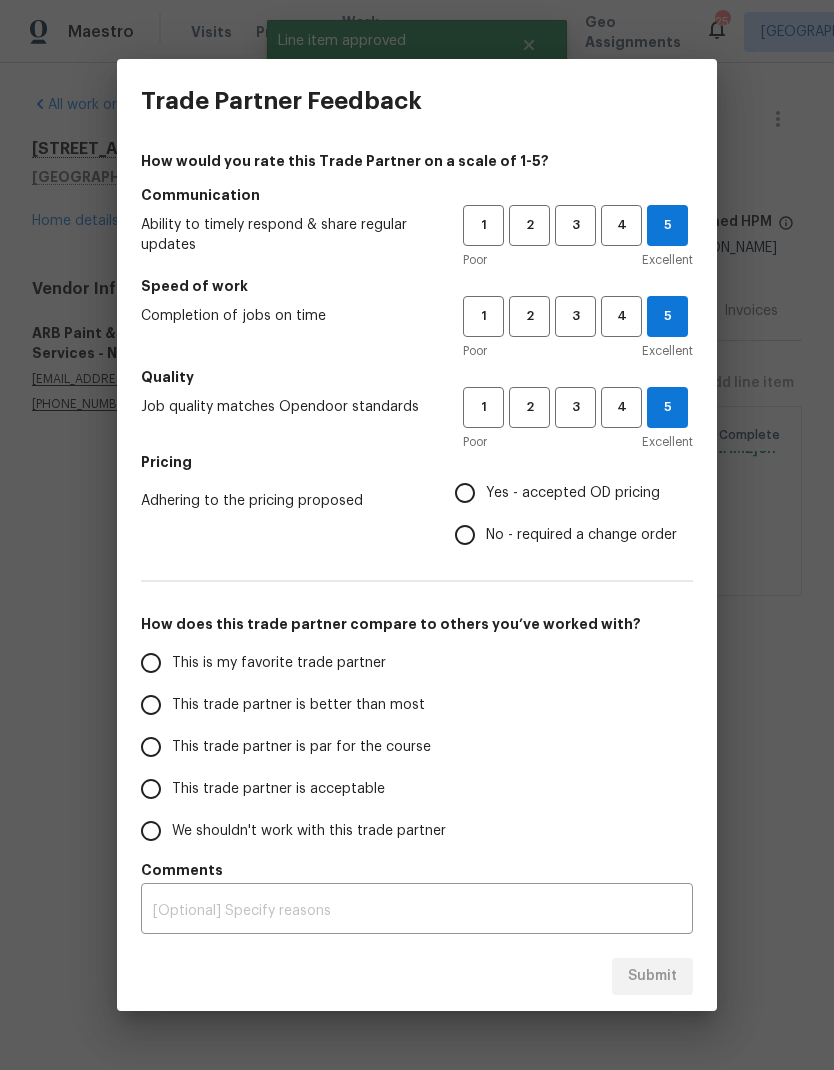 click on "Yes - accepted OD pricing" at bounding box center [465, 493] 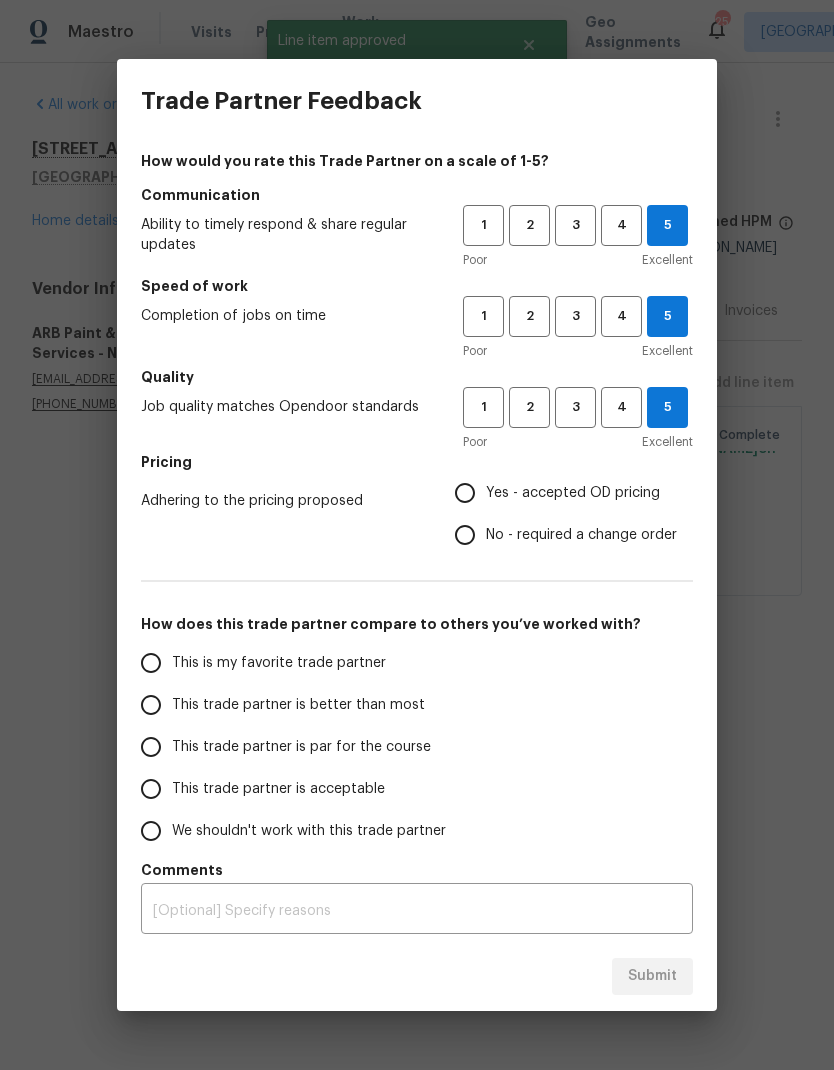 radio on "true" 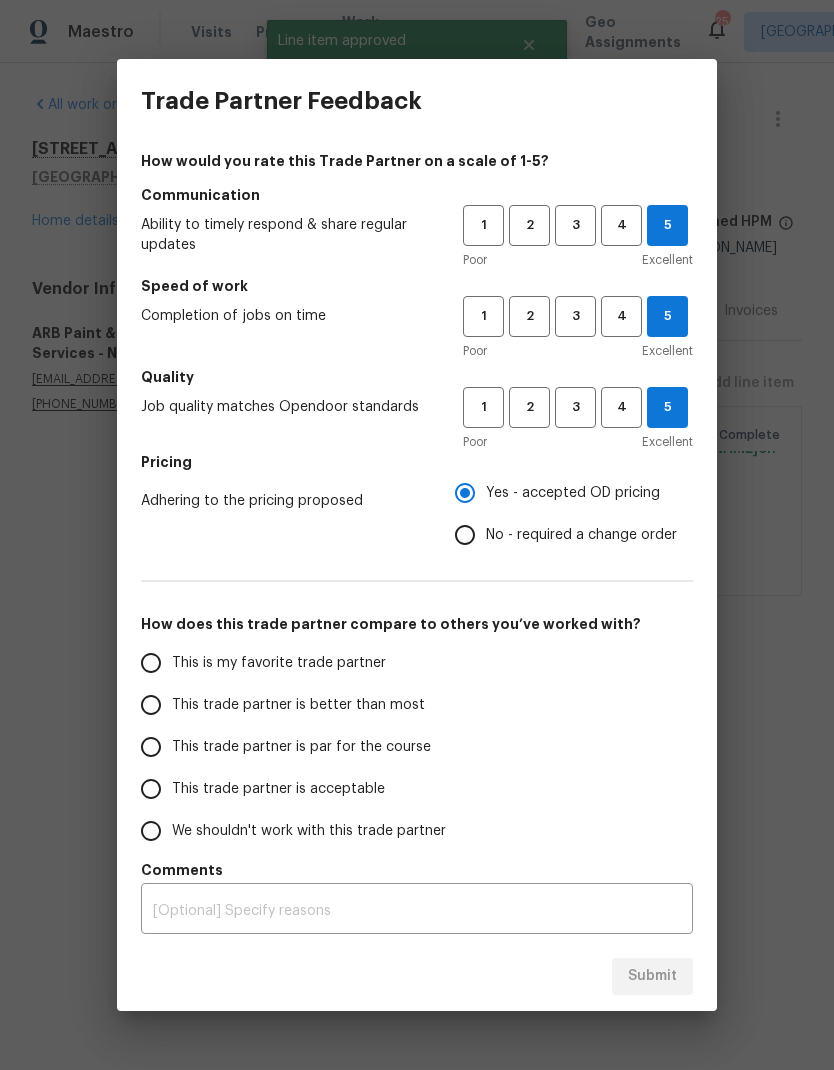 click on "This is my favorite trade partner" at bounding box center (151, 663) 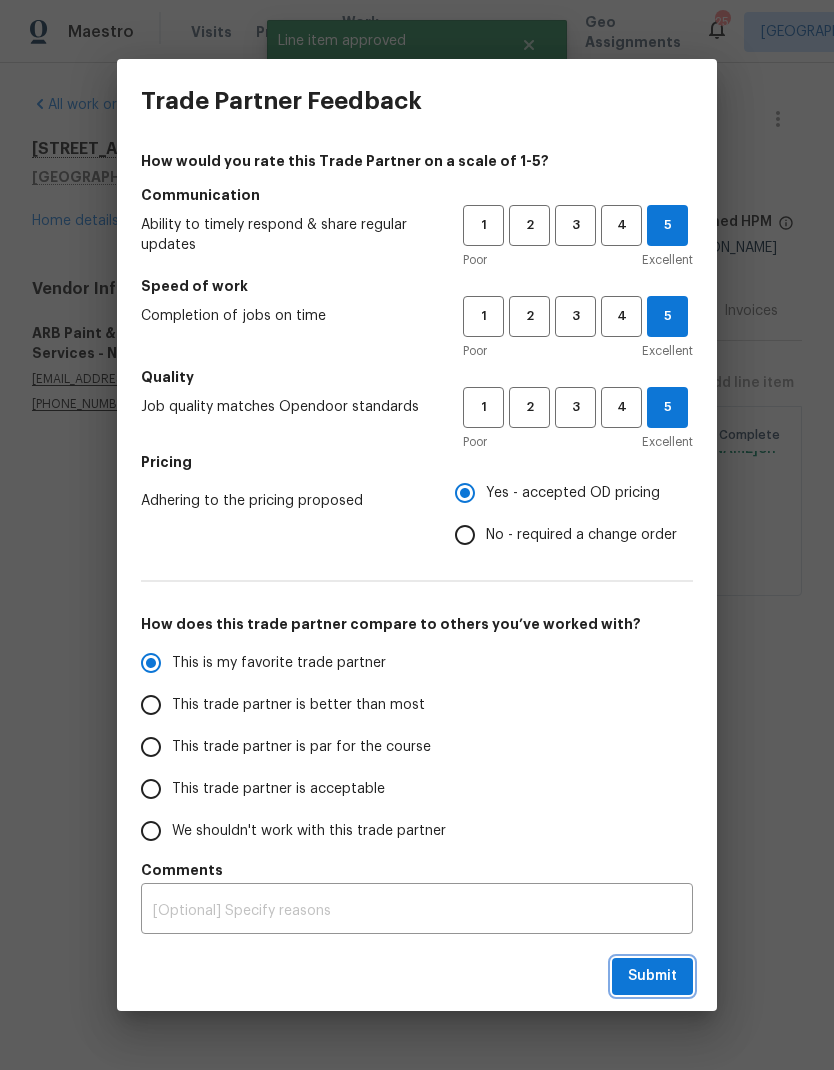 click on "Submit" at bounding box center (652, 976) 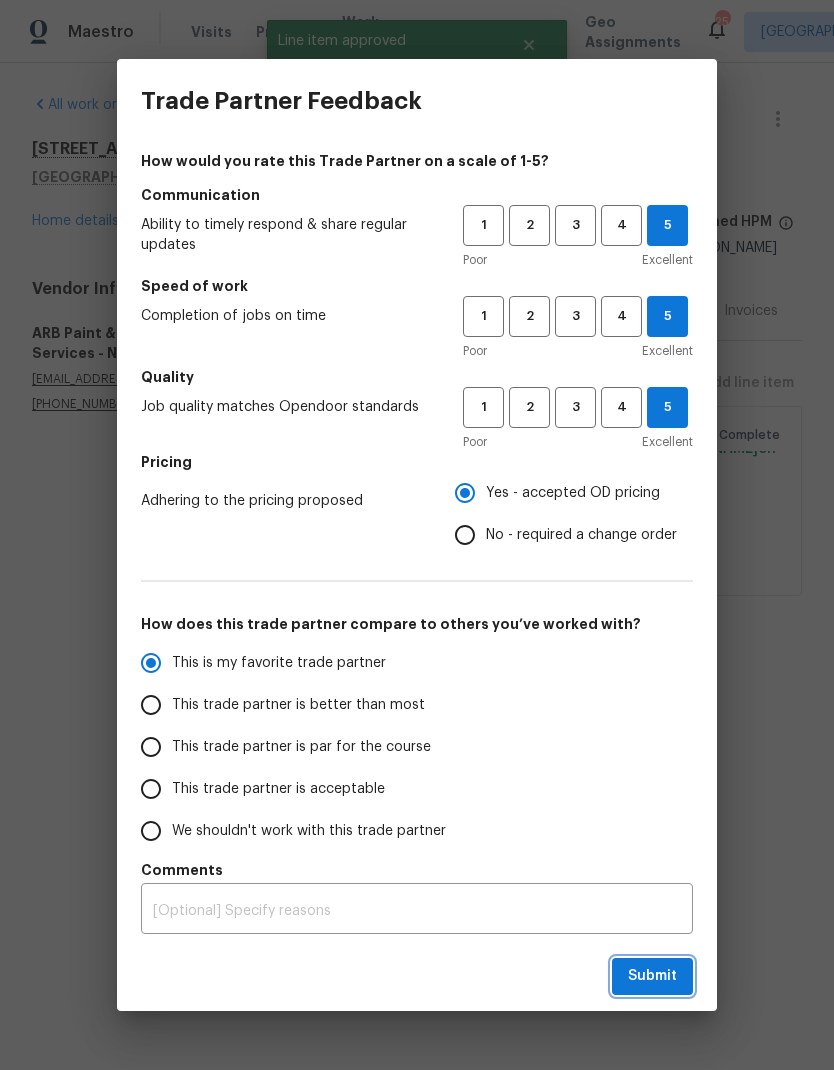 radio on "true" 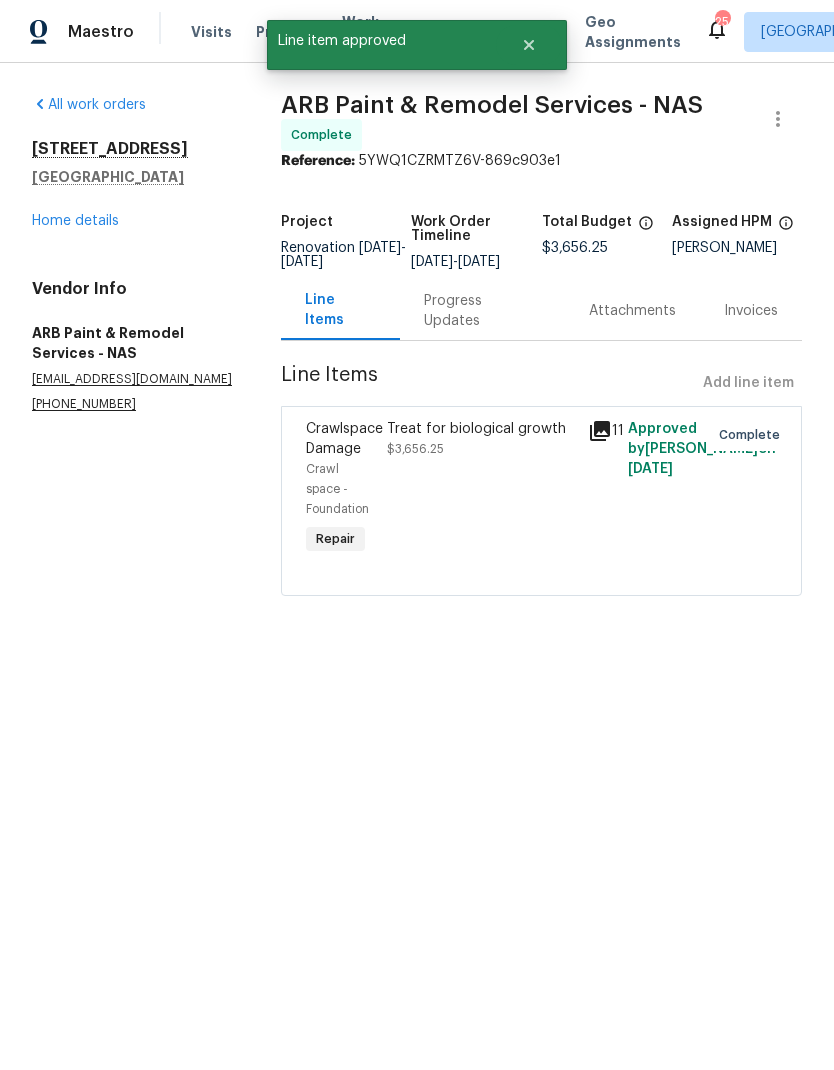radio on "false" 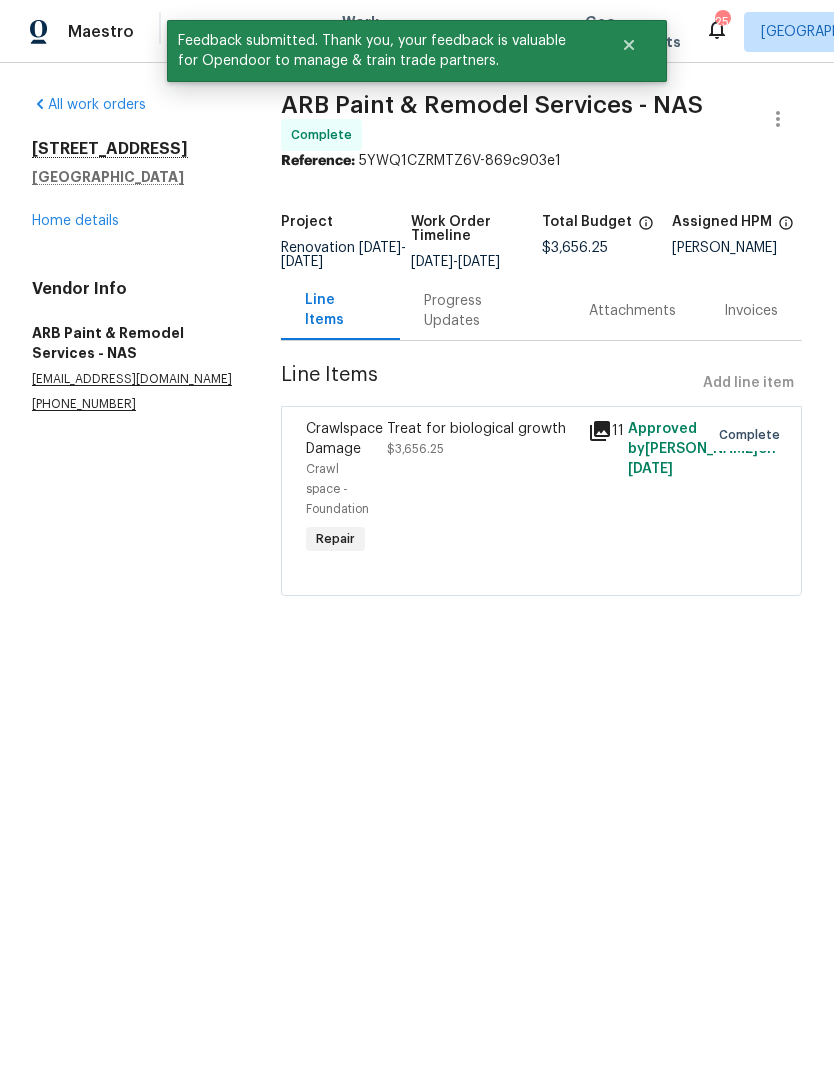 click on "Treat for biological growth $3,656.25" at bounding box center [481, 489] 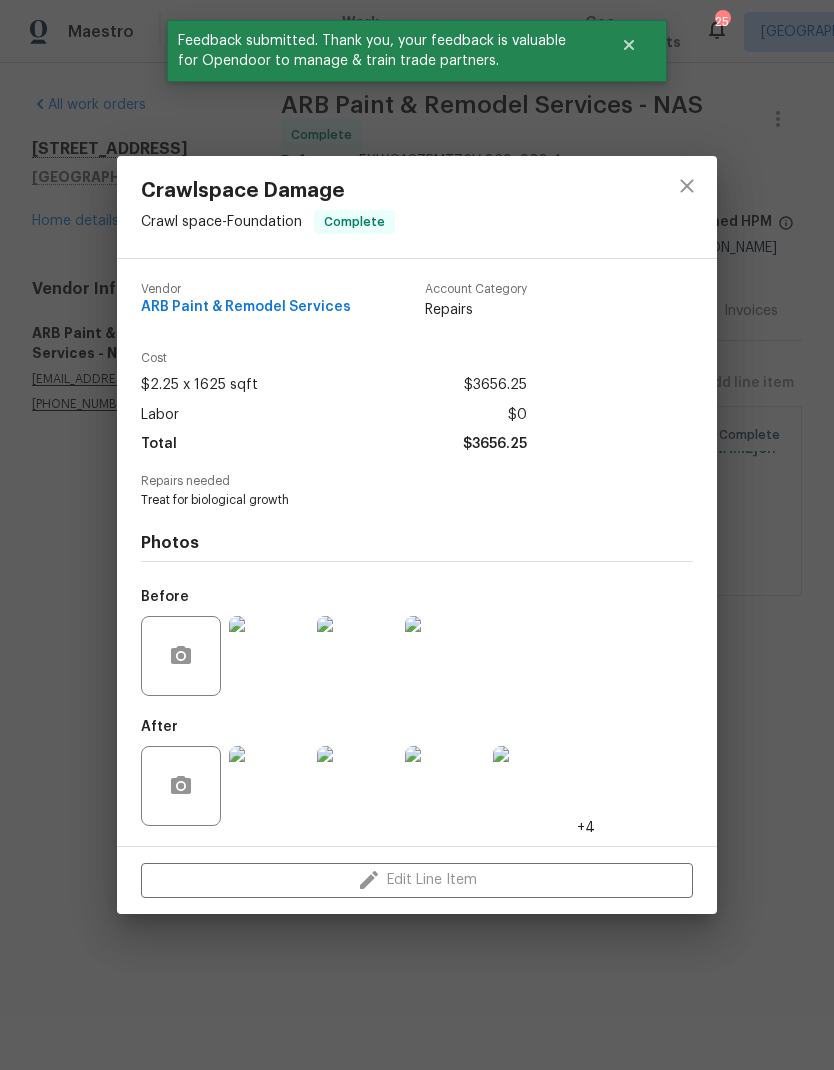 click at bounding box center (269, 786) 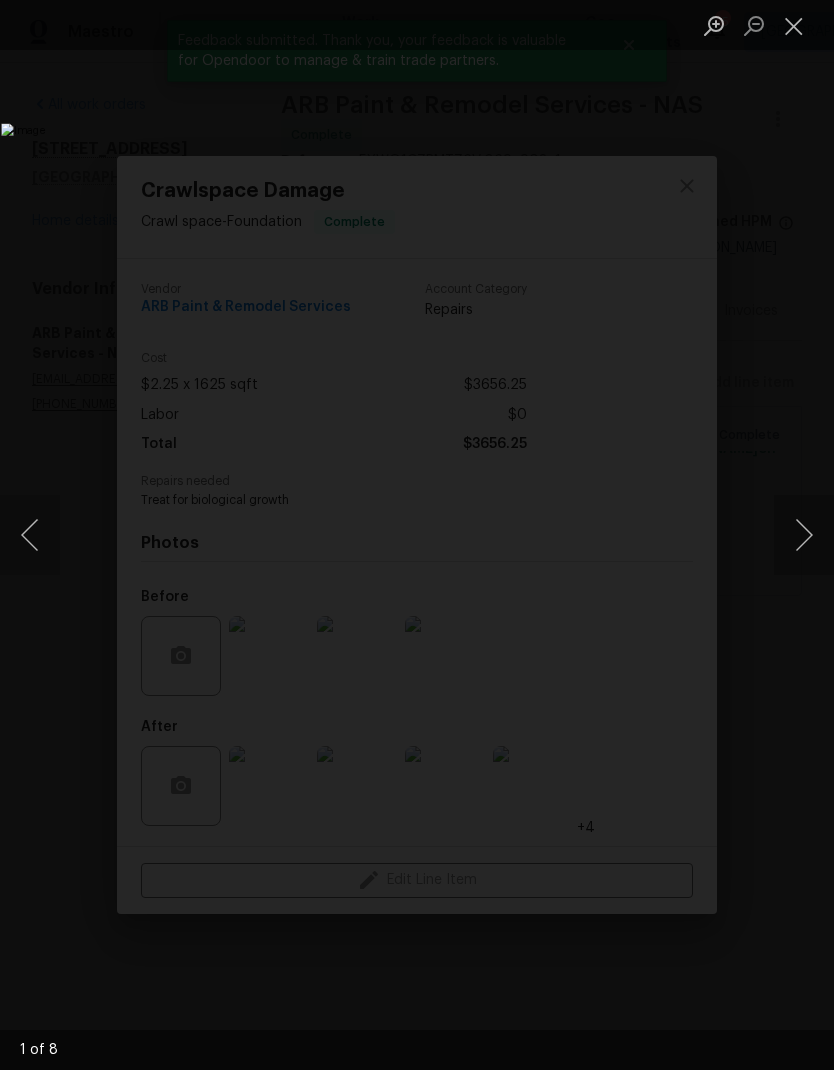 click at bounding box center [804, 535] 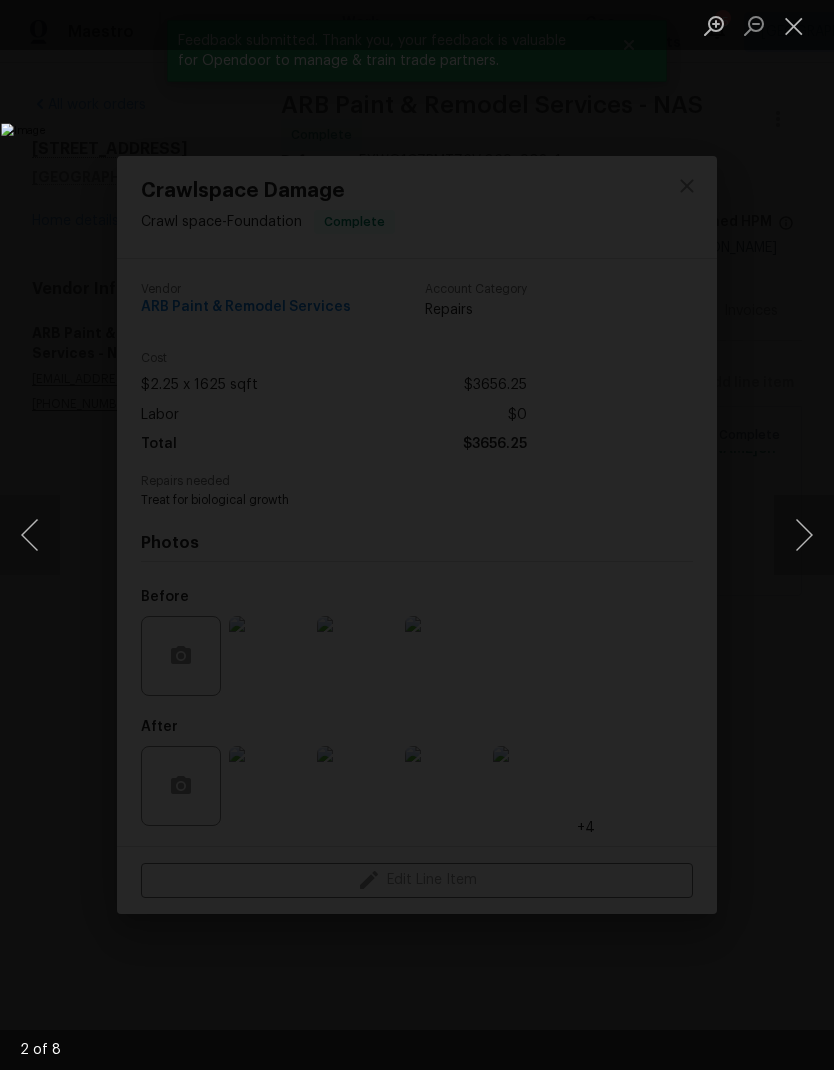 click at bounding box center (804, 535) 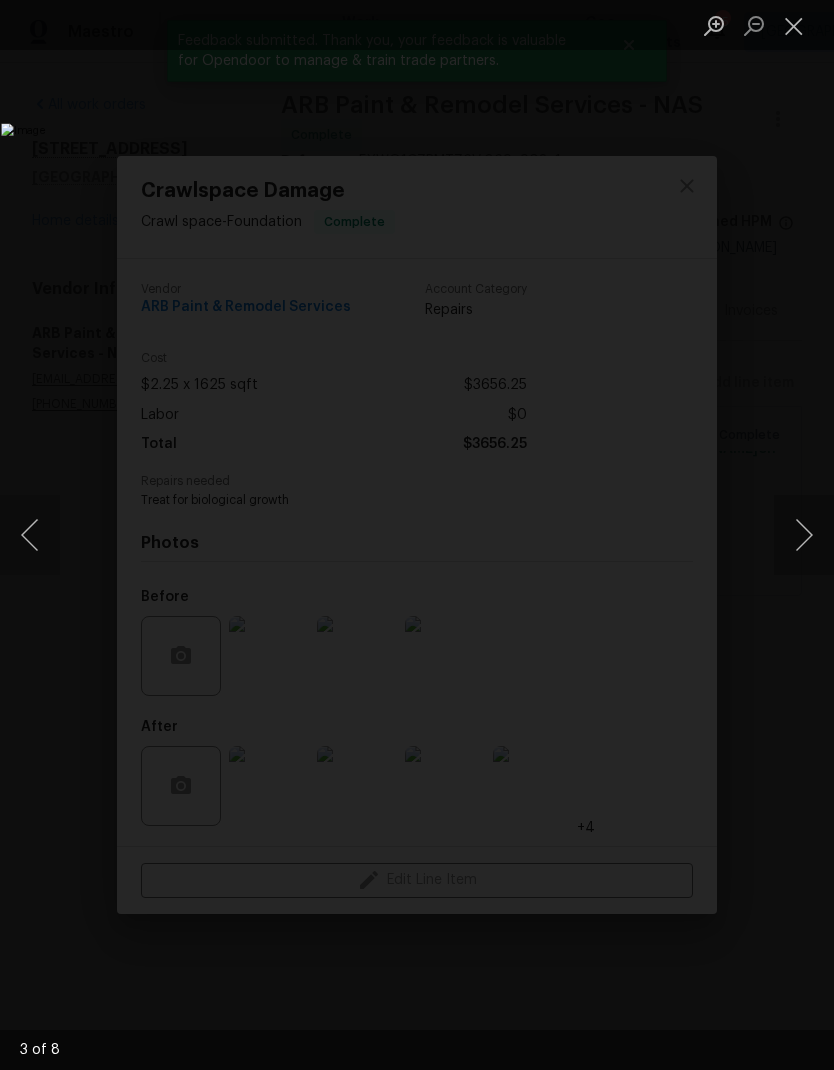 click at bounding box center (804, 535) 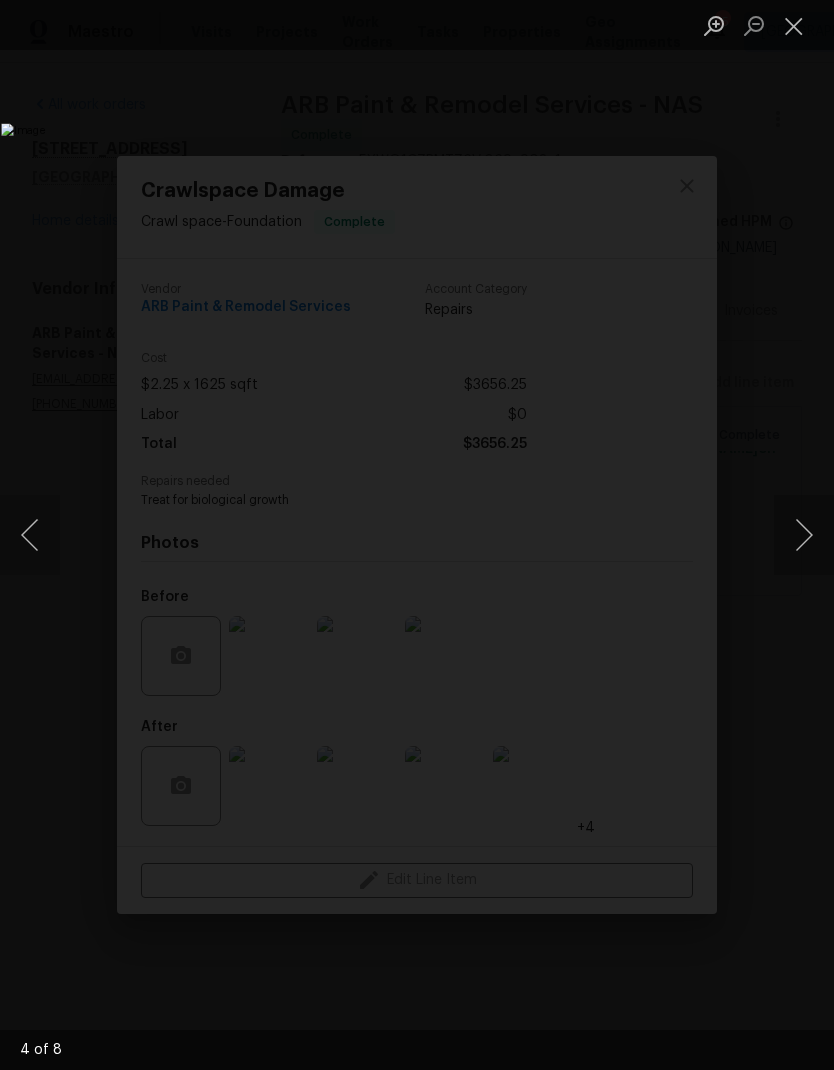 click at bounding box center (804, 535) 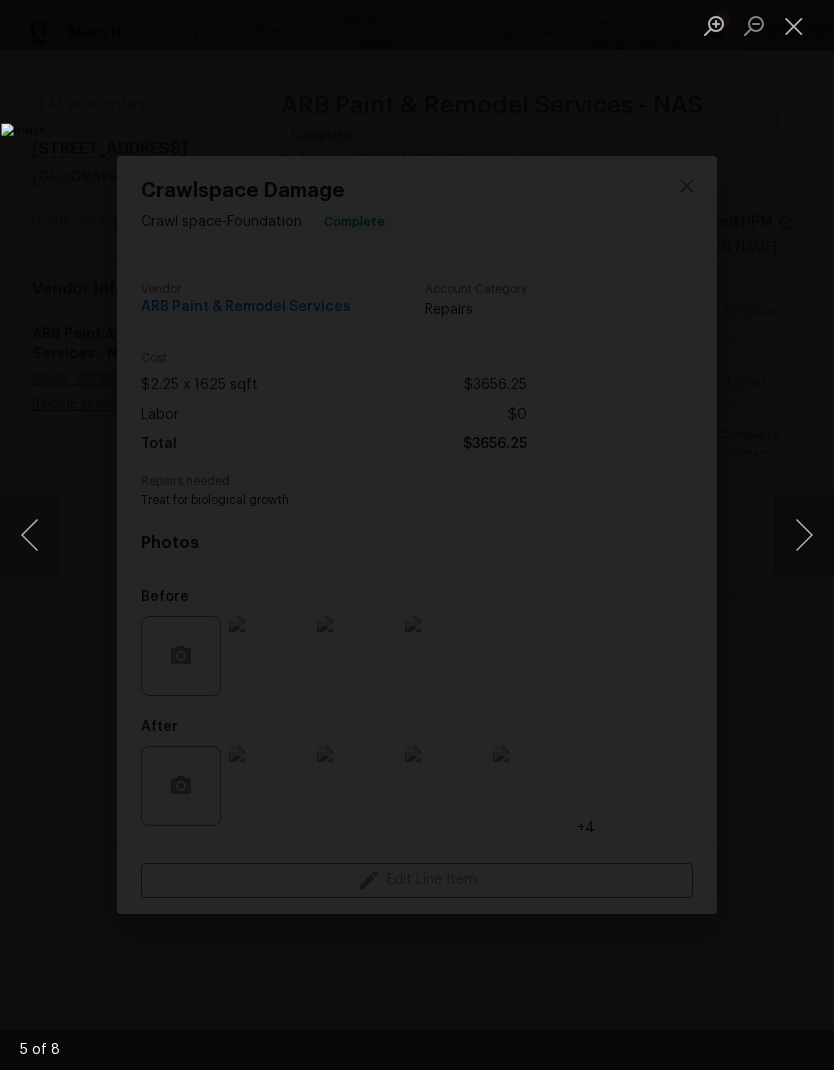 click at bounding box center (804, 535) 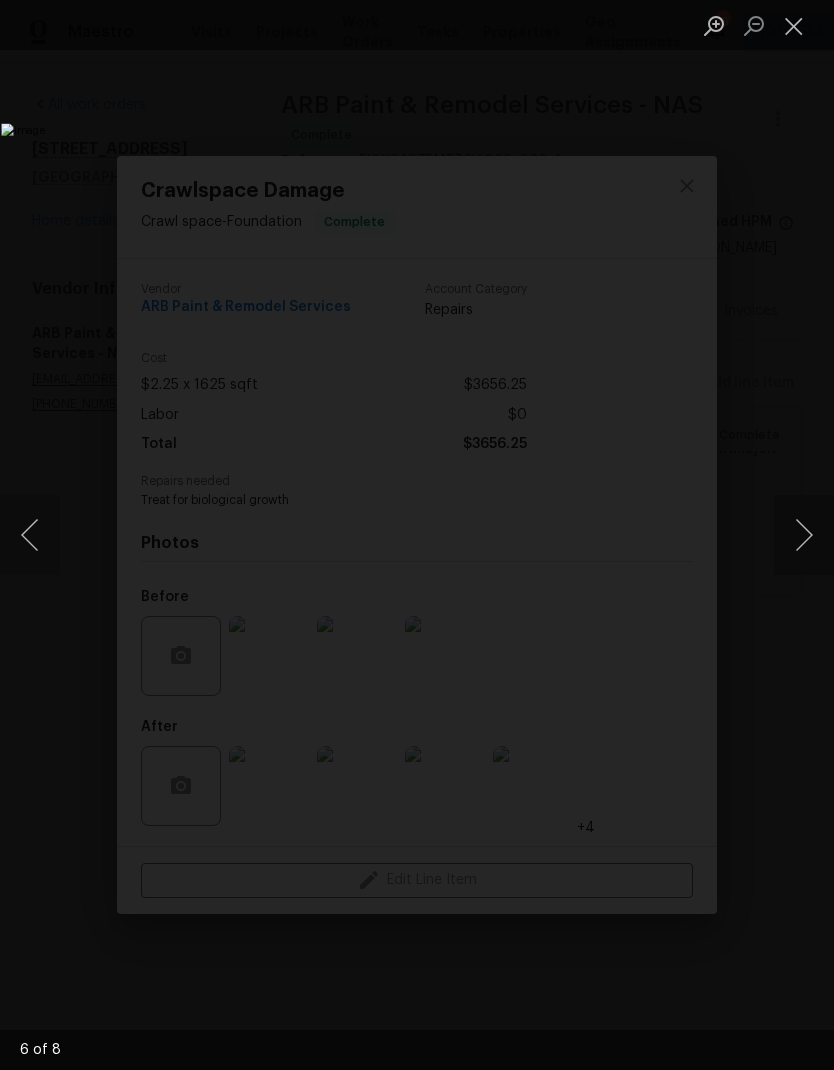 click at bounding box center [794, 25] 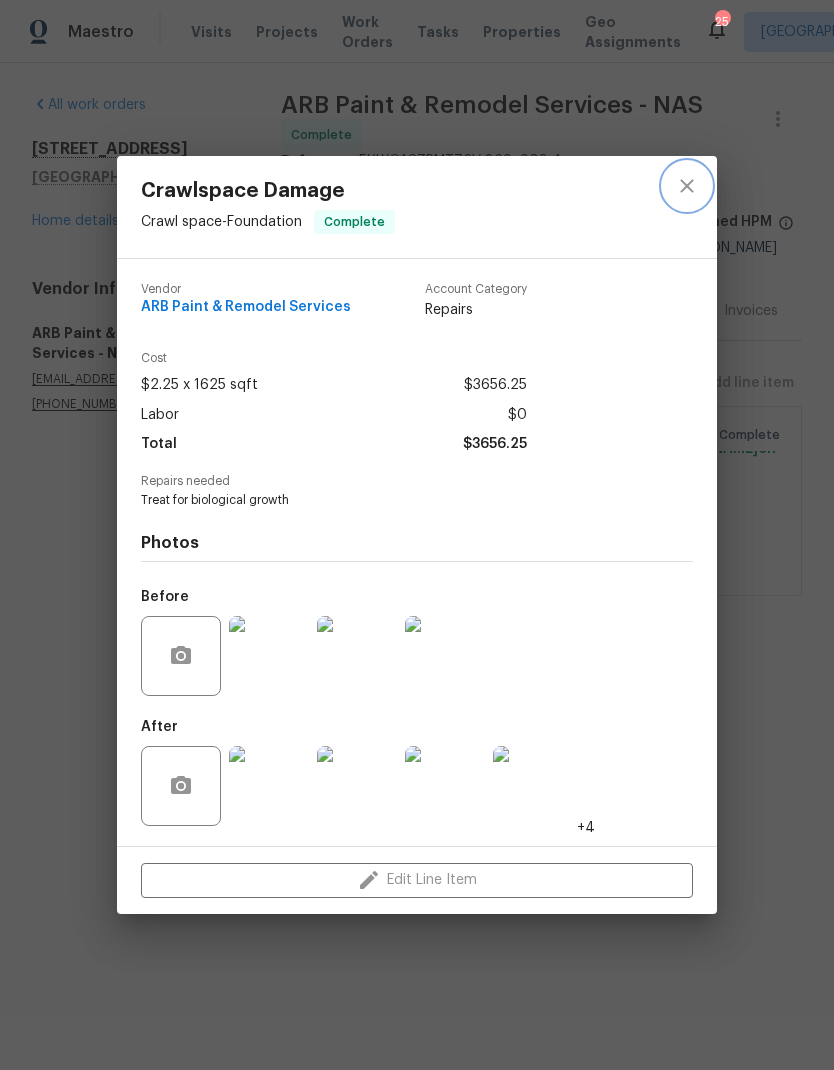click at bounding box center (687, 186) 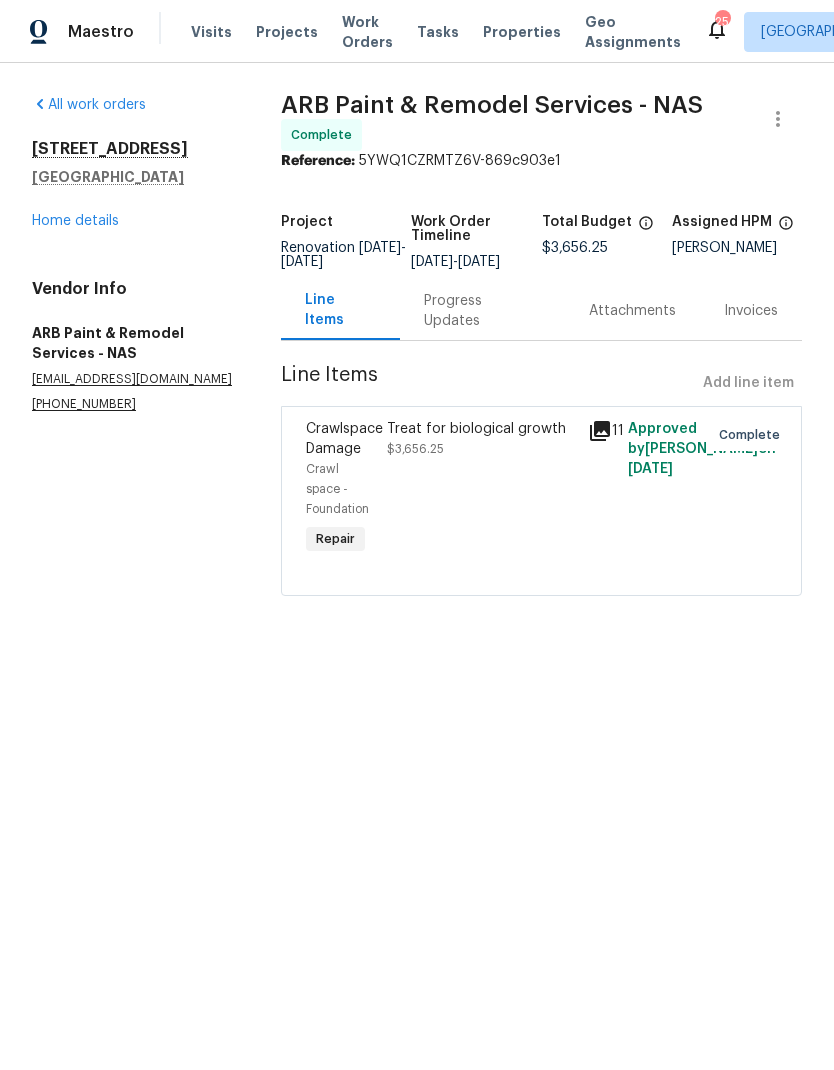 click on "Progress Updates" at bounding box center [482, 311] 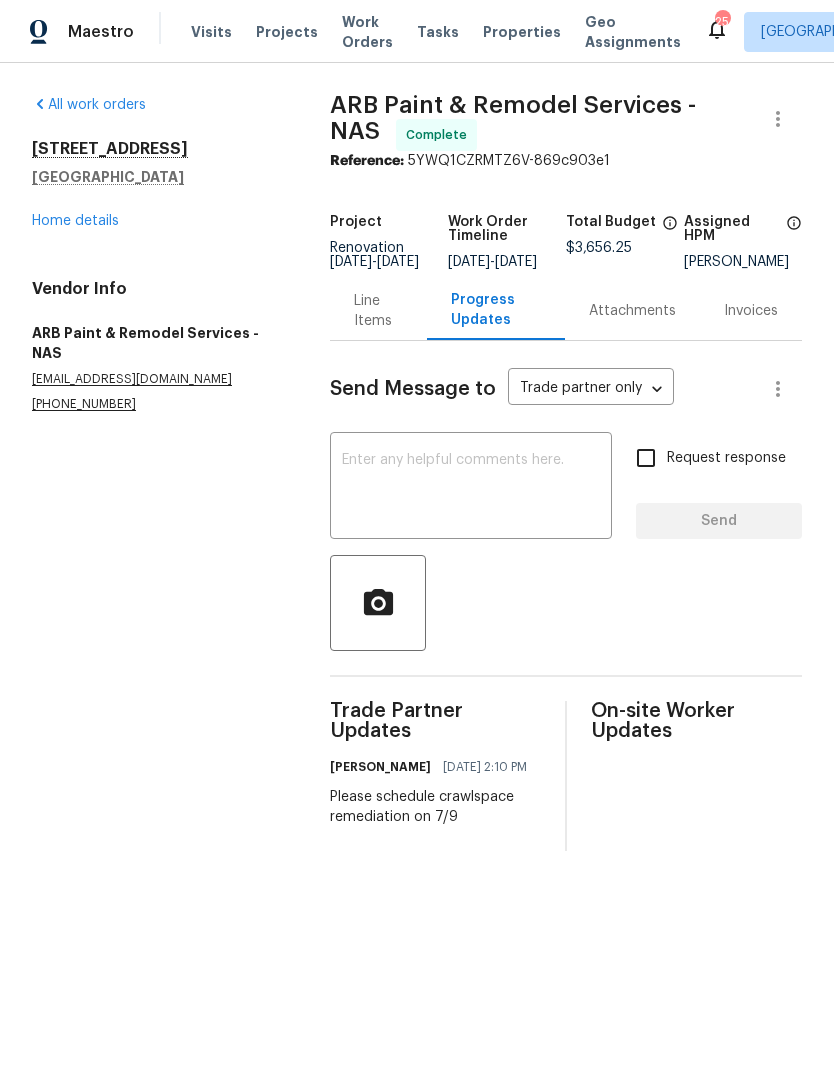 click on "Line Items" at bounding box center (378, 311) 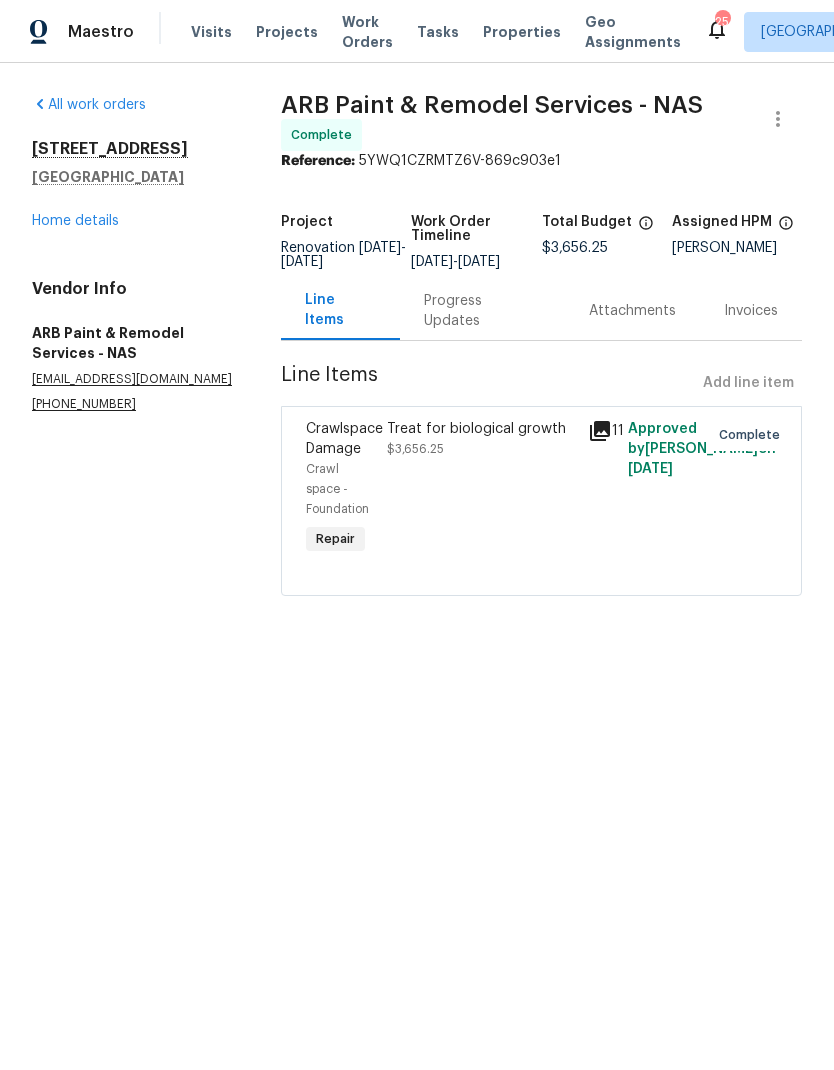 click on "Work Orders" at bounding box center (367, 32) 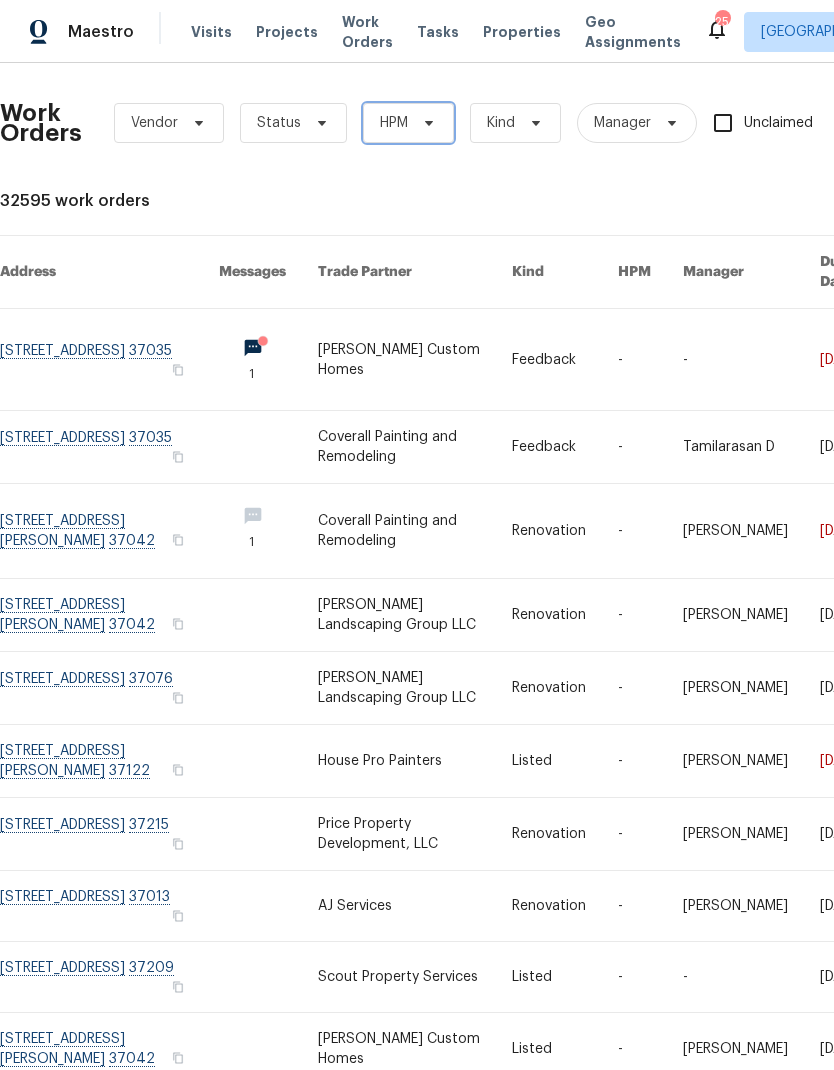 click on "HPM" at bounding box center (394, 123) 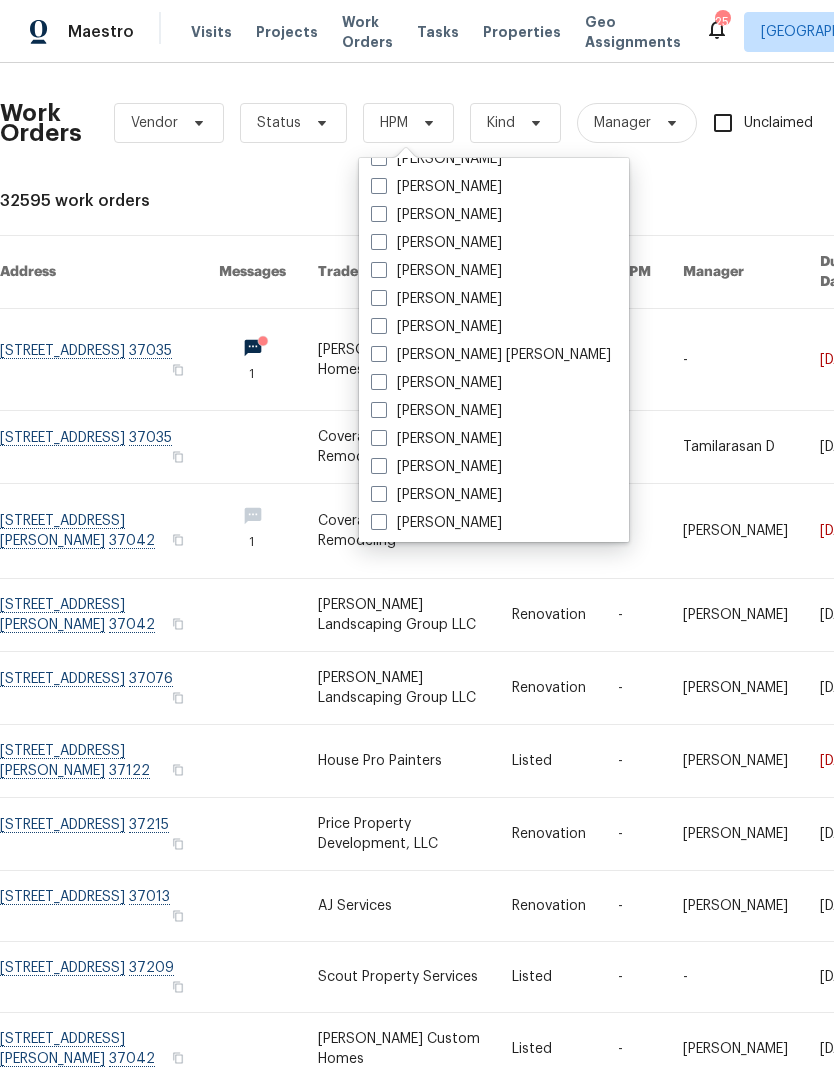 scroll, scrollTop: 356, scrollLeft: 0, axis: vertical 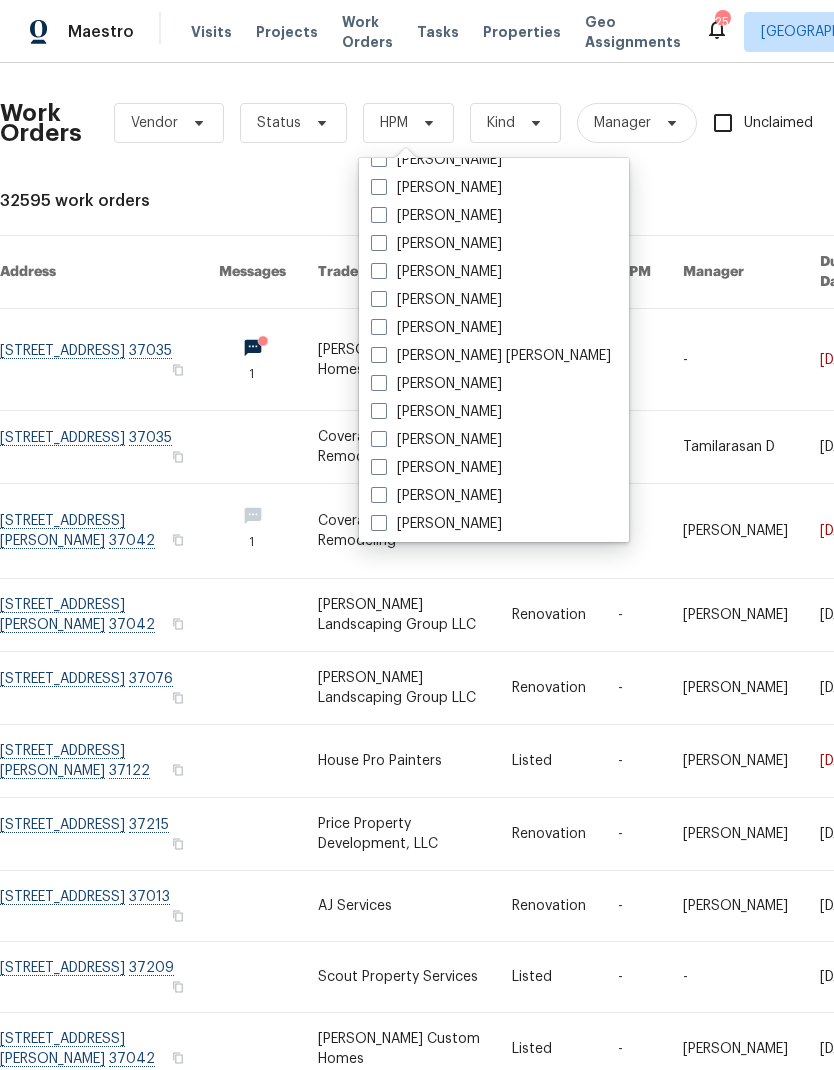 click on "[PERSON_NAME]" at bounding box center [436, 188] 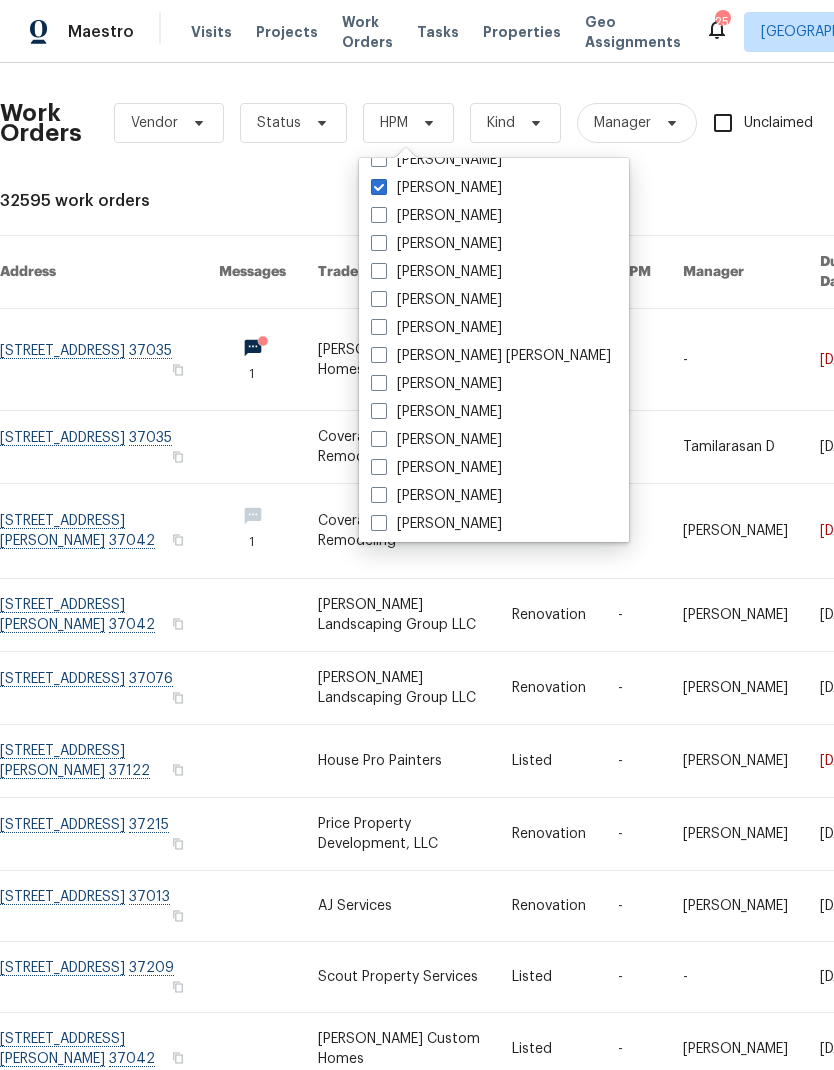 checkbox on "true" 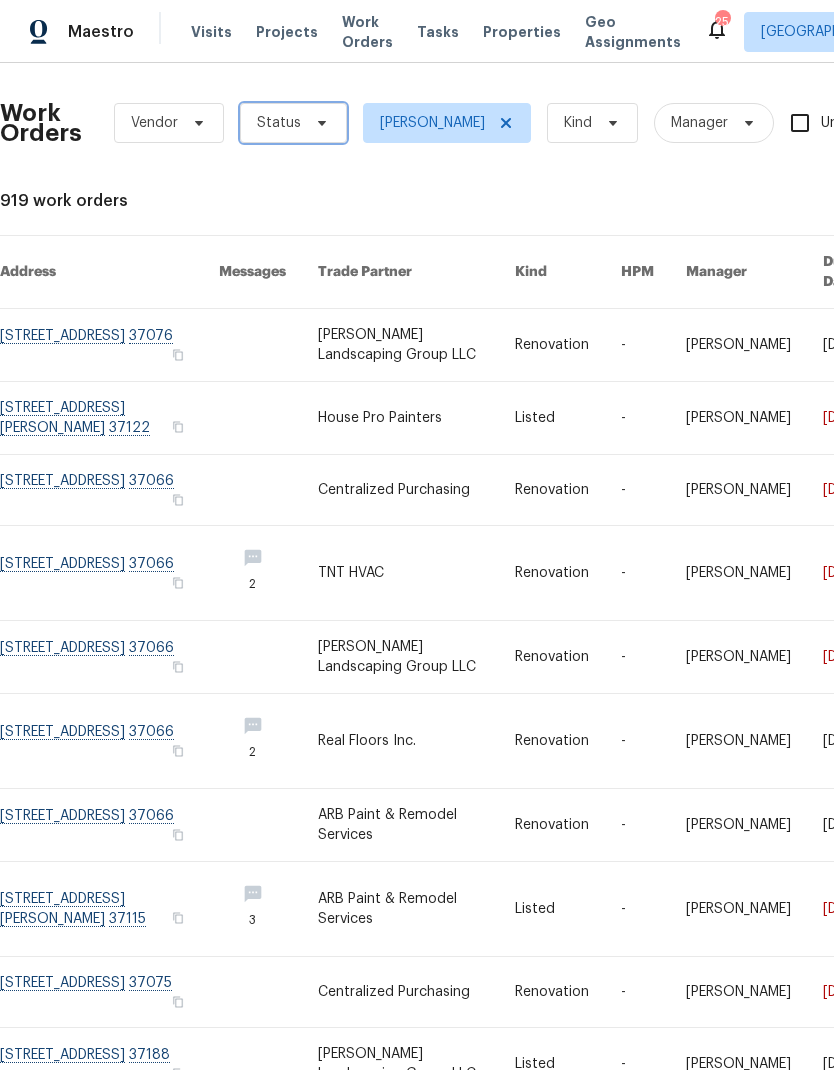 click on "Status" at bounding box center (293, 123) 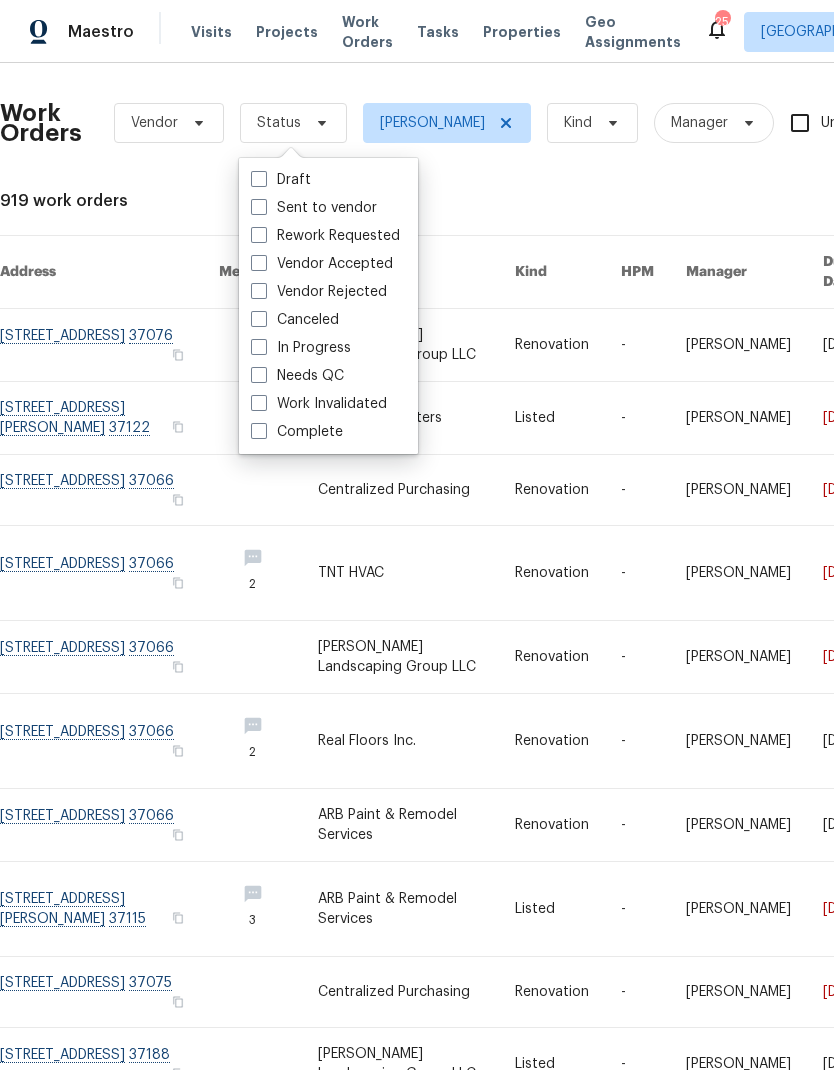 click at bounding box center (259, 375) 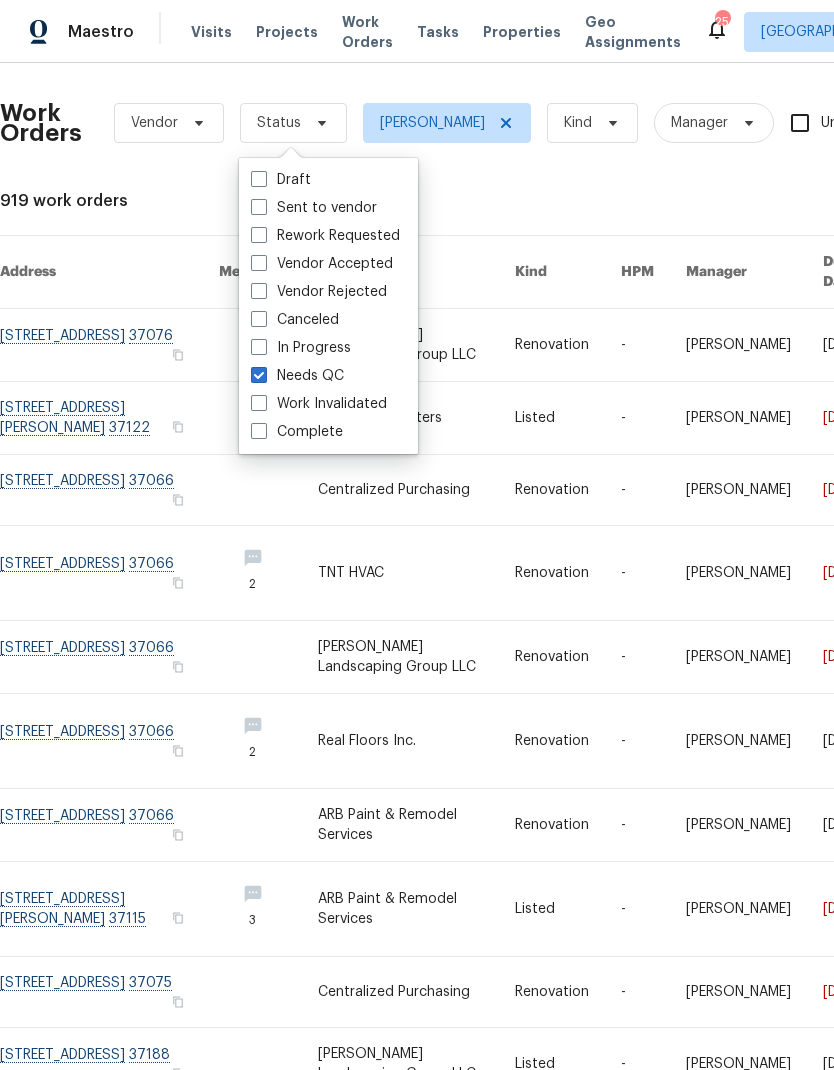 checkbox on "true" 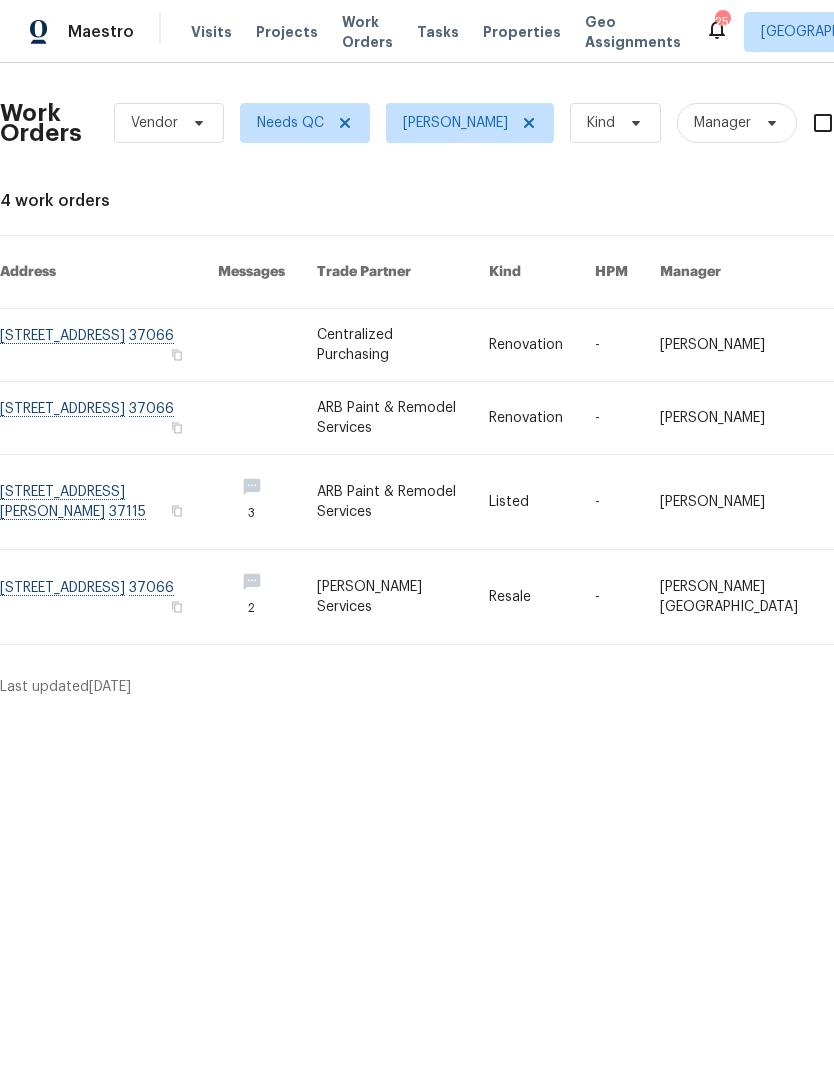 click at bounding box center [403, 418] 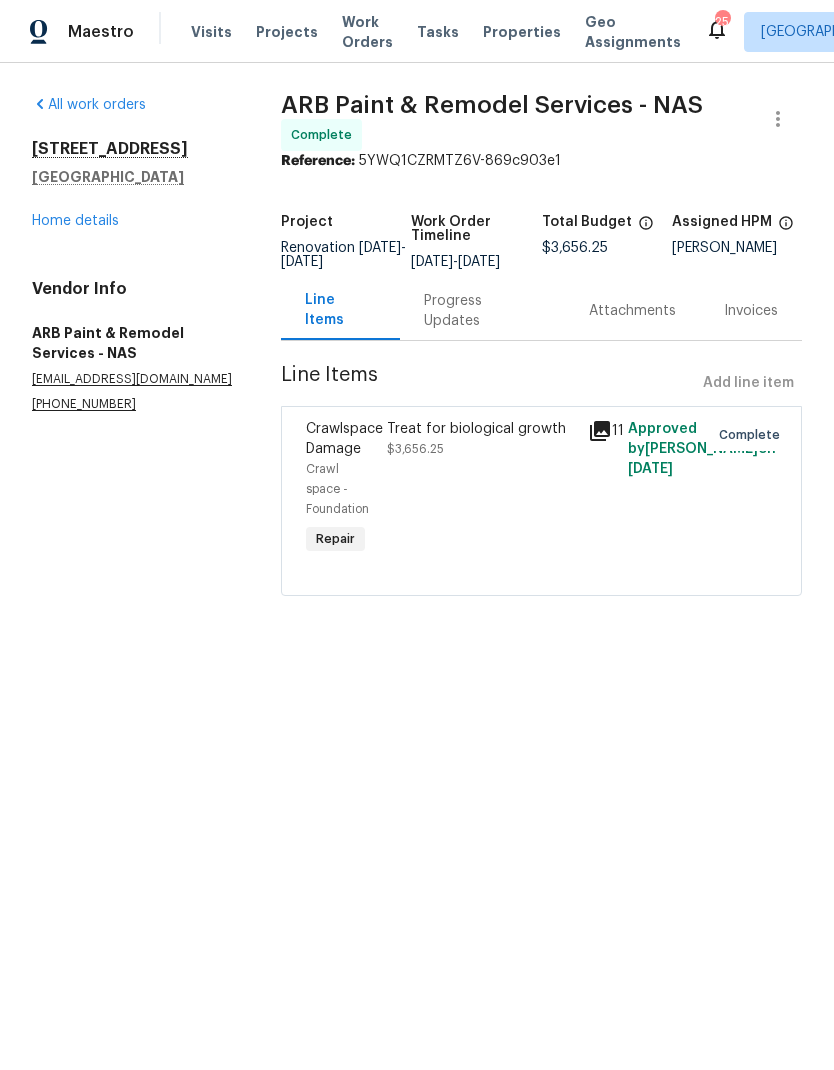 click on "Treat for biological growth $3,656.25" at bounding box center [481, 489] 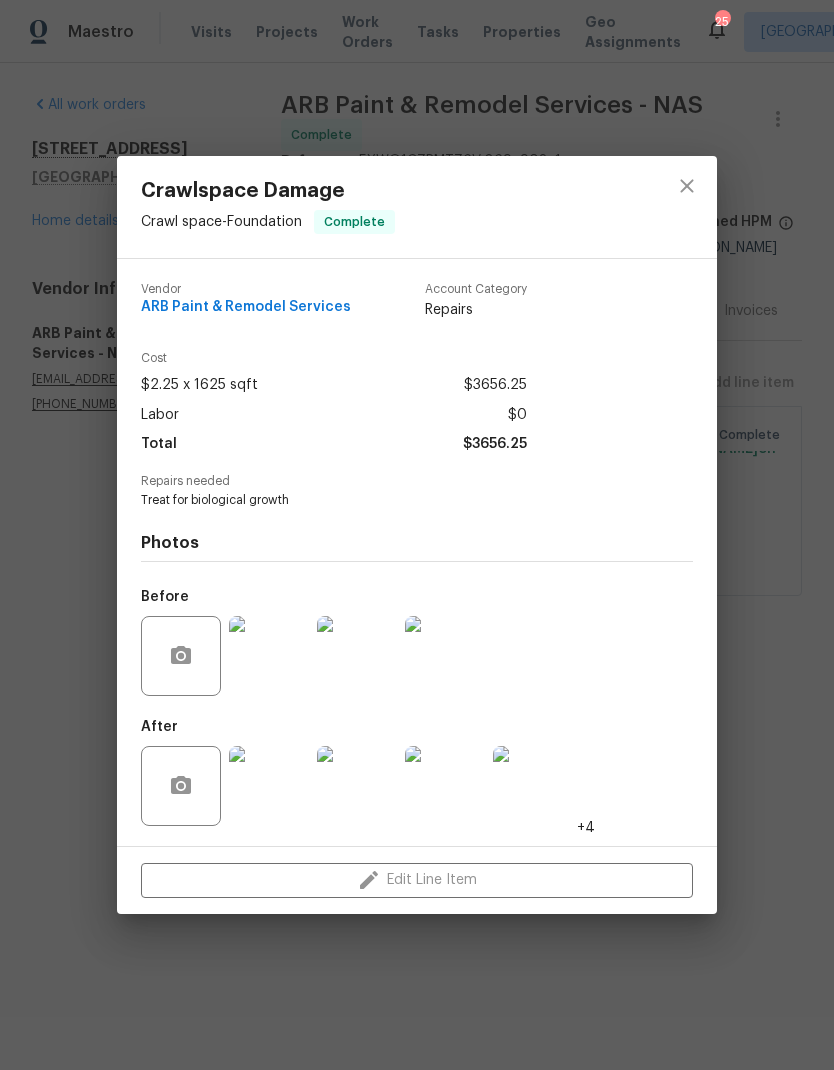 click at bounding box center [269, 656] 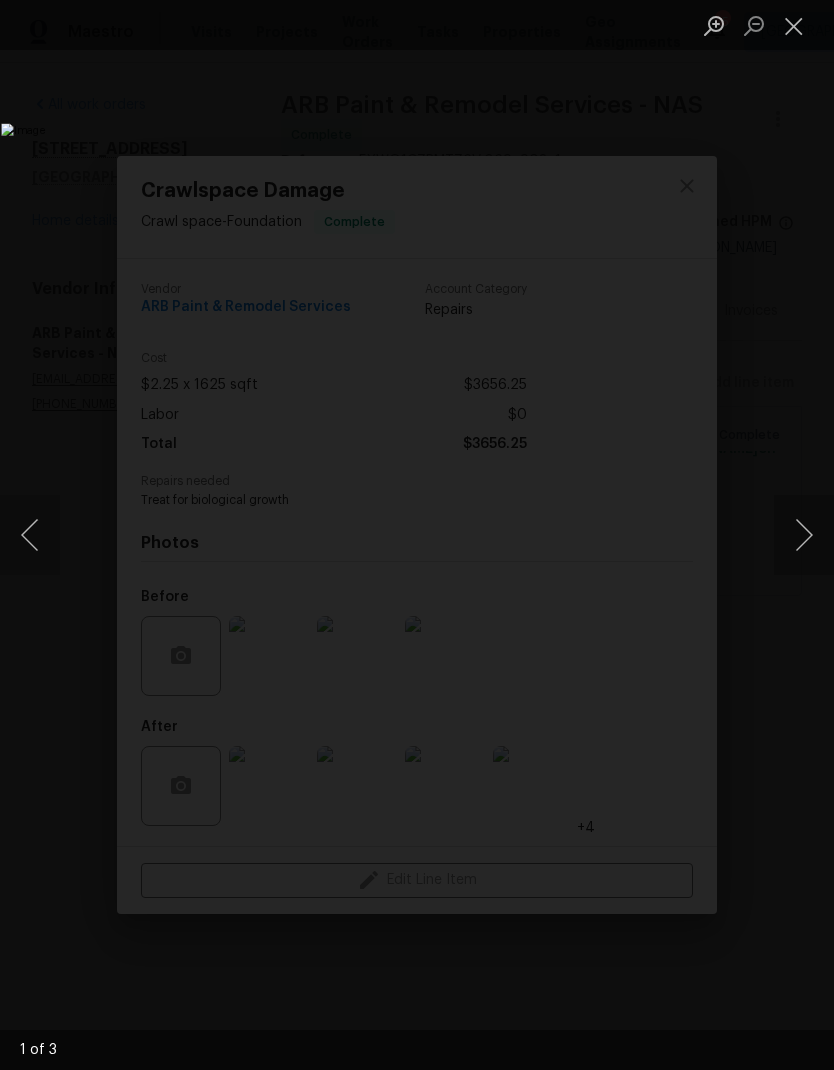 click at bounding box center (804, 535) 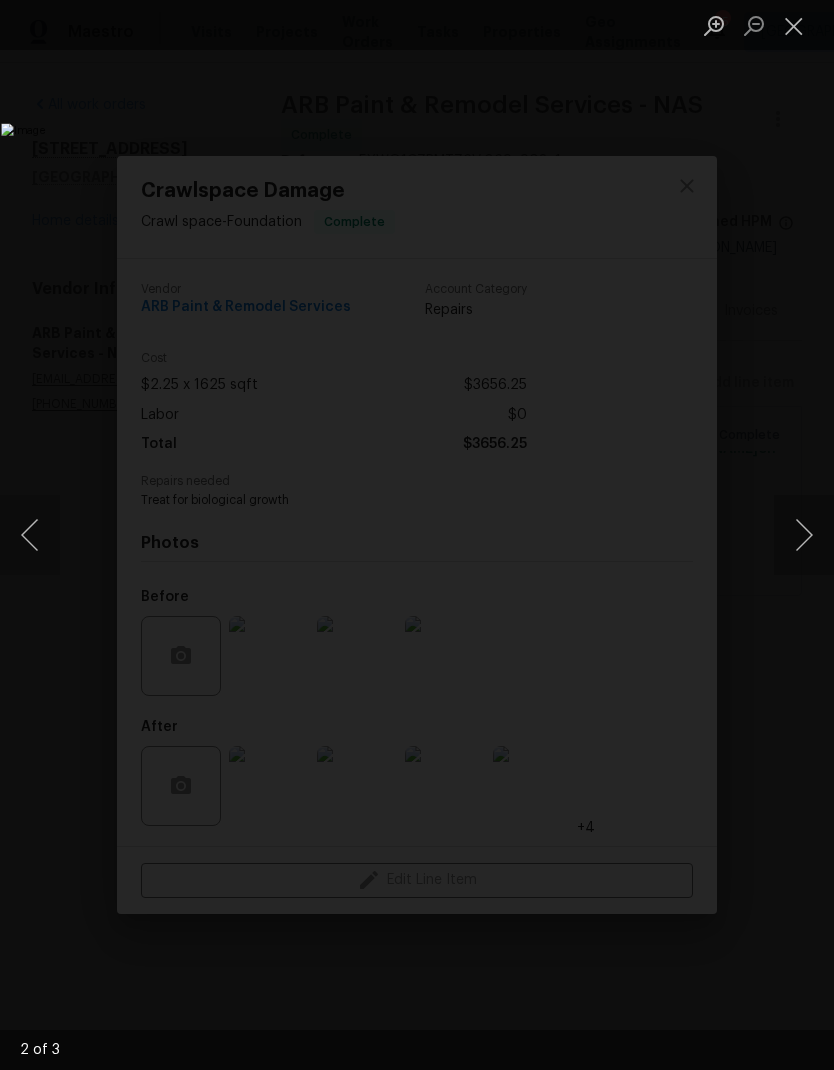 click at bounding box center (804, 535) 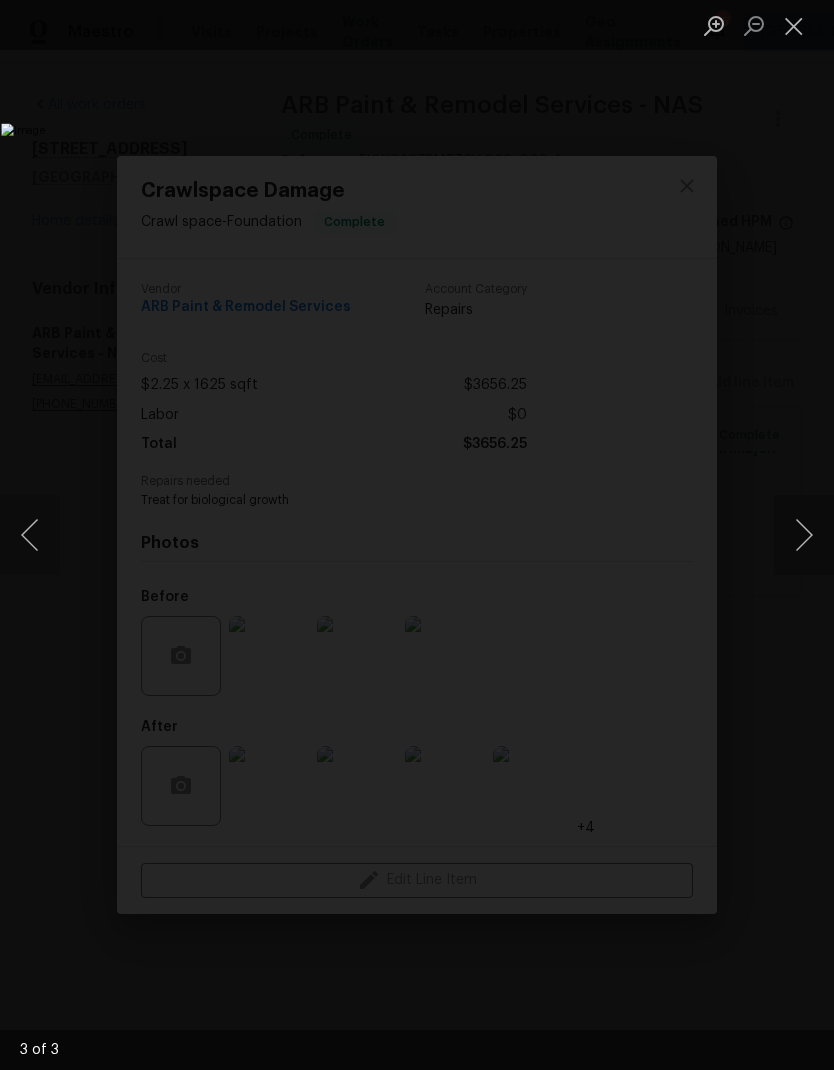 click at bounding box center (794, 25) 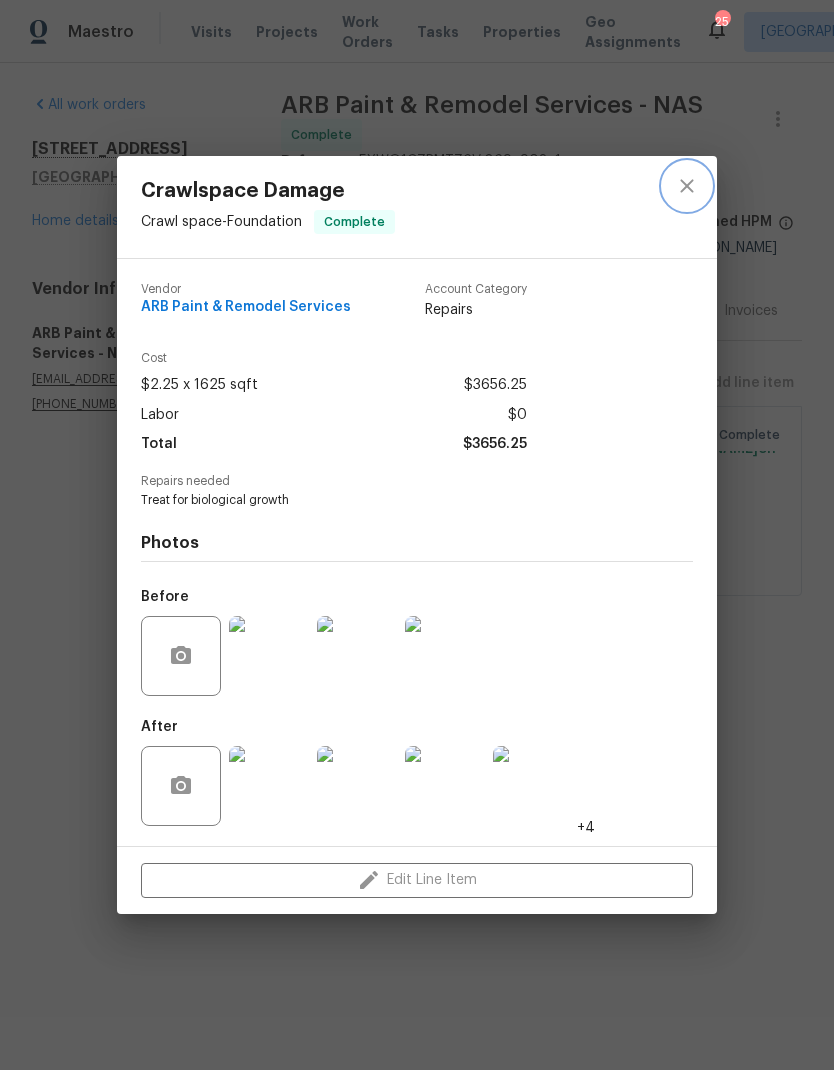 click at bounding box center [687, 186] 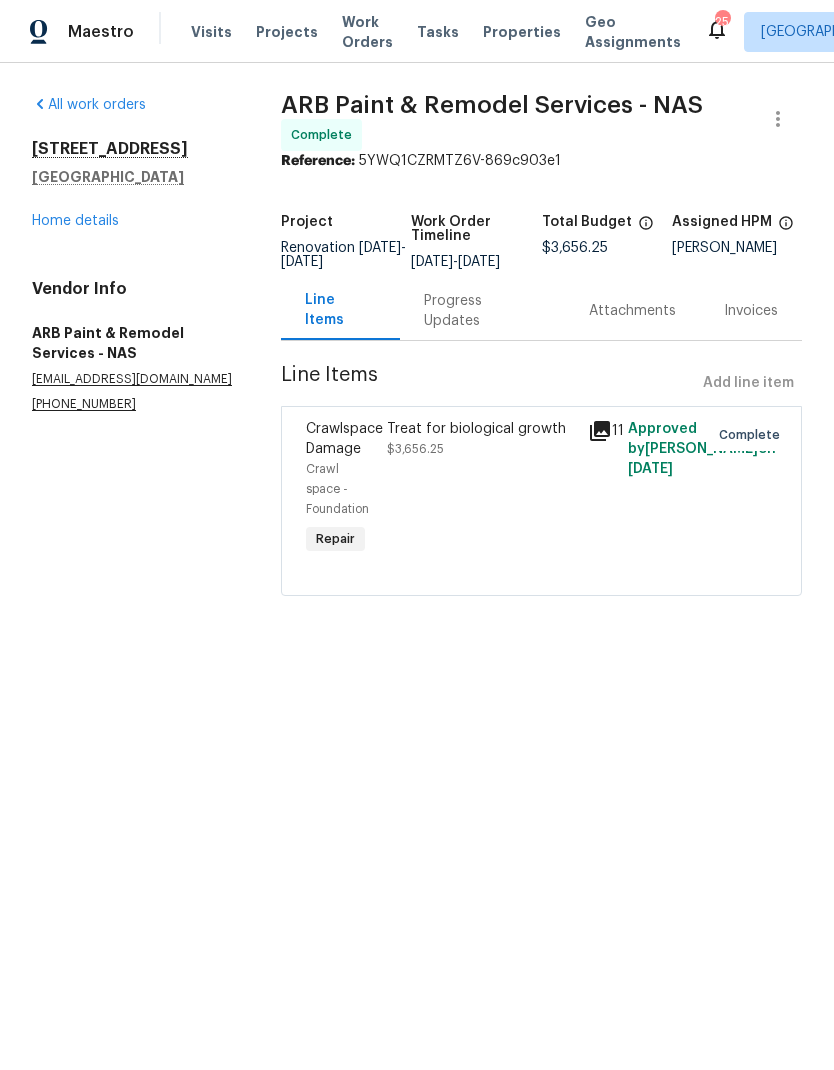 click on "Treat for biological growth $3,656.25" at bounding box center (481, 439) 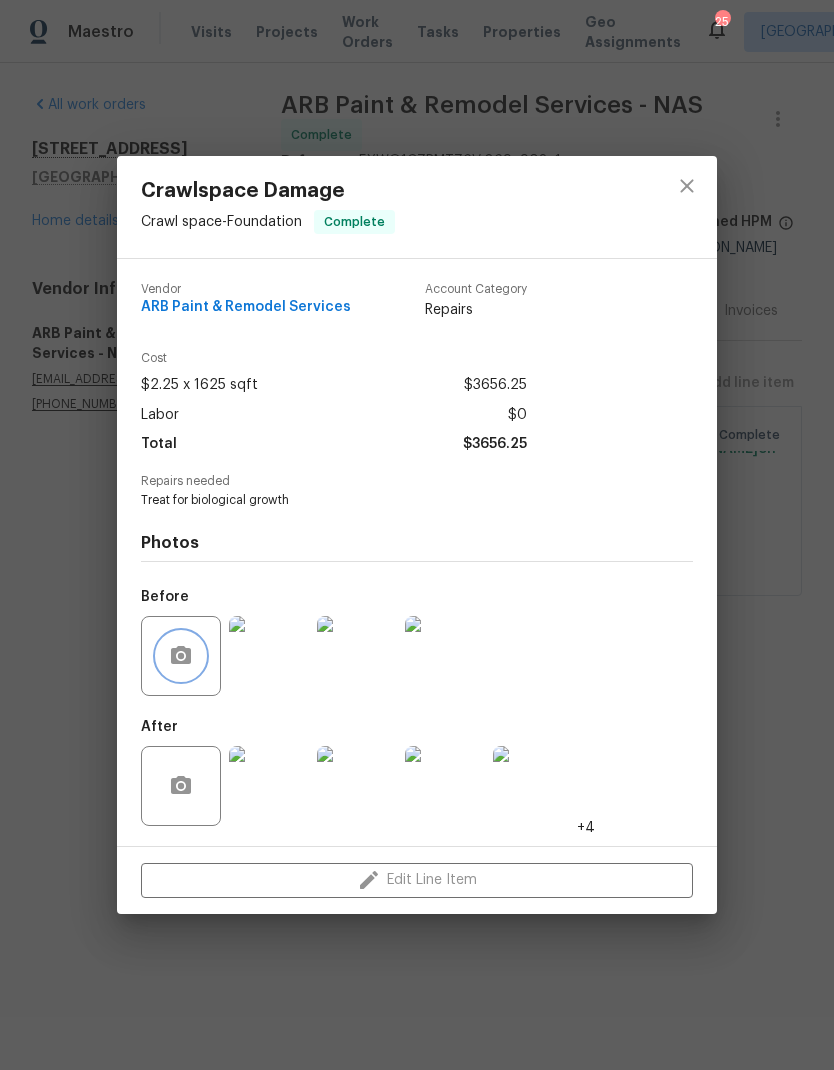 click at bounding box center (181, 656) 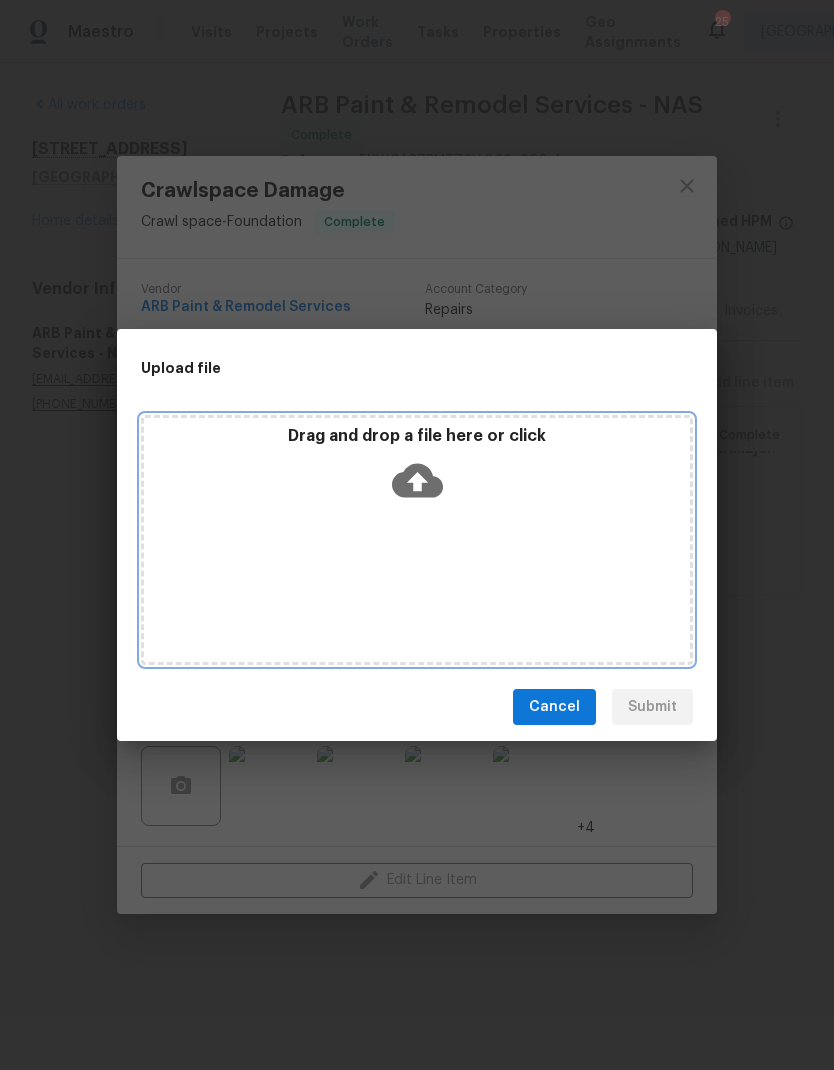 click 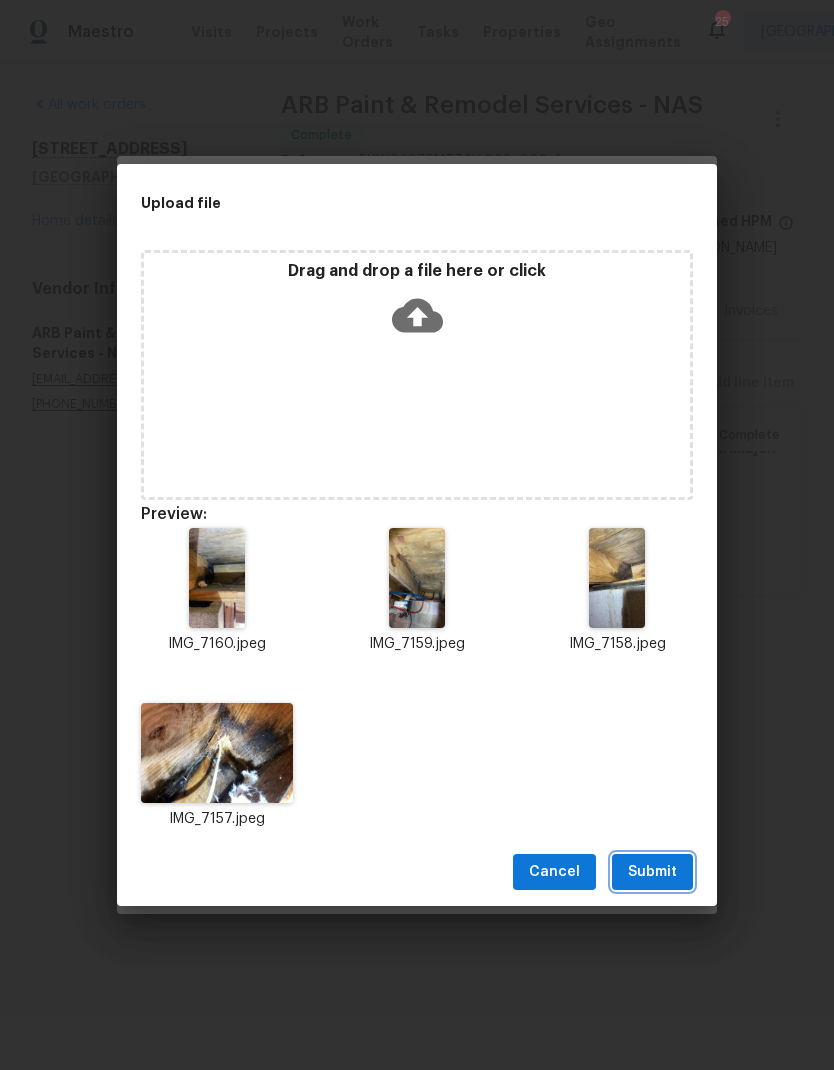 click on "Submit" at bounding box center [652, 872] 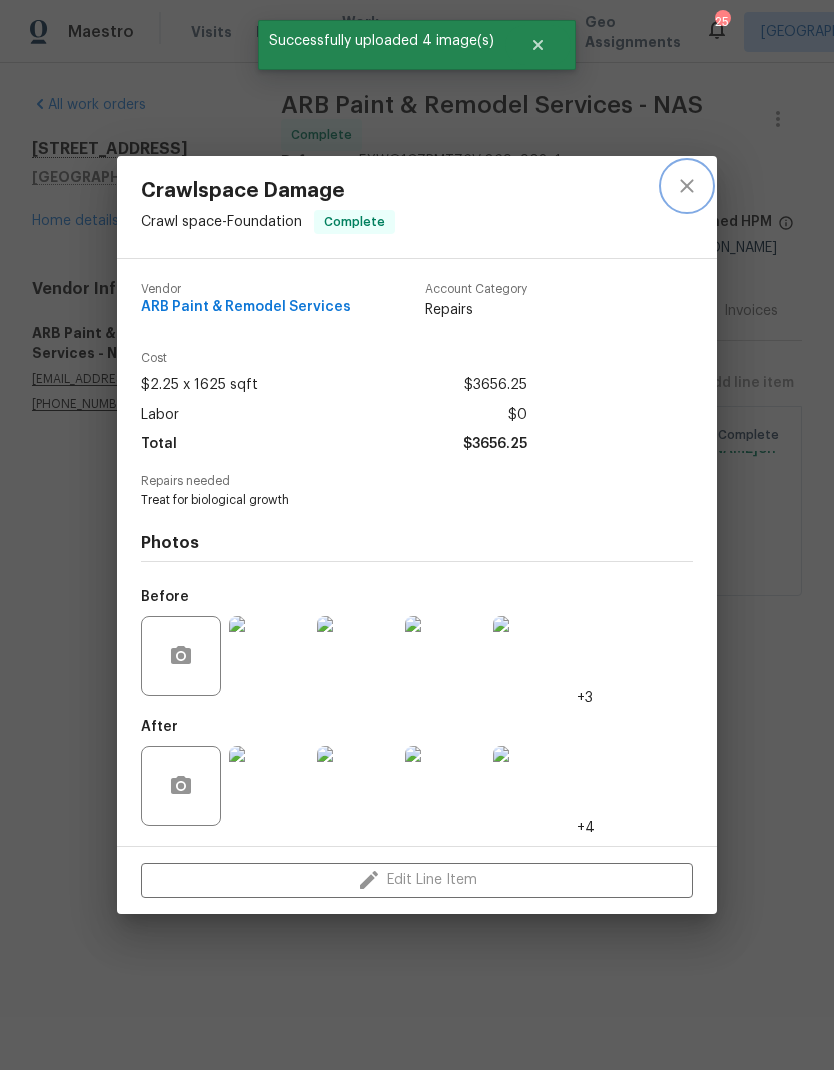 click at bounding box center [687, 186] 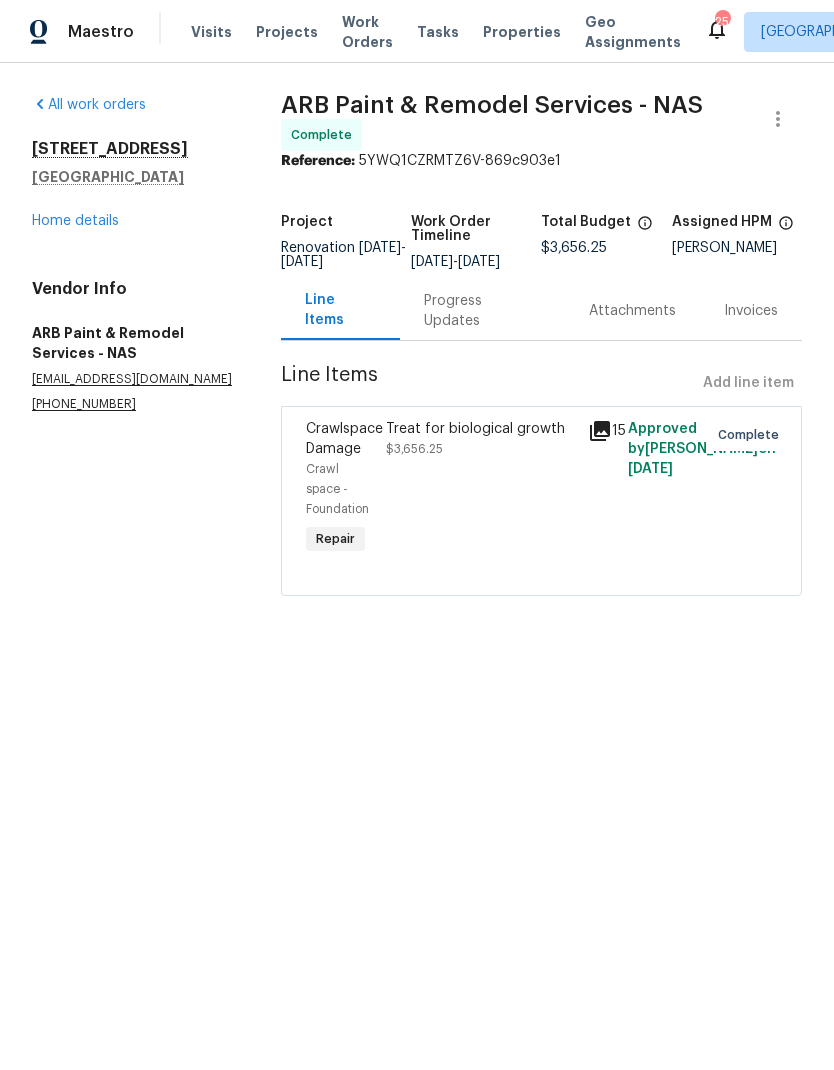 click on "Work Orders" at bounding box center (367, 32) 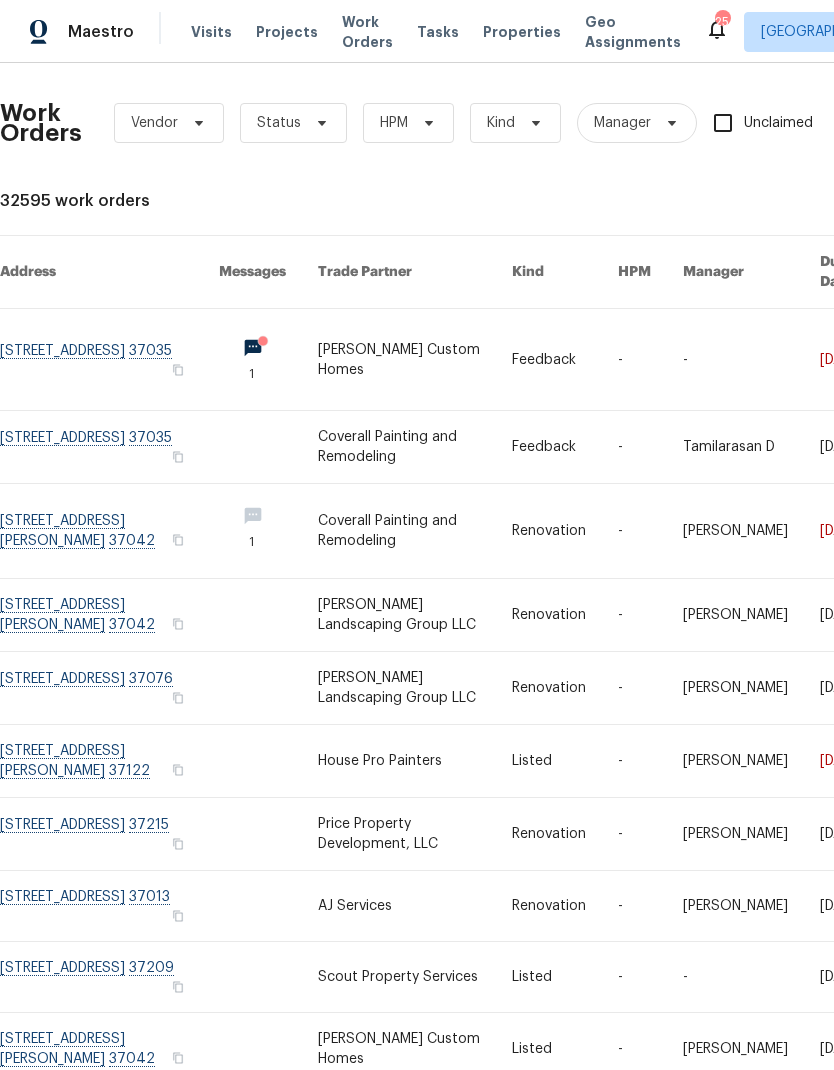 scroll, scrollTop: 0, scrollLeft: 0, axis: both 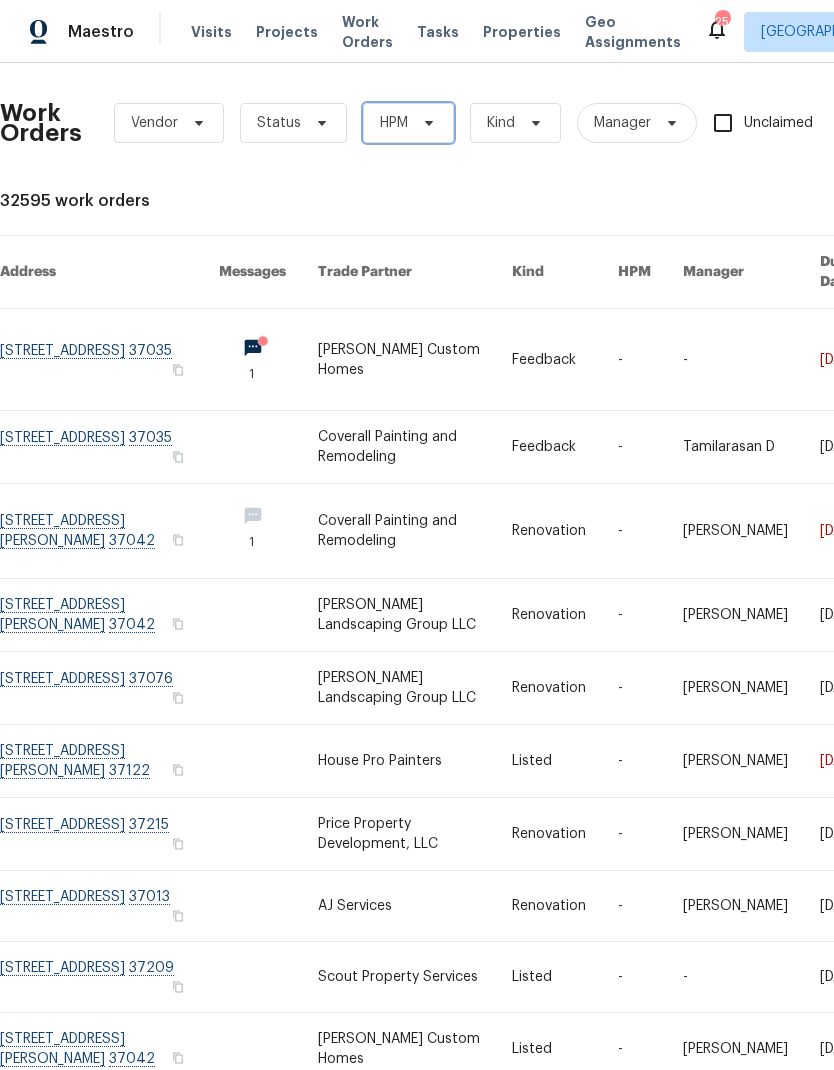 click 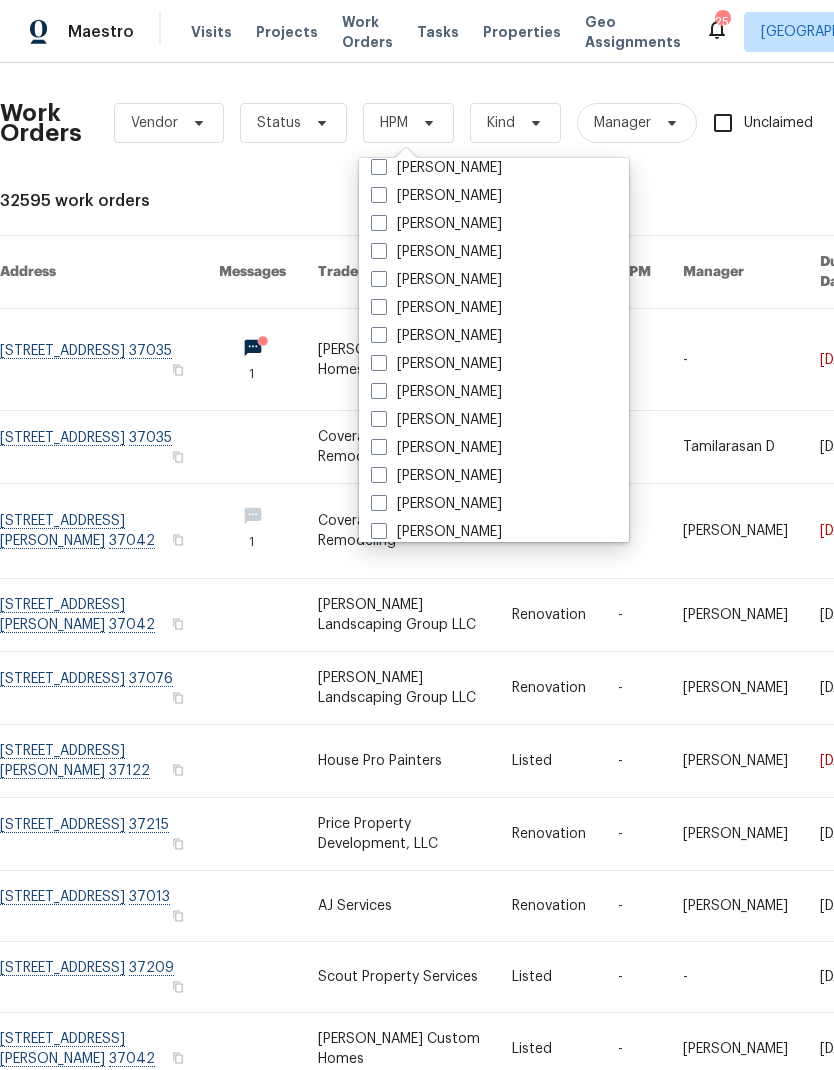 scroll, scrollTop: 111, scrollLeft: 0, axis: vertical 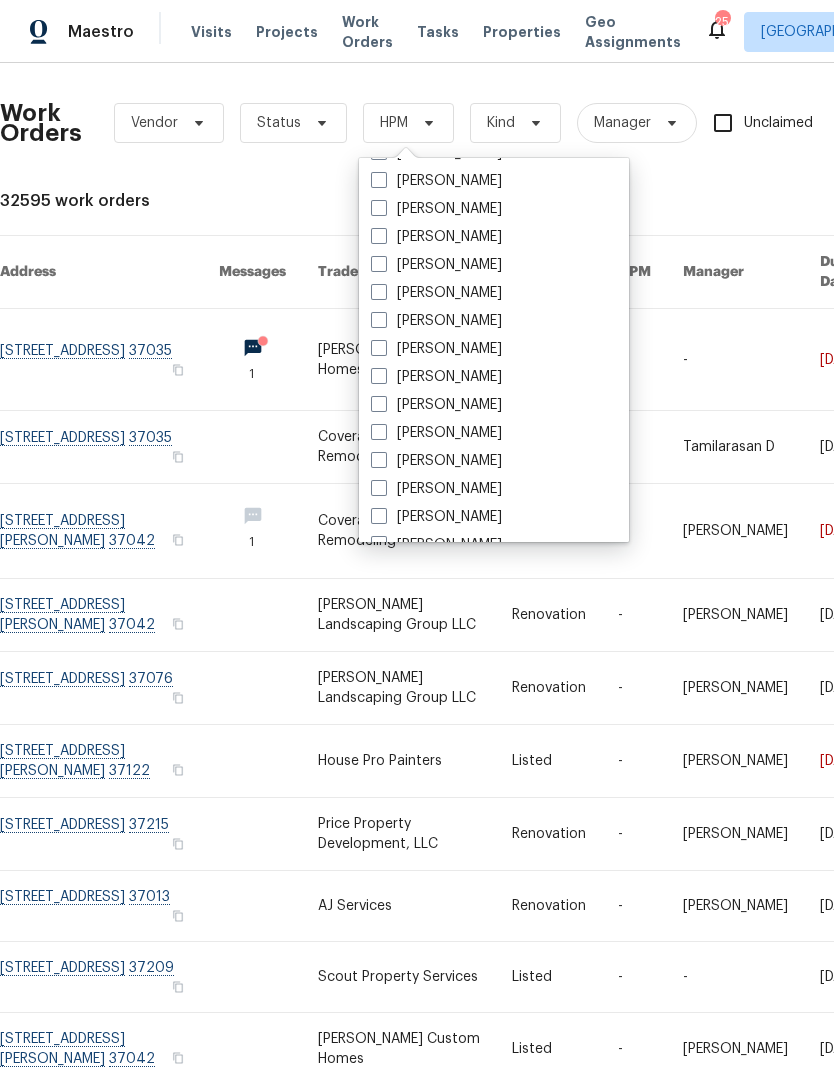 click on "[PERSON_NAME]" at bounding box center (436, 433) 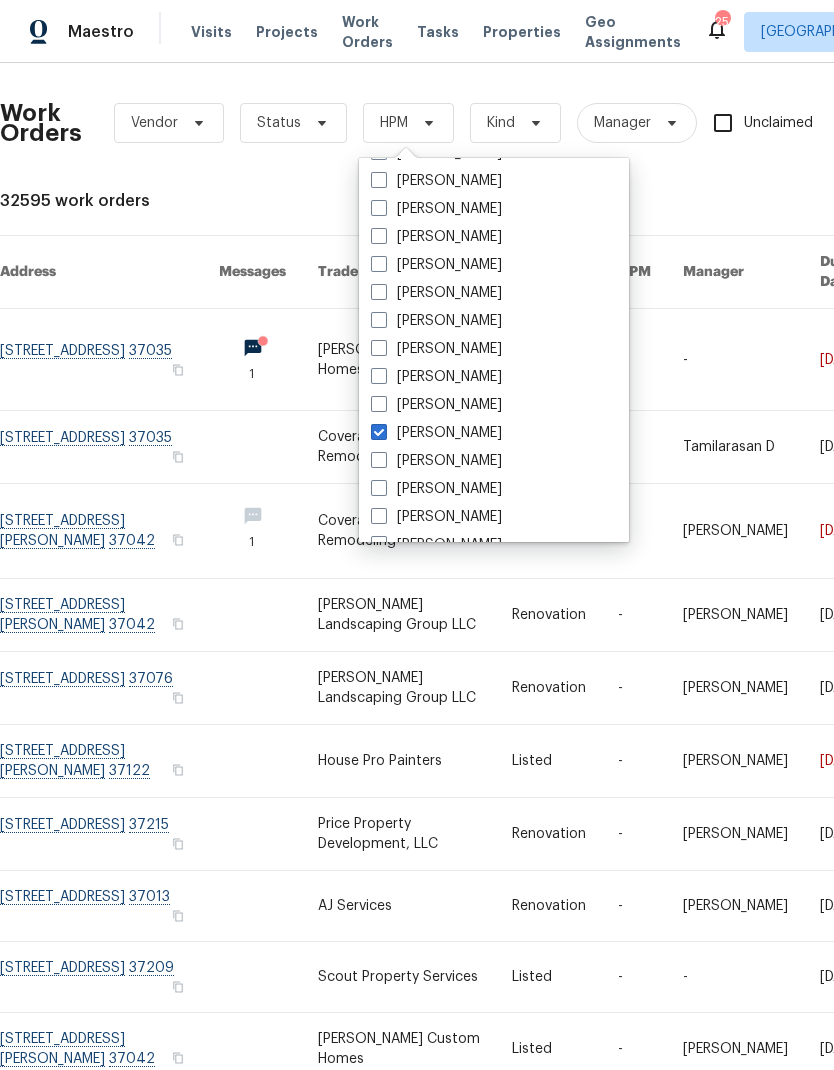 checkbox on "true" 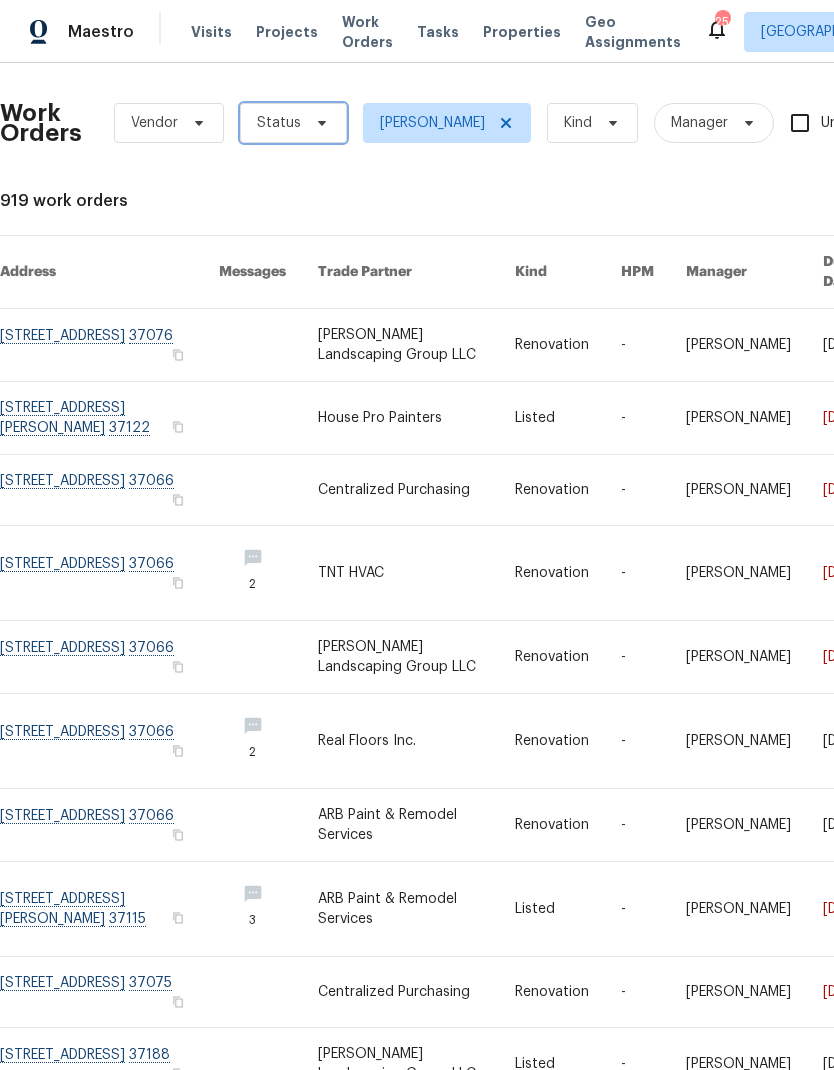 click on "Status" at bounding box center [293, 123] 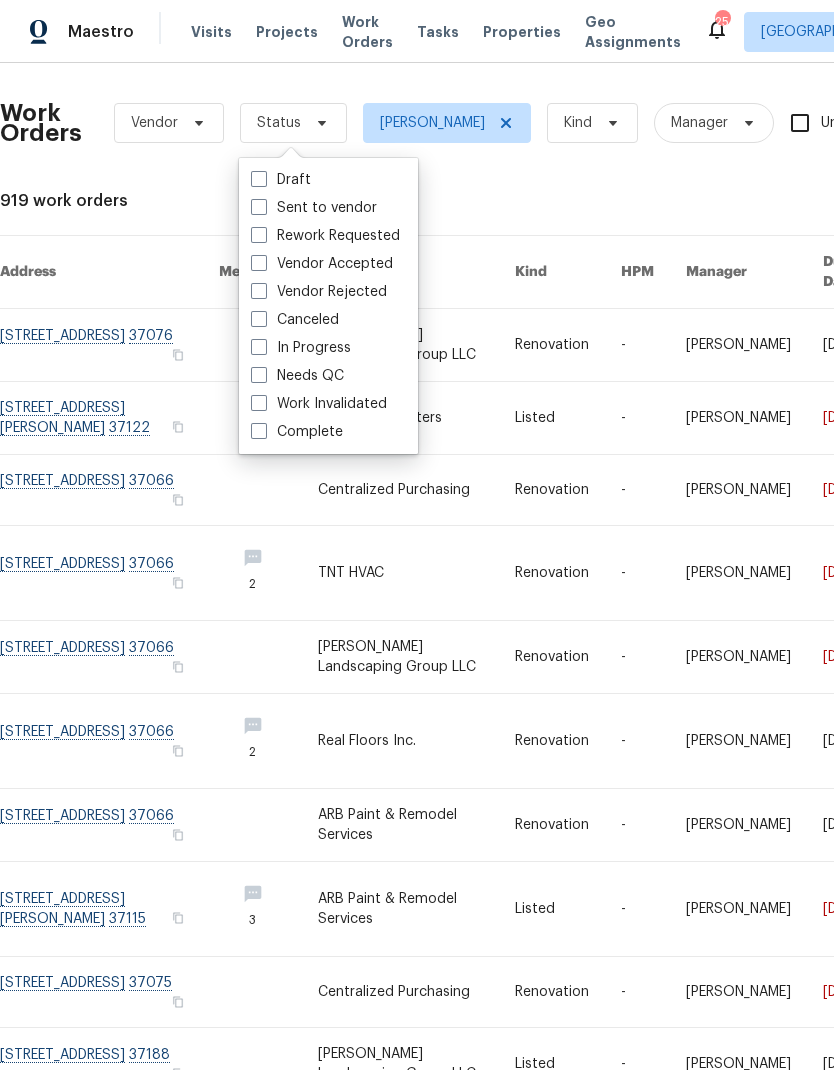 click on "Needs QC" at bounding box center (297, 376) 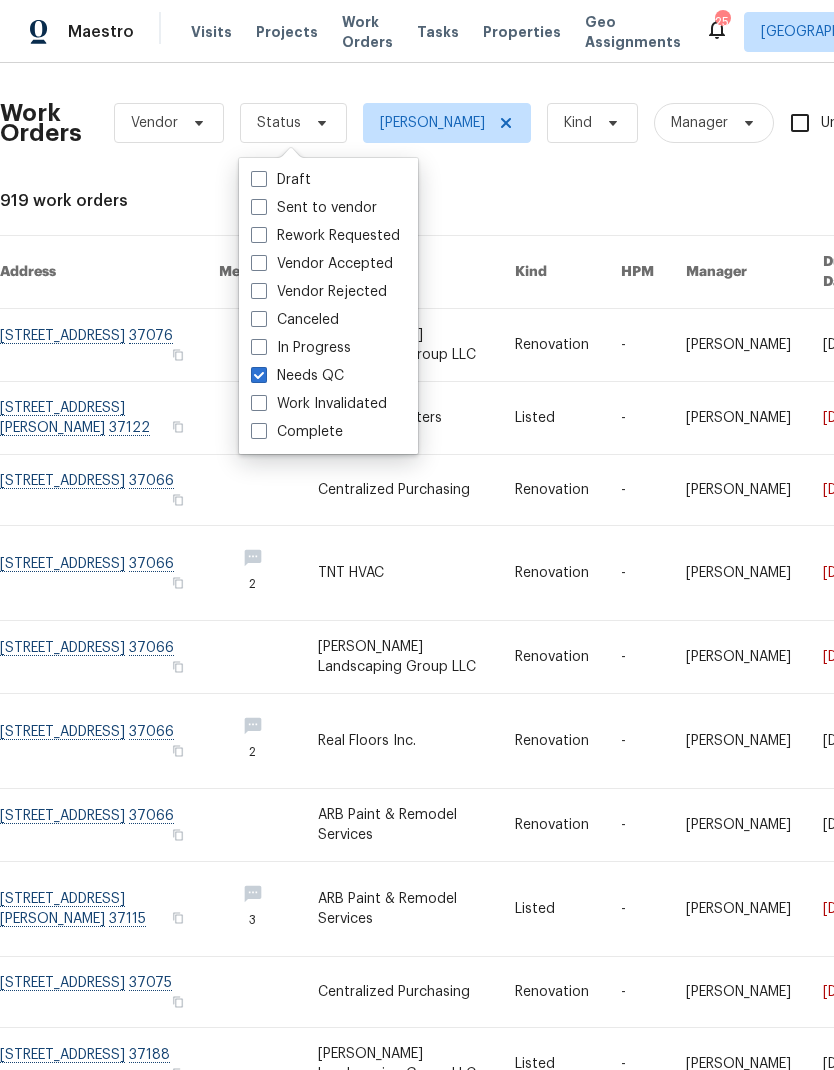 checkbox on "true" 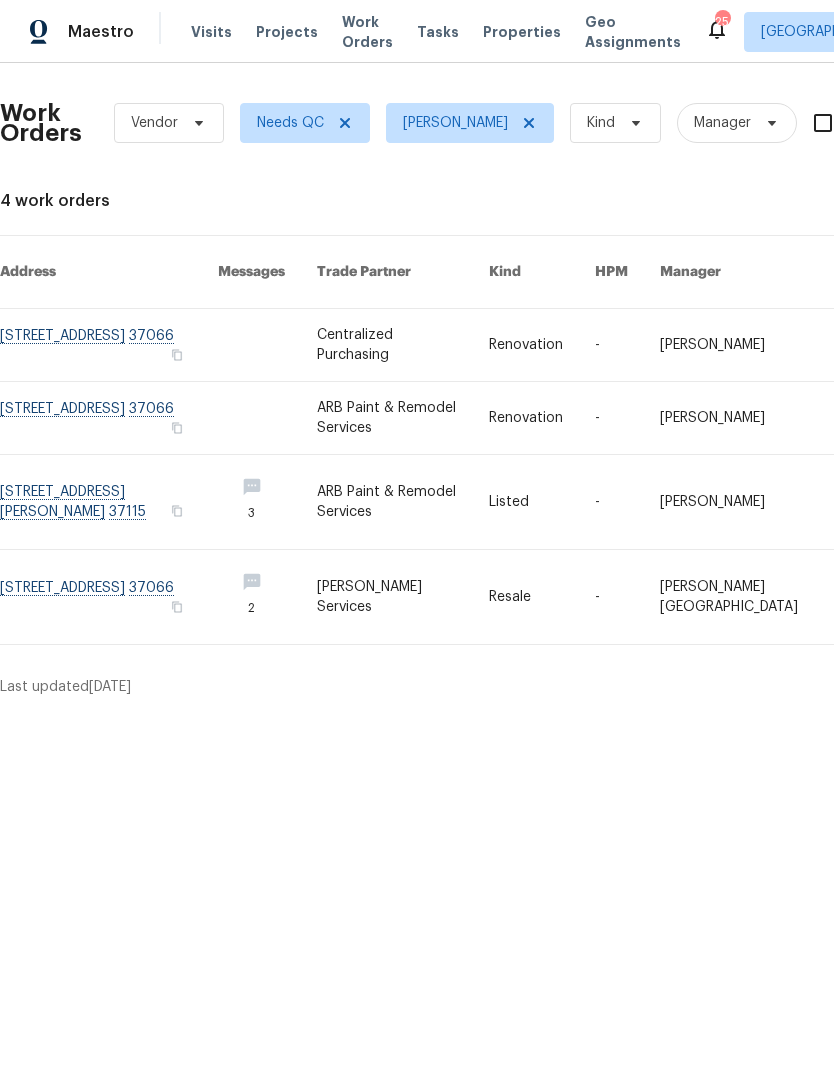 click at bounding box center (403, 502) 